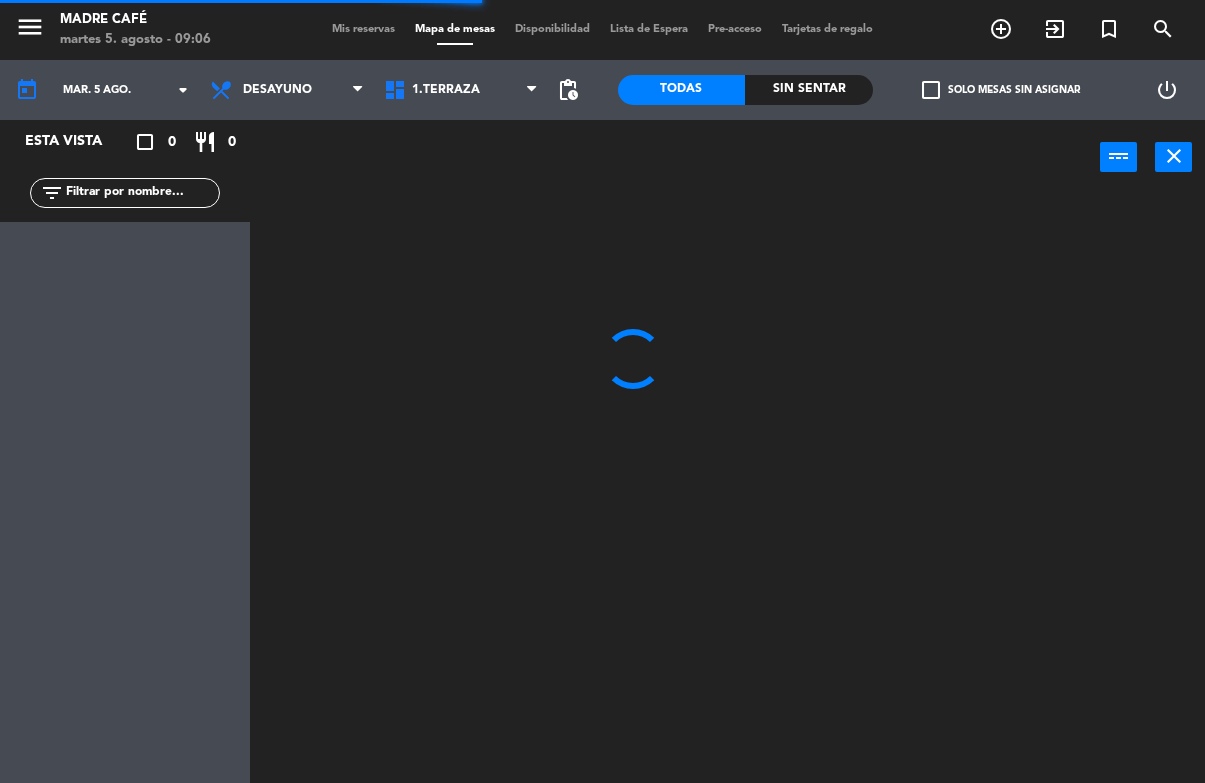 scroll, scrollTop: 0, scrollLeft: 0, axis: both 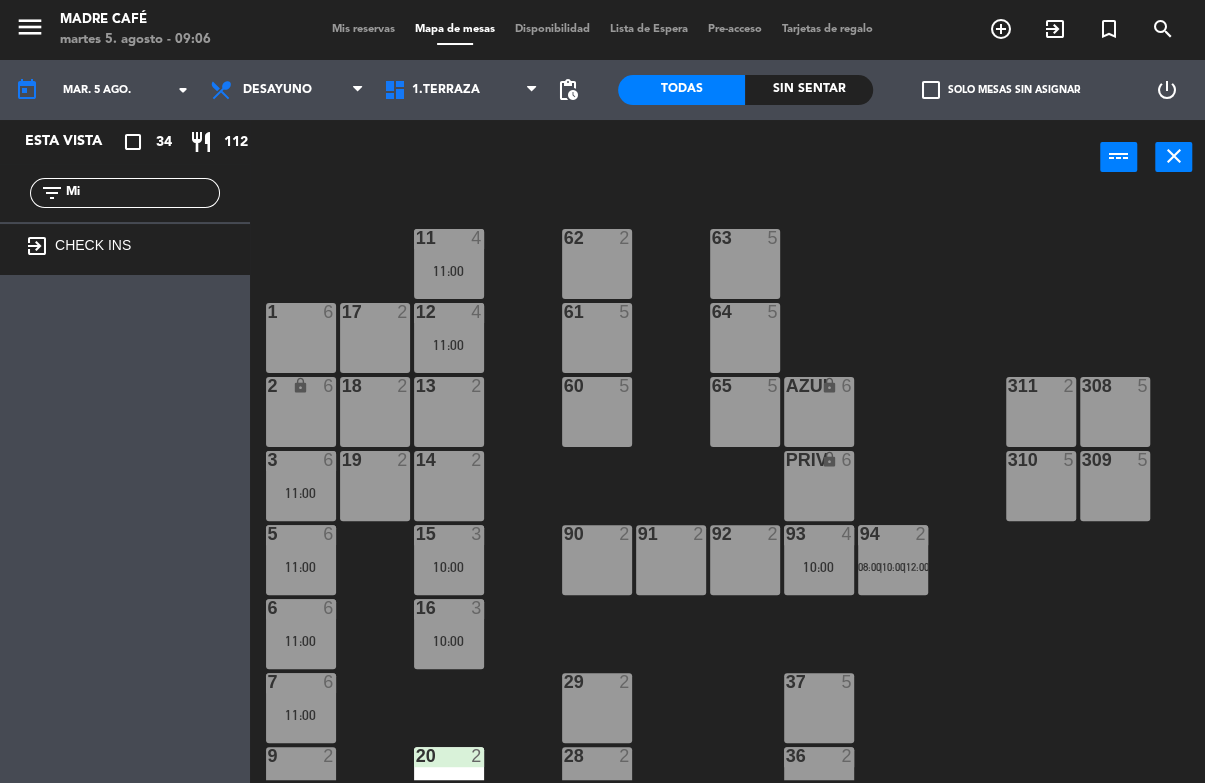 click on "power_input close" at bounding box center (675, 158) 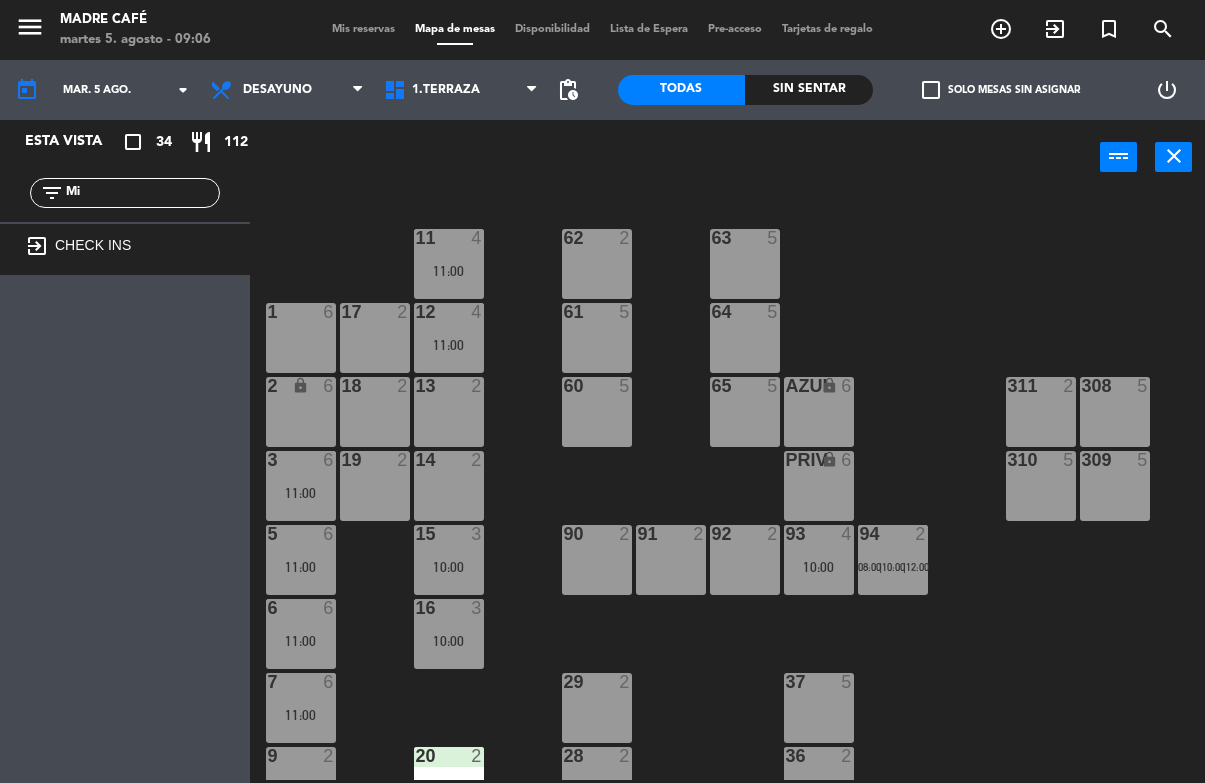 click on "Mi" 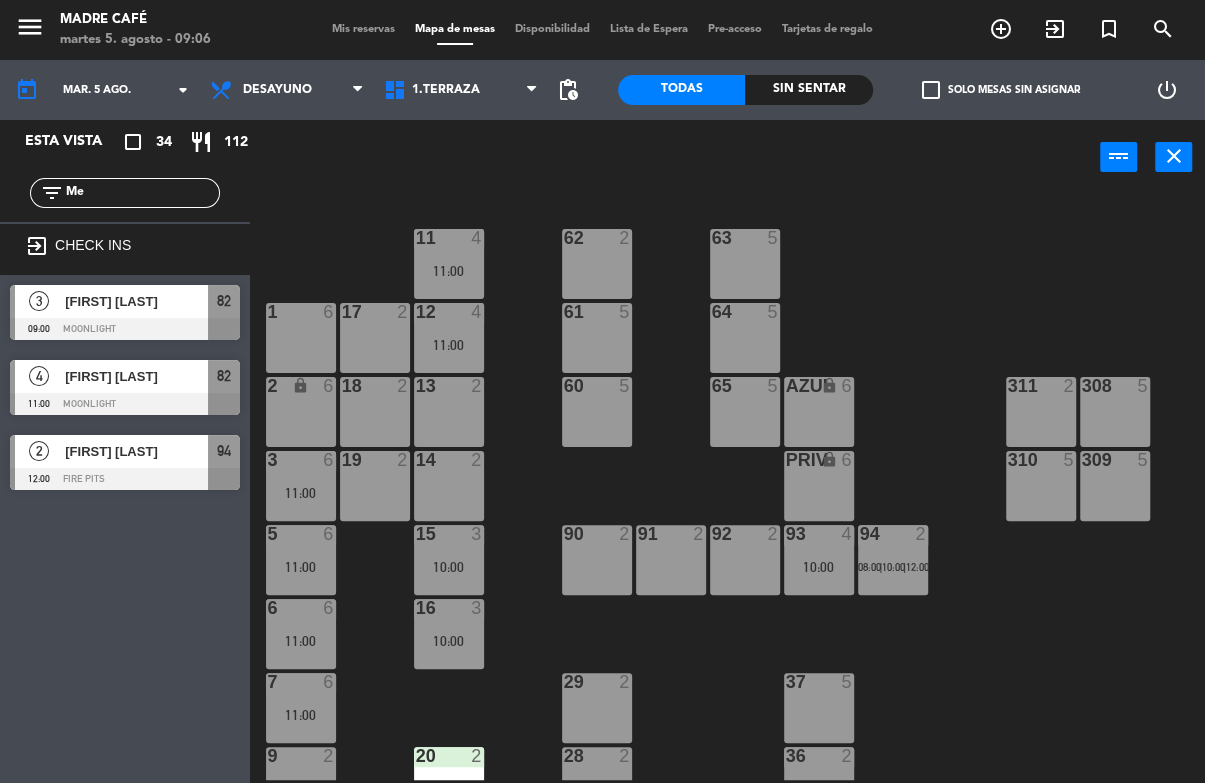 type on "Me" 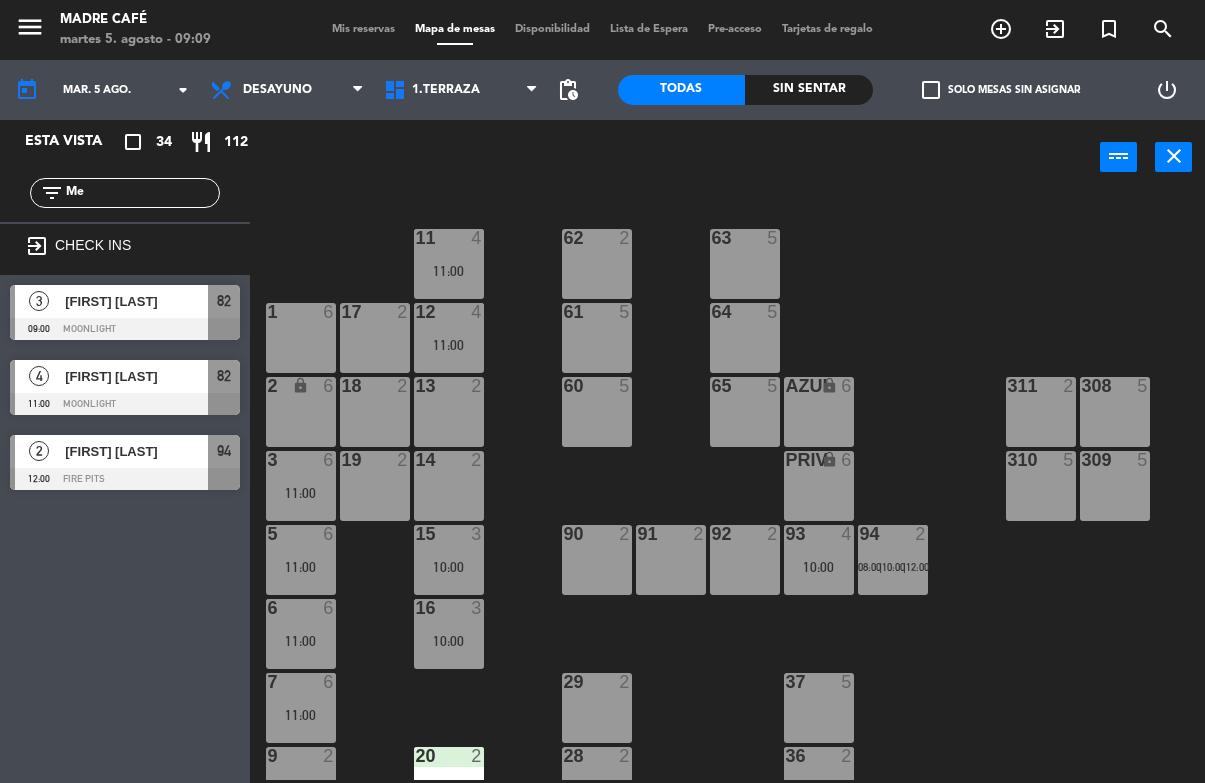 click on "Me" 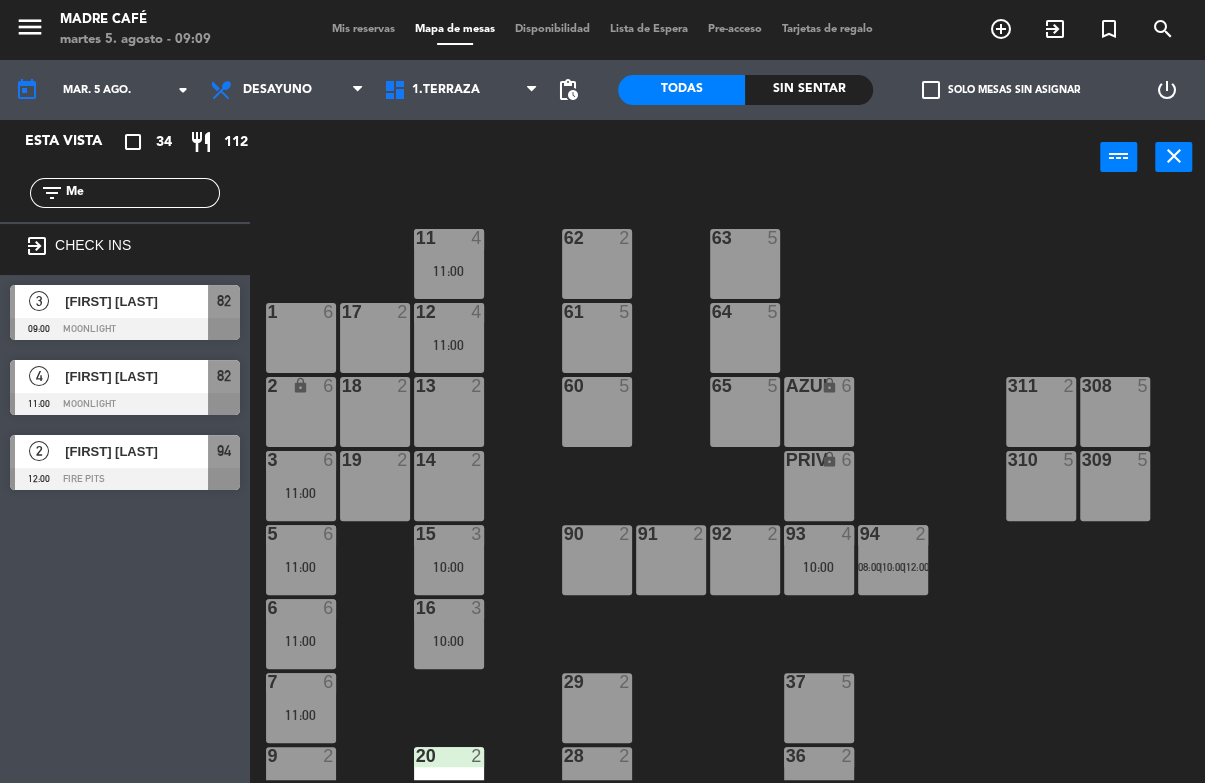 click on "11  4   11:00  63  5  62  2  12  4   11:00  1  6  61  5  64  5  17  2  13  2  2 lock  6  60  5  65  5  308  5  18  2  311  2  AZUL lock  6  14  2  3  6   11:00  309  5  310  5  19  2  PRIV lock  6  93  4   10:00  94  2   08:00    |    10:00    |    12:00     15  3   10:00  92  2  91  2  90  2  5  6   11:00  16  3   10:00  6  6   11:00  29  2  7  6   11:00  37  5  36  2   10:00  9  2  28  2  20  2   08:00  10  2  21  2  26  2  35  2  22  2  23  2   08:15    |    11:00     25  6   08:30  34  4   08:19  206  2   08:00    |    11:00     207  2   09:00    |    11:00     33  2  24  2  101  7   11:00  100  7   11:00  104  7   11:00  102  2  103  2  32  2  31  2  30  2" 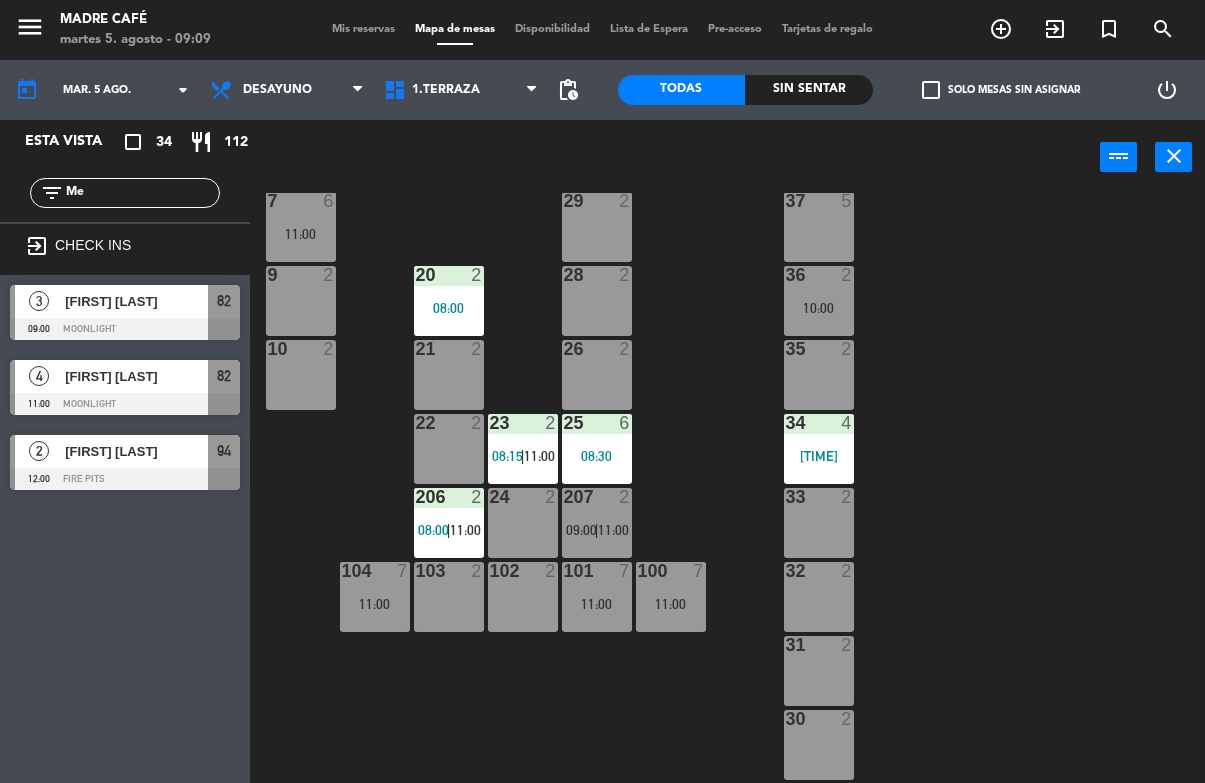 scroll, scrollTop: 481, scrollLeft: 0, axis: vertical 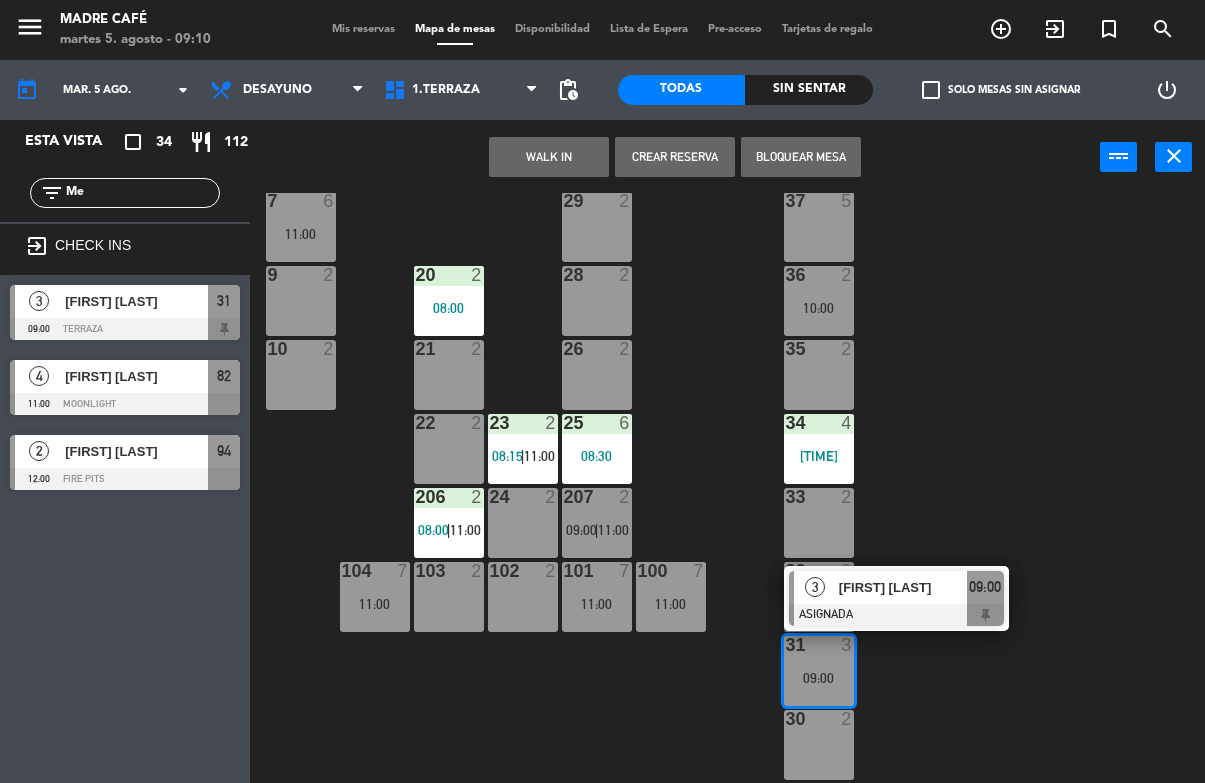 click on "[FIRST] [LAST]" at bounding box center [902, 587] 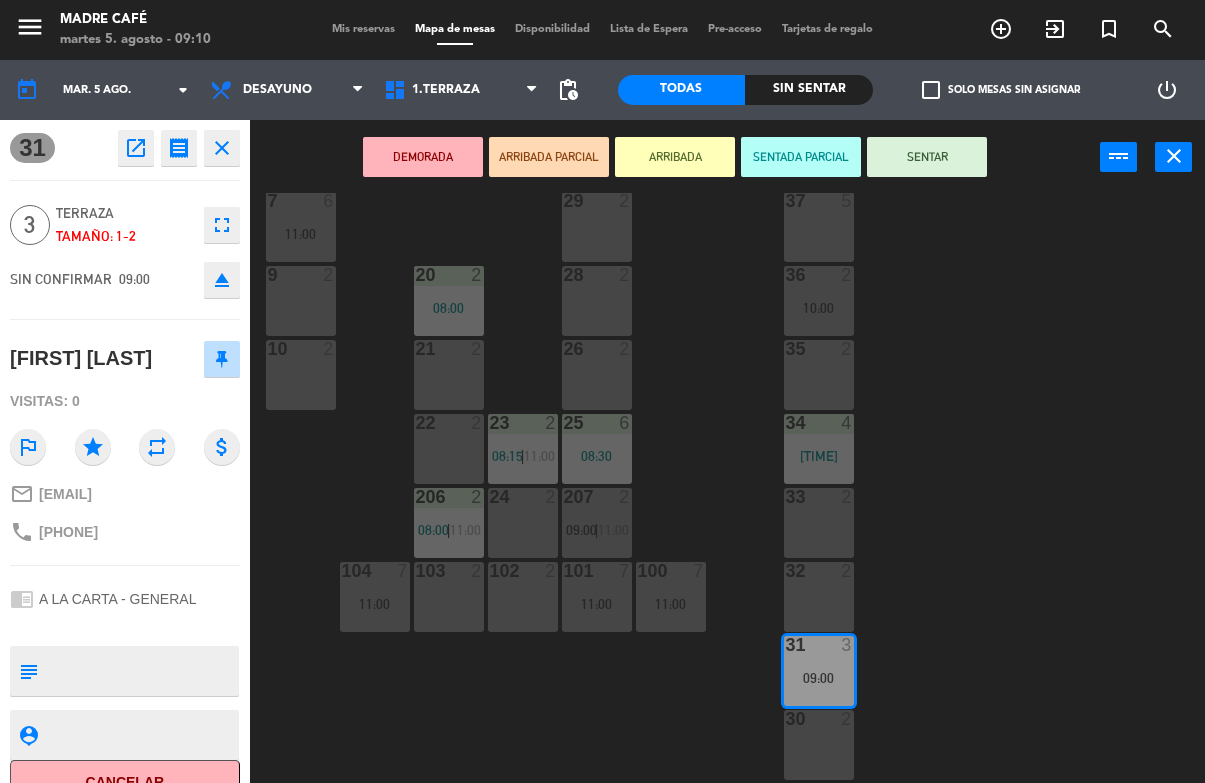 click on "SENTAR" at bounding box center (927, 157) 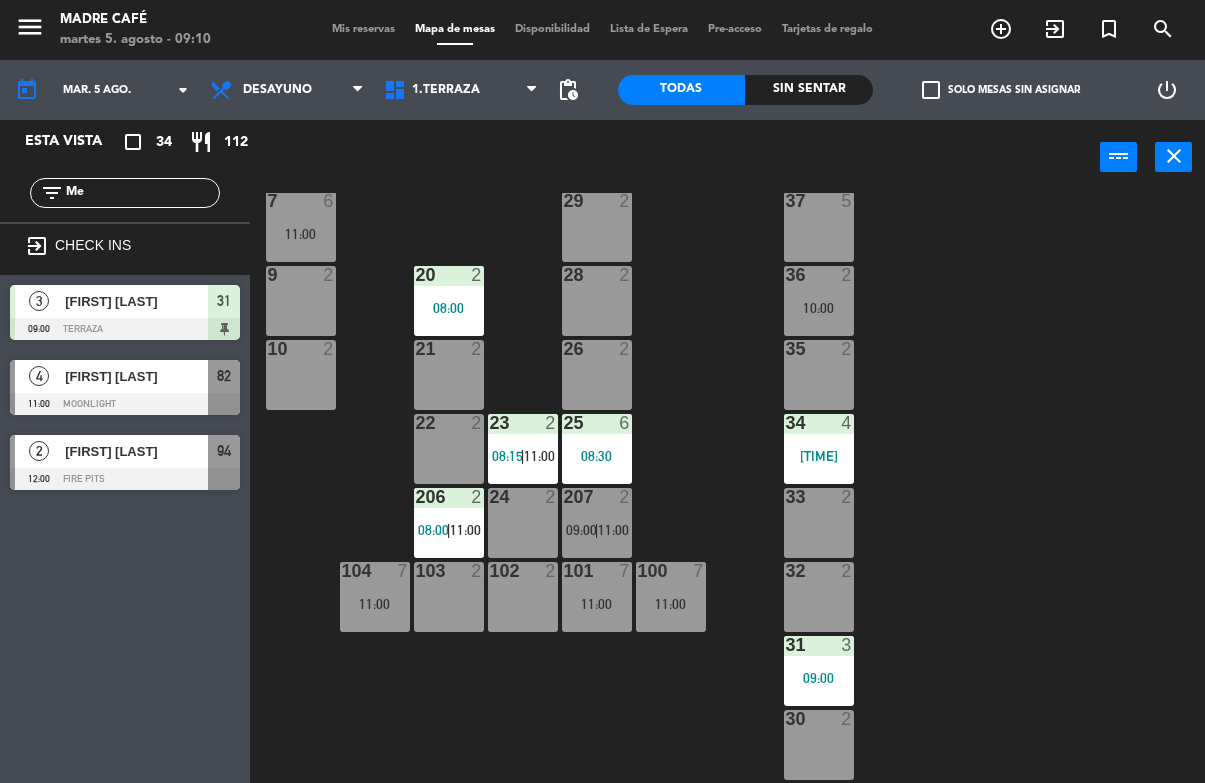 click on "Me" 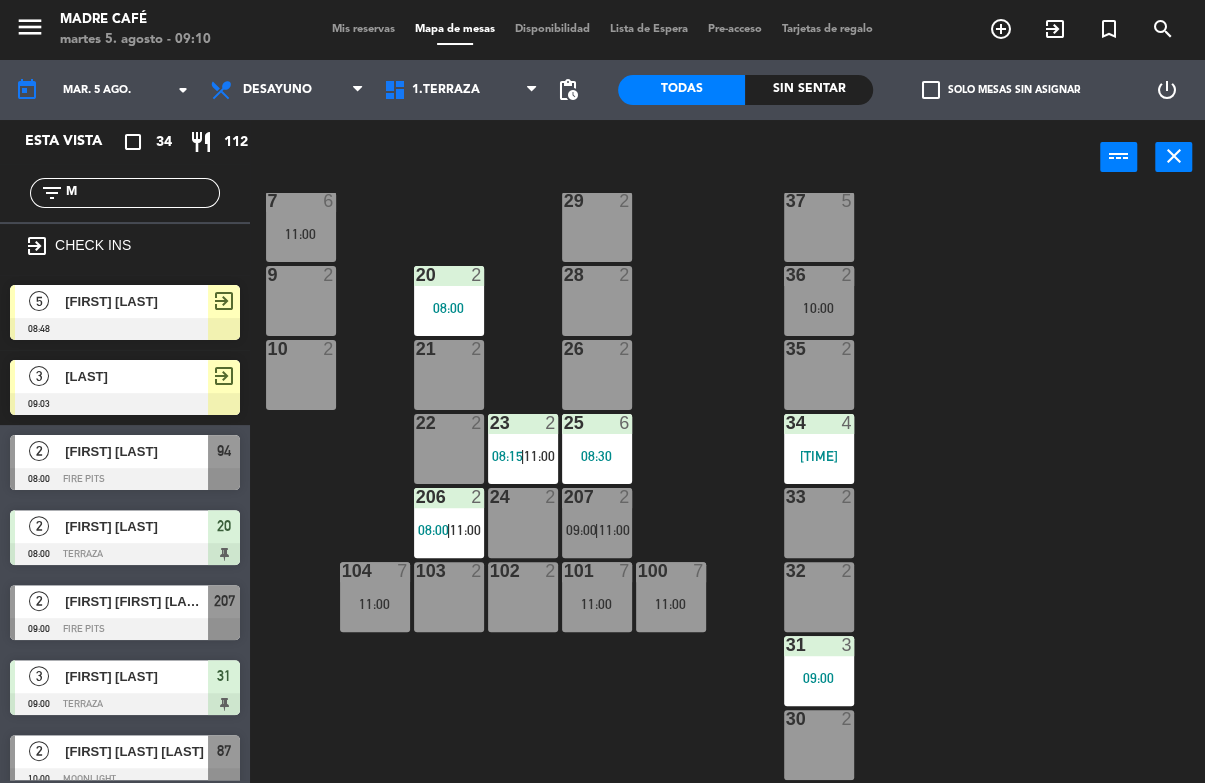type on "M" 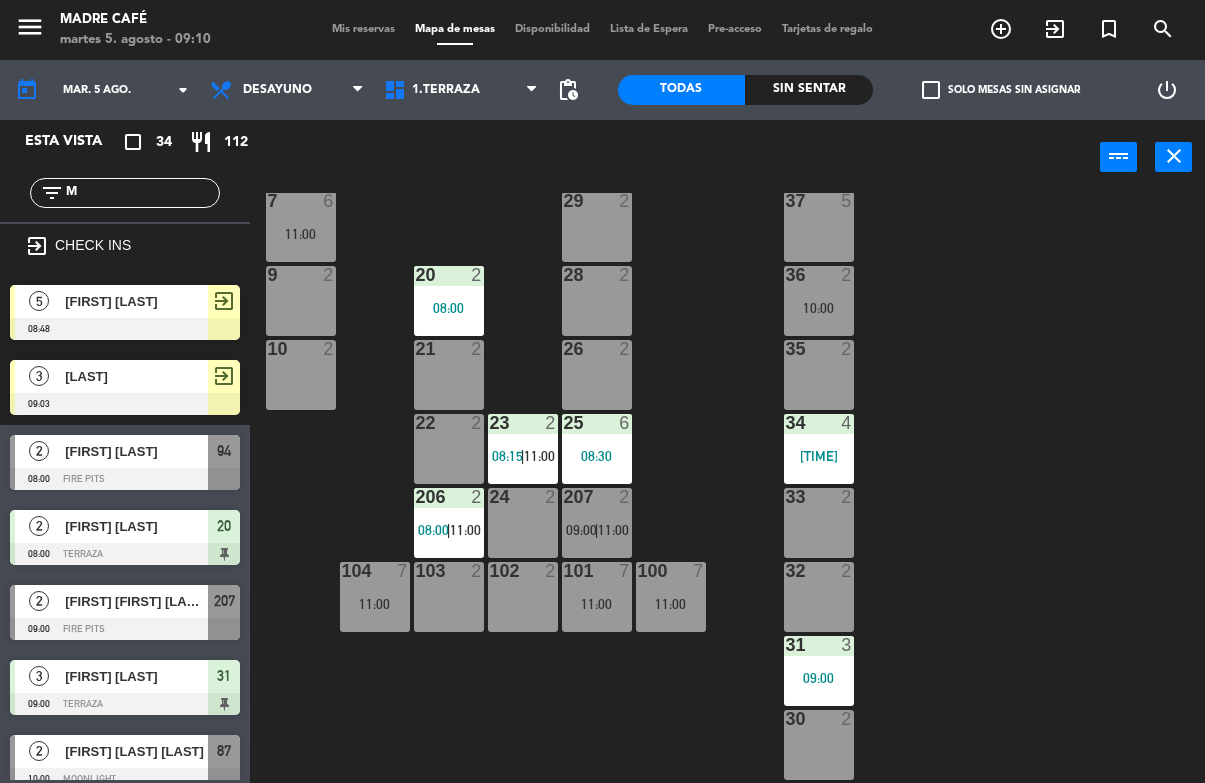 click on "M" 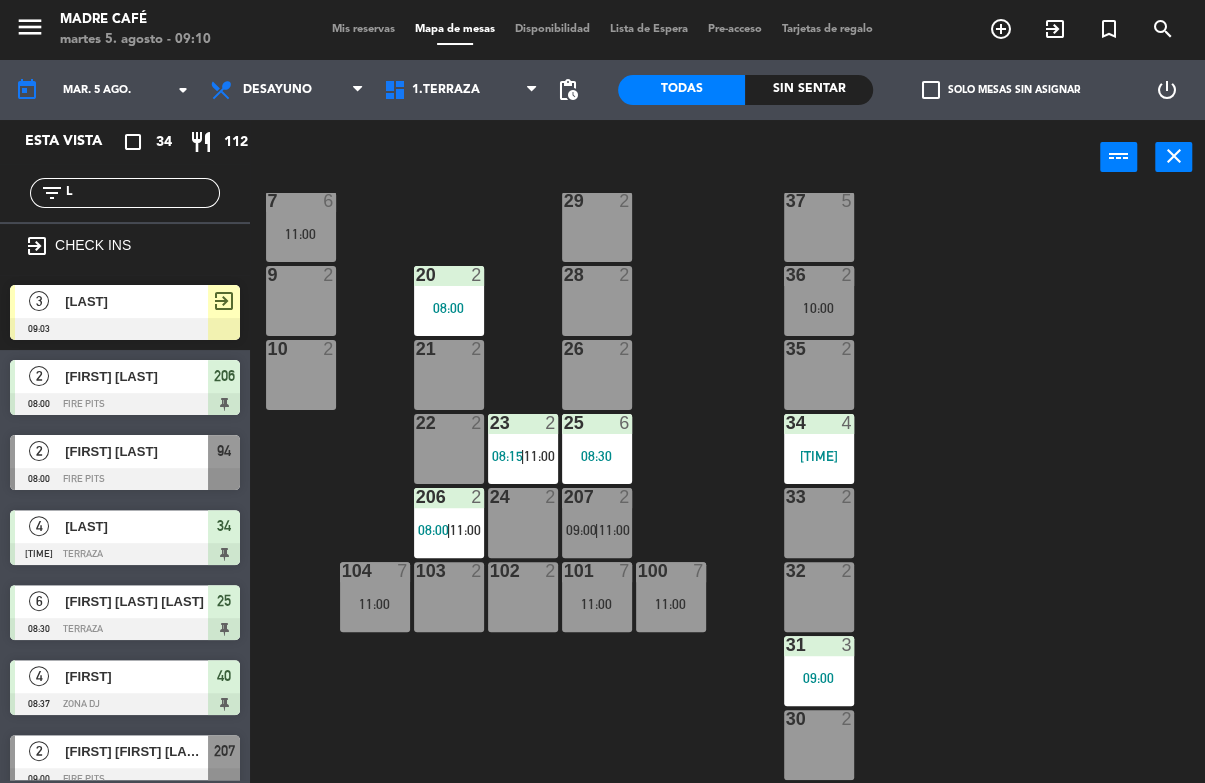 type on "L" 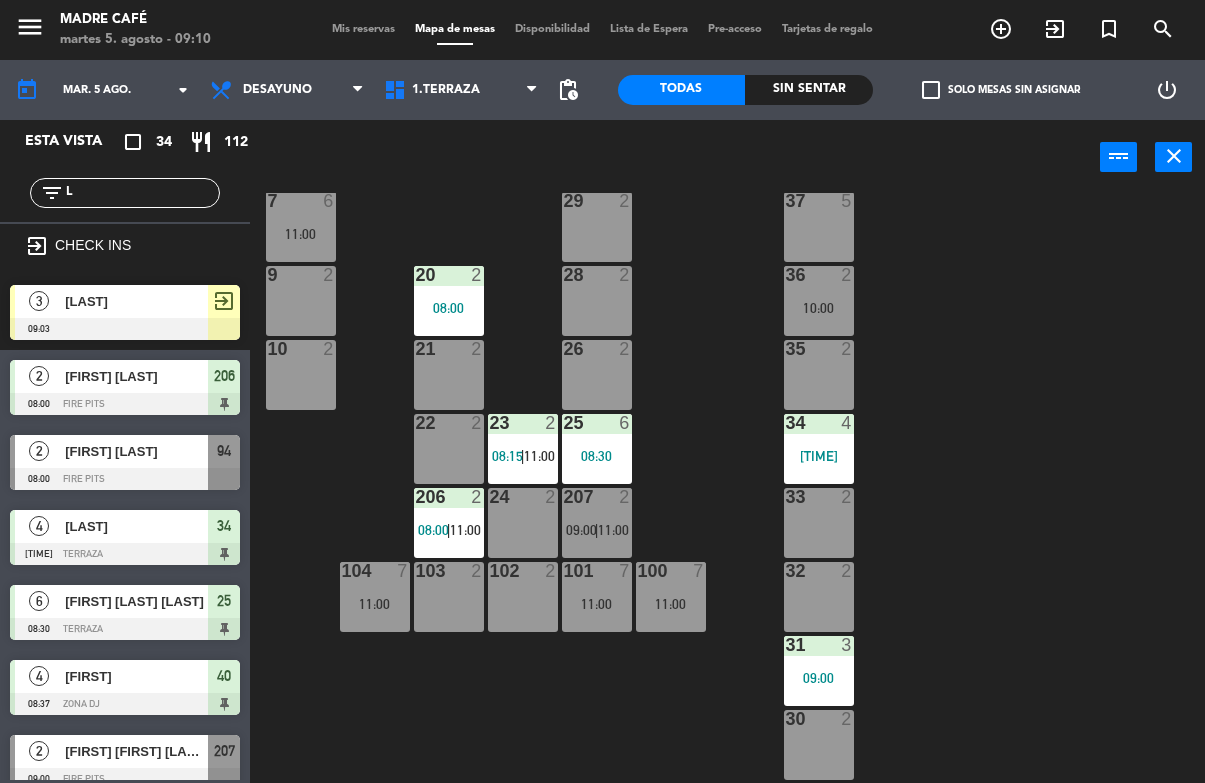 click on "L" 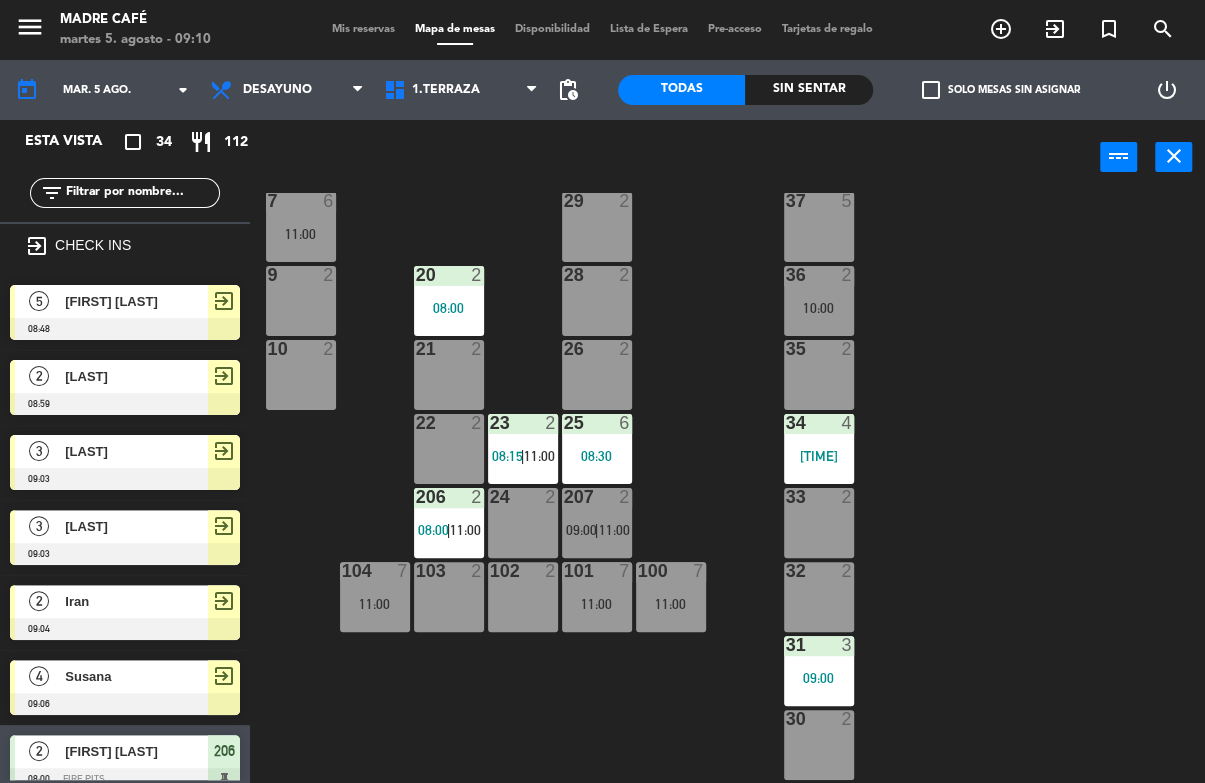 click 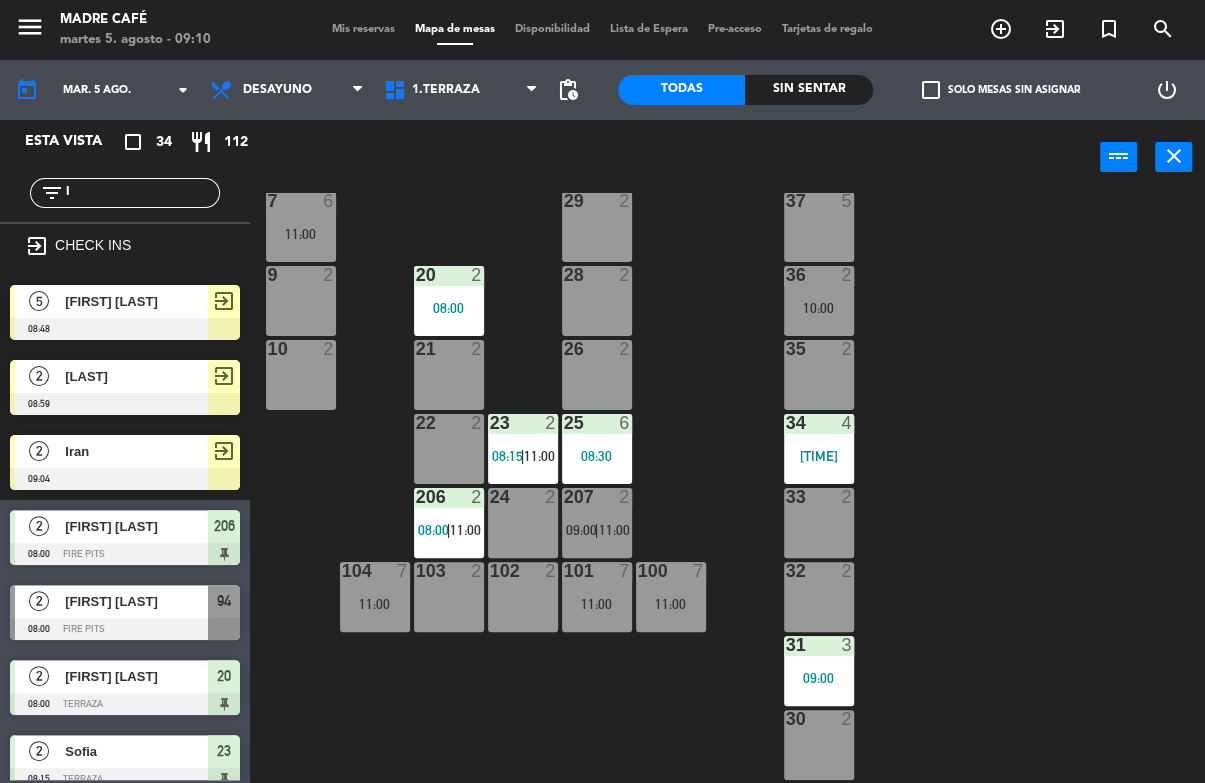 type on "I" 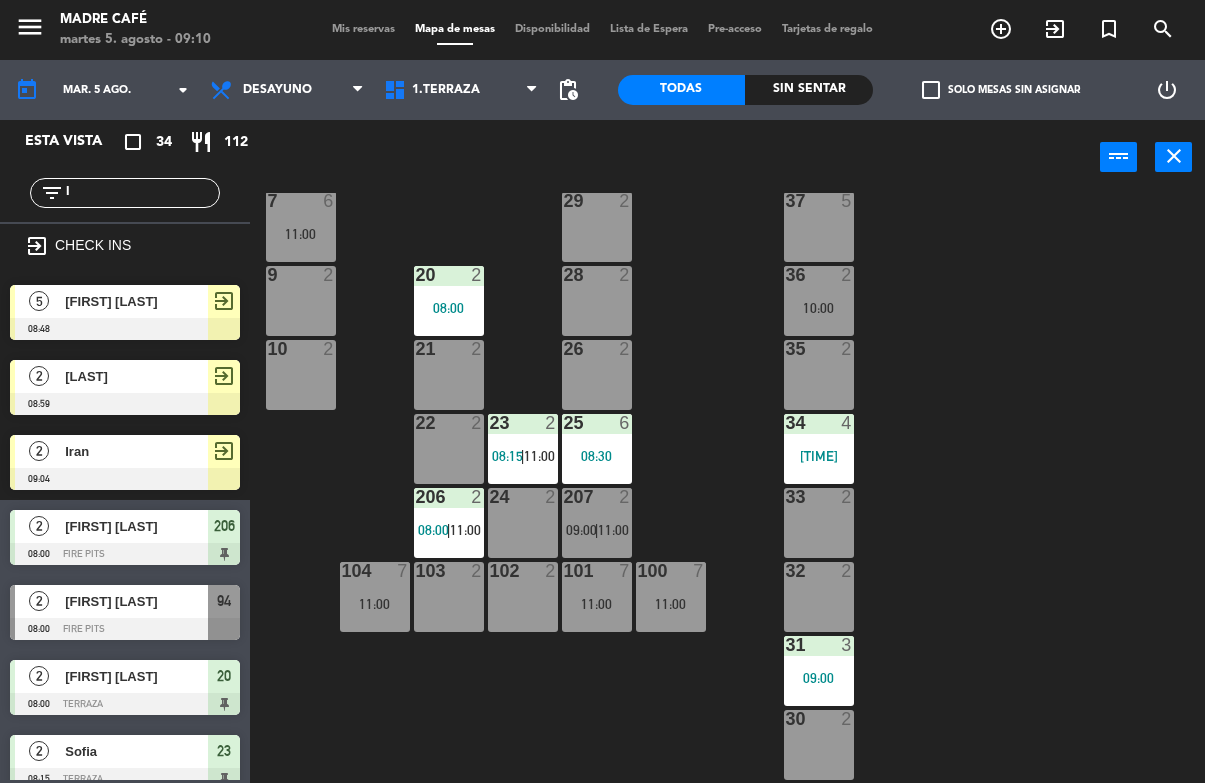 click on "I" 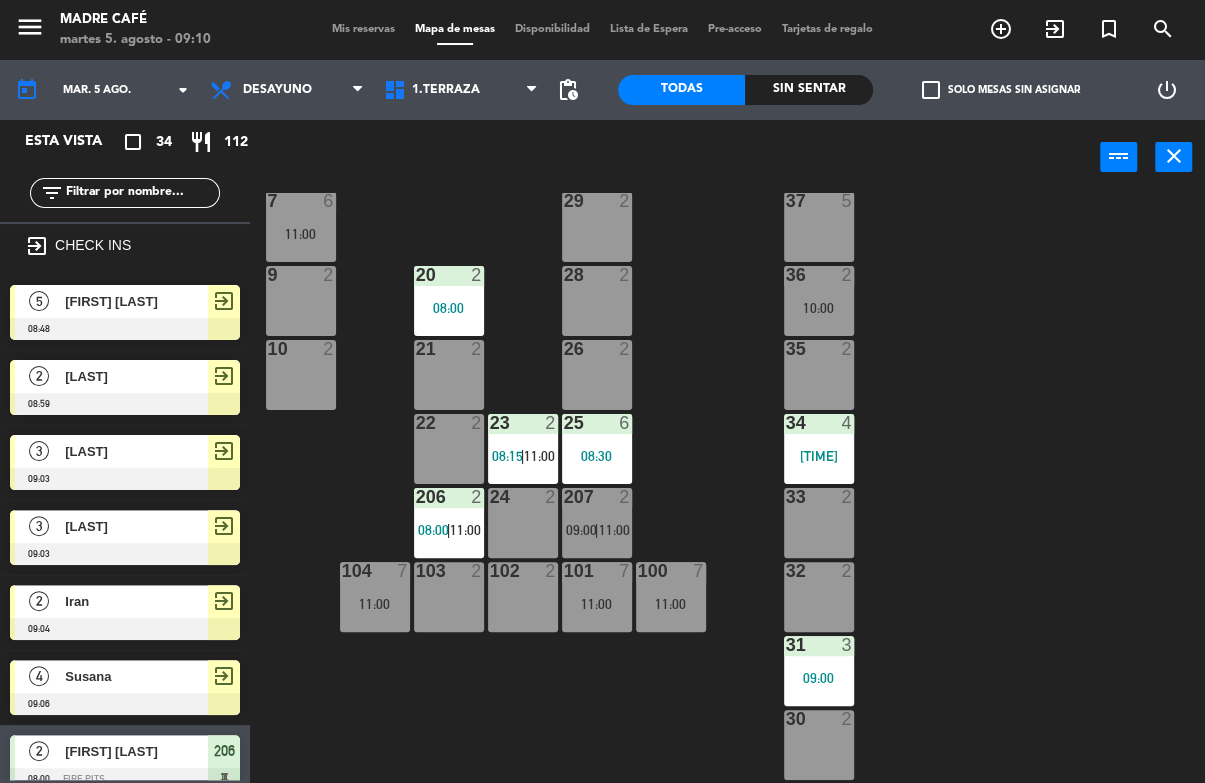 click 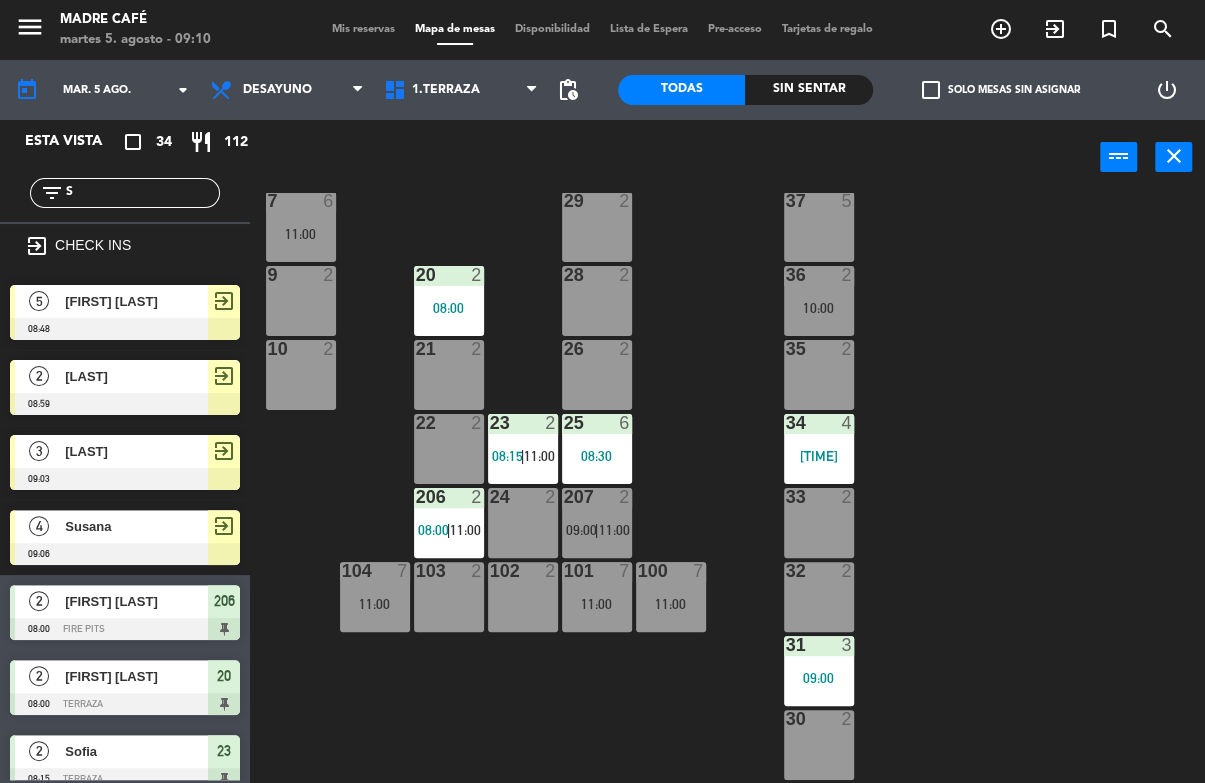 type on "S" 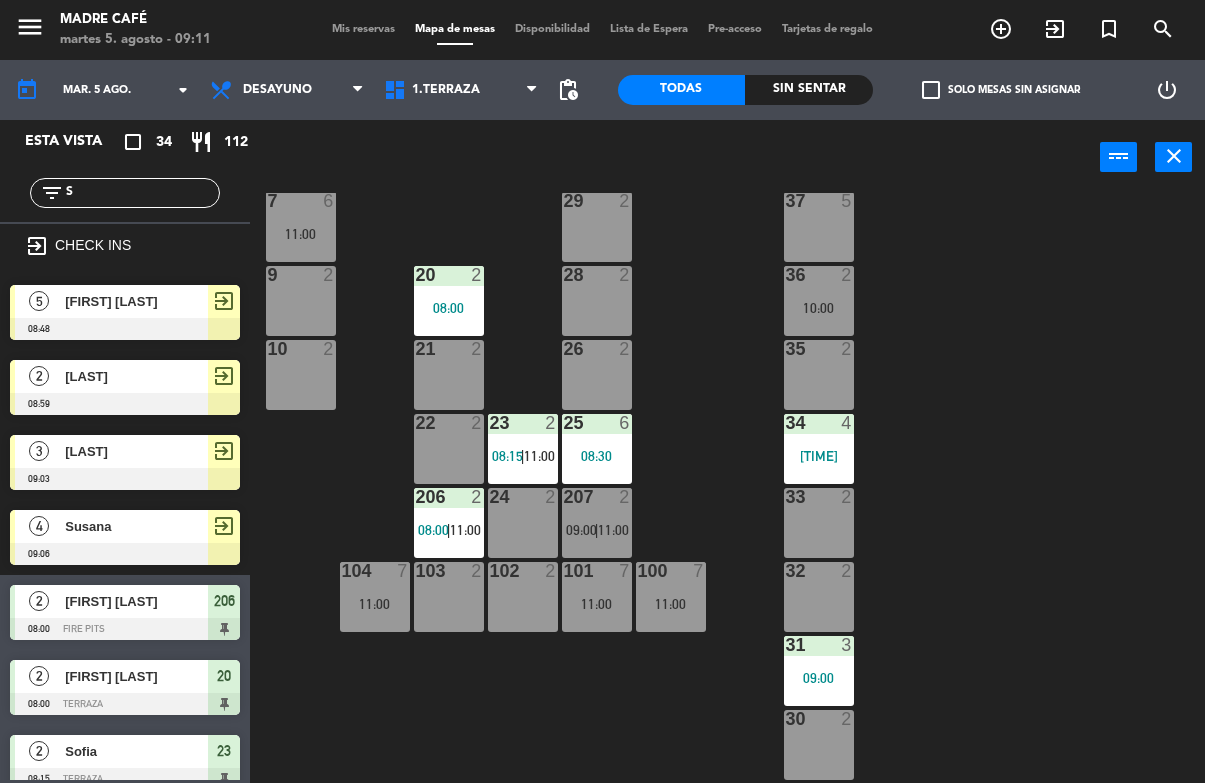 click on "S" 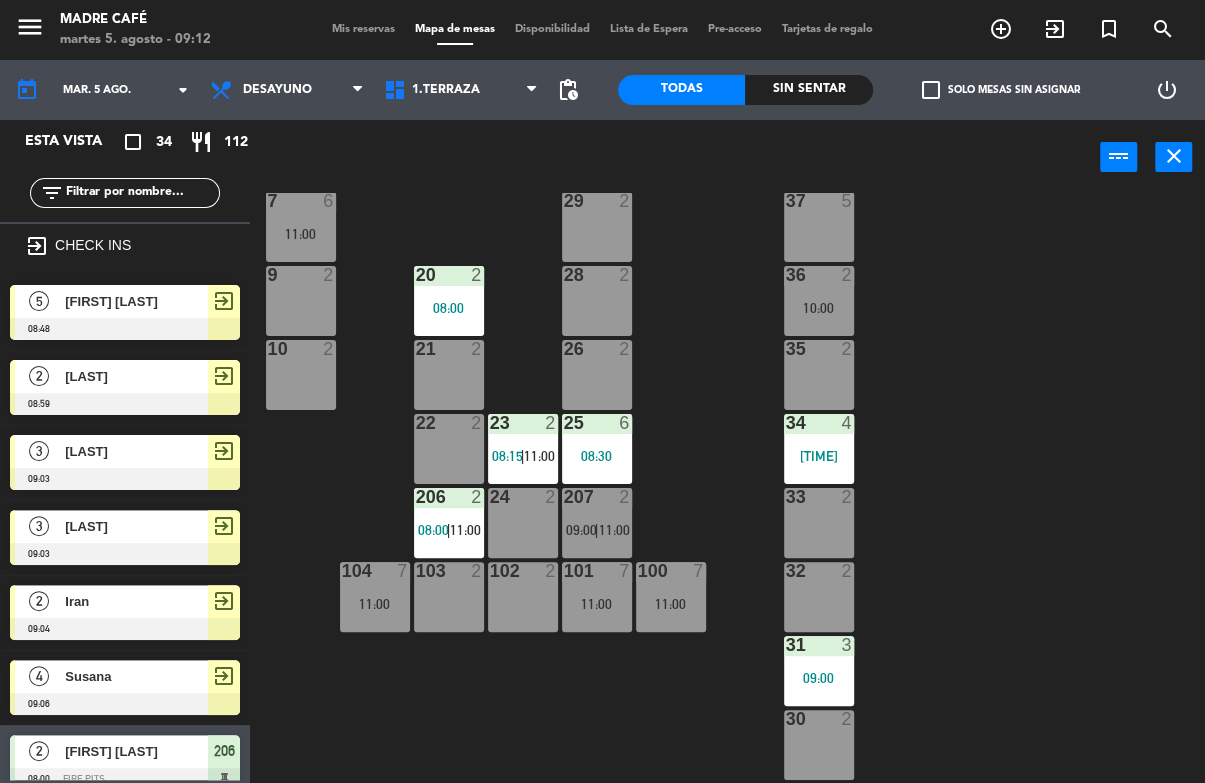 click on "exit_to_app CHECK INS" at bounding box center (125, 248) 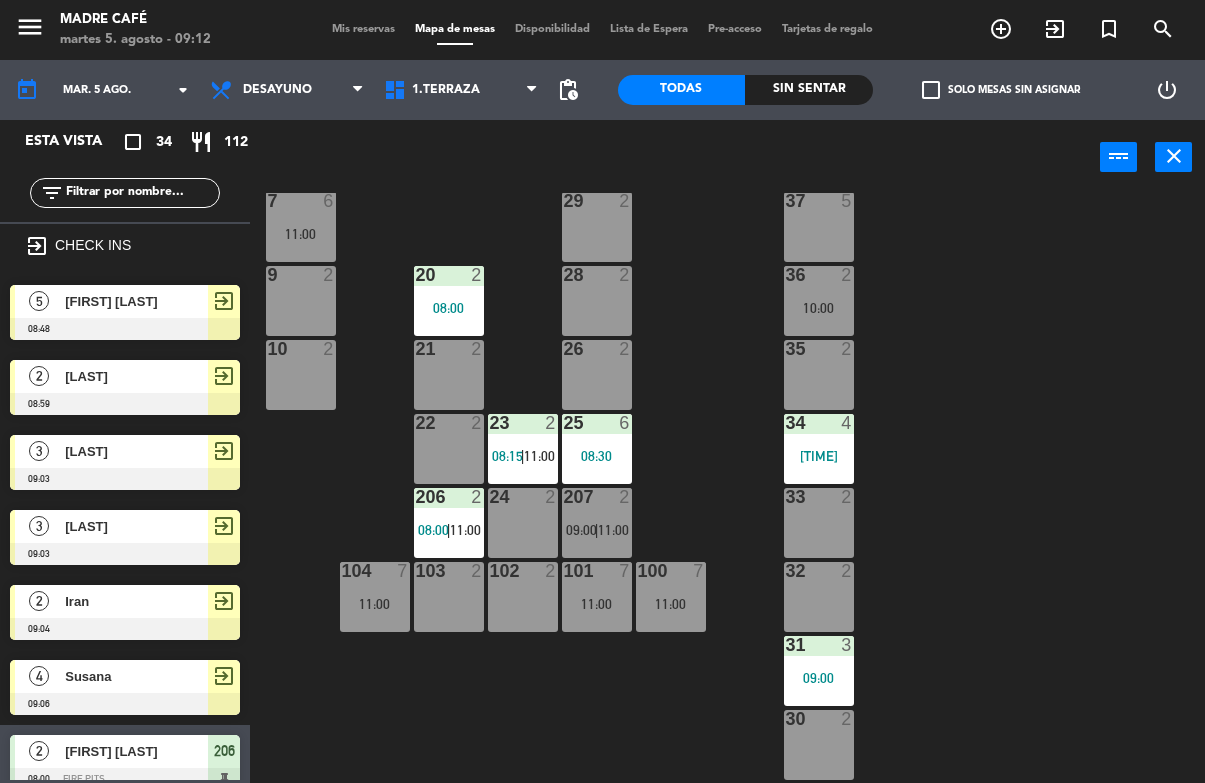 click 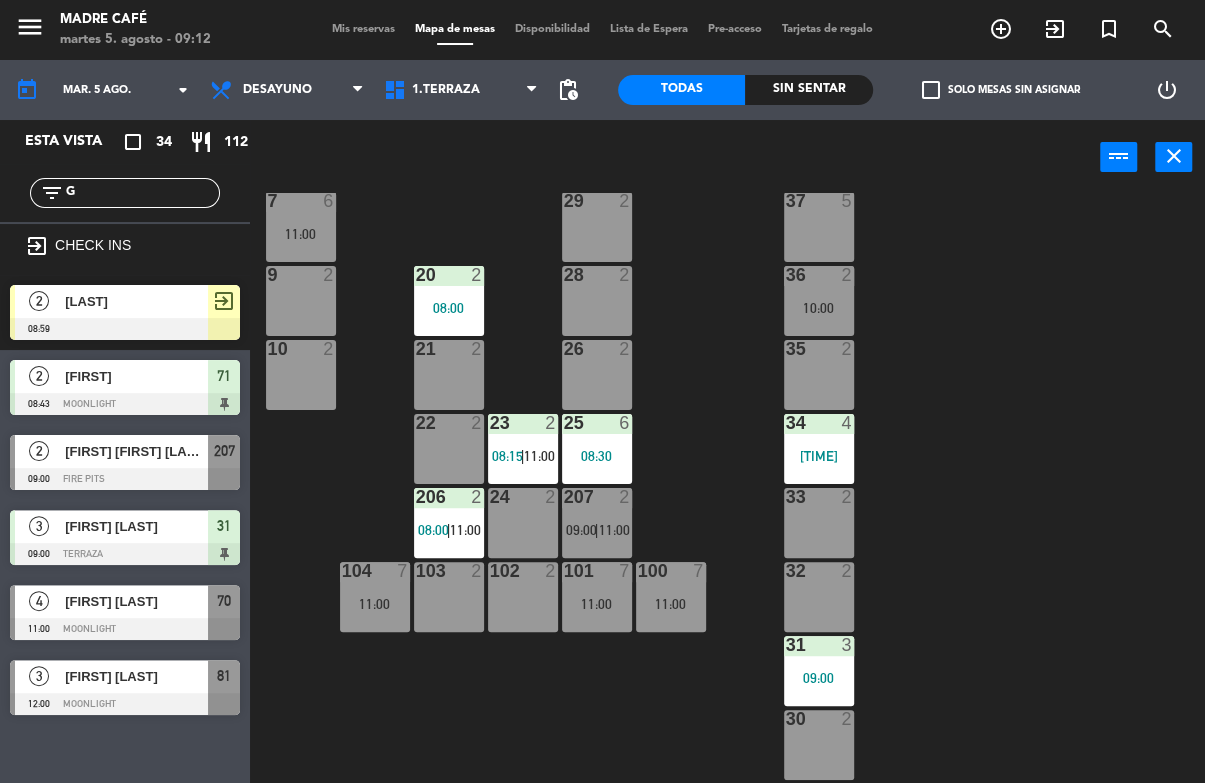 type on "G" 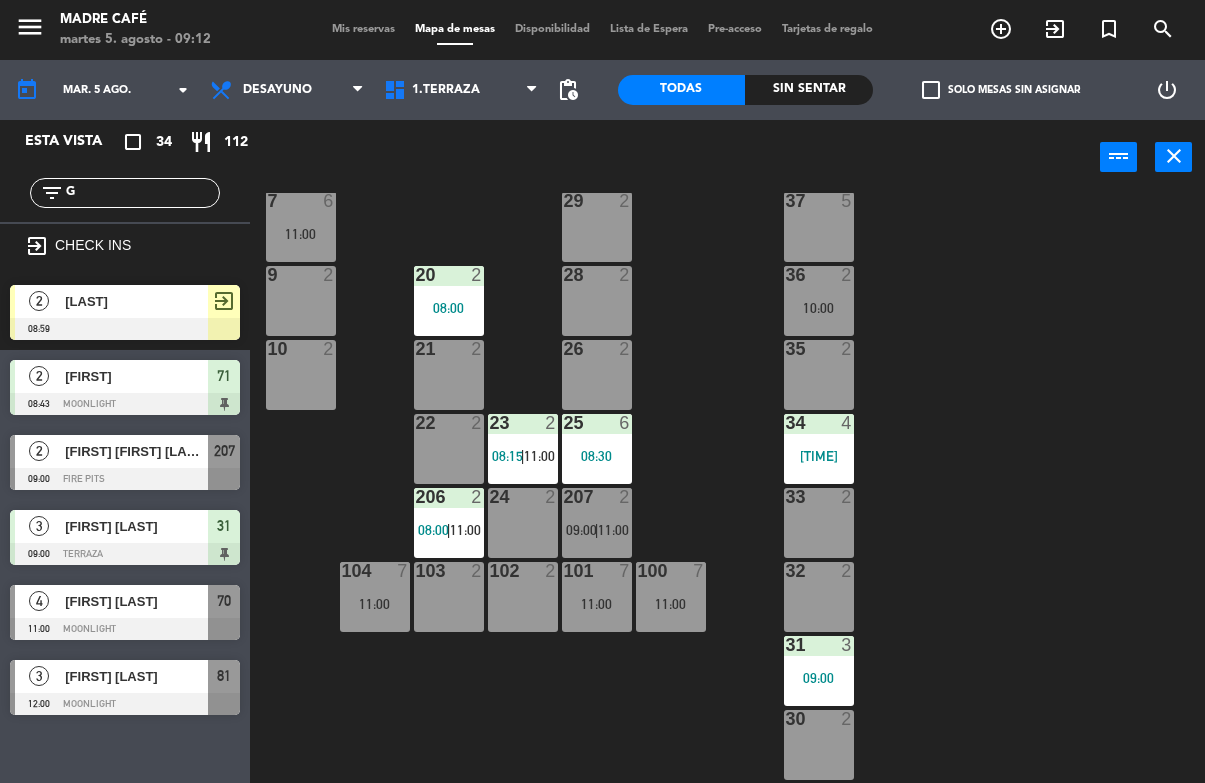 click on "filter_list G" 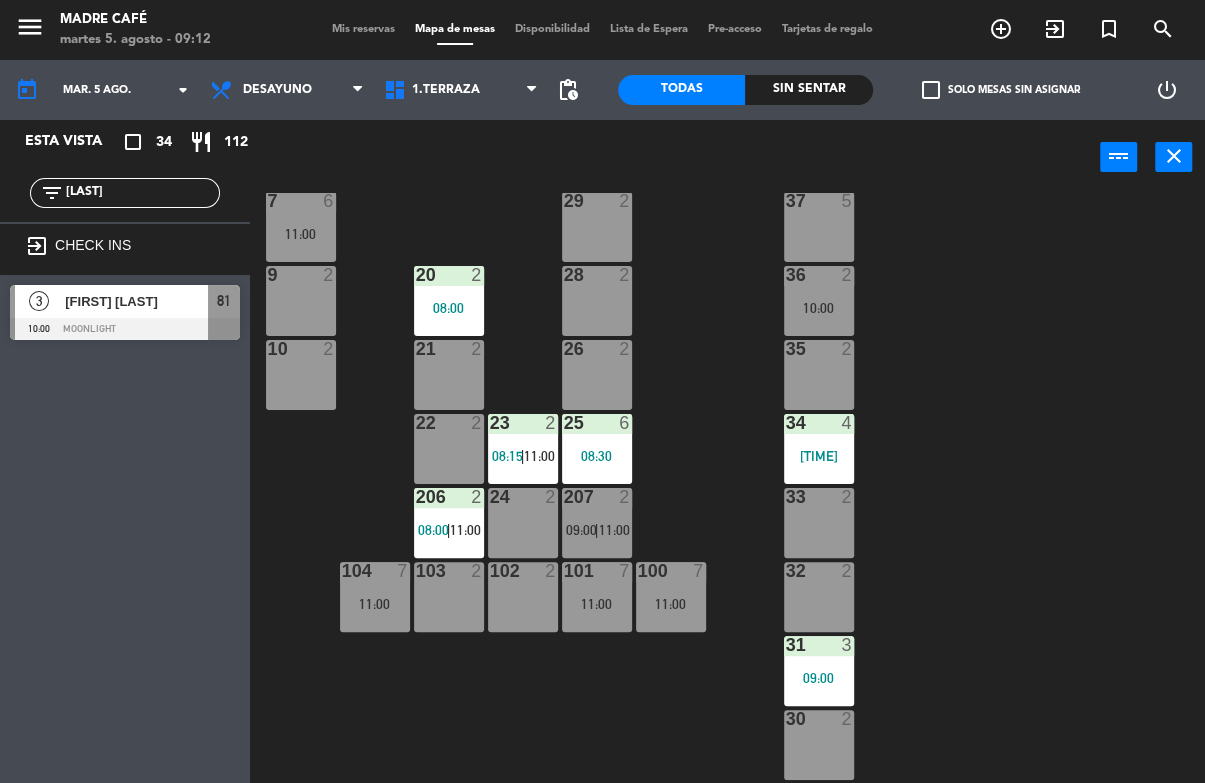 click on "11  4   11:00  63  5  62  2  12  4   11:00  1  6  61  5  64  5  17  2  13  2  2 lock  6  60  5  65  5  308  5  18  2  311  2  AZUL lock  6  14  2  3  6   11:00  309  5  310  5  19  2  PRIV lock  6  93  4   10:00  94  2   08:00    |    10:00    |    12:00     15  3   10:00  92  2  91  2  90  2  5  6   11:00  16  3   10:00  6  6   11:00  29  2  7  6   11:00  37  5  36  2   10:00  9  2  28  2  20  2   08:00  10  2  21  2  26  2  35  2  22  2  23  2   08:15    |    11:00     25  6   08:30  34  4   08:19  206  2   08:00    |    11:00     207  2   09:00    |    11:00     33  2  24  2  101  7   11:00  100  7   11:00  104  7   11:00  102  2  103  2  32  2  31  3   09:00  30  2" 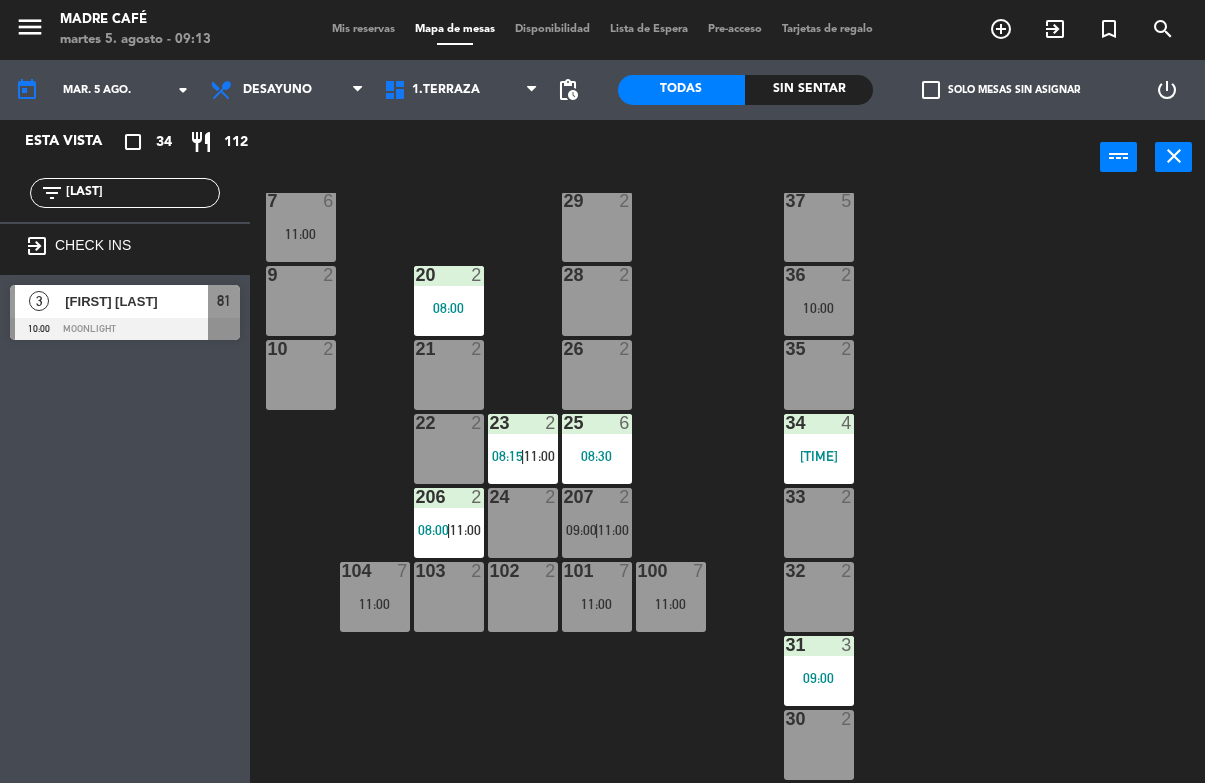 click on "[LAST]" 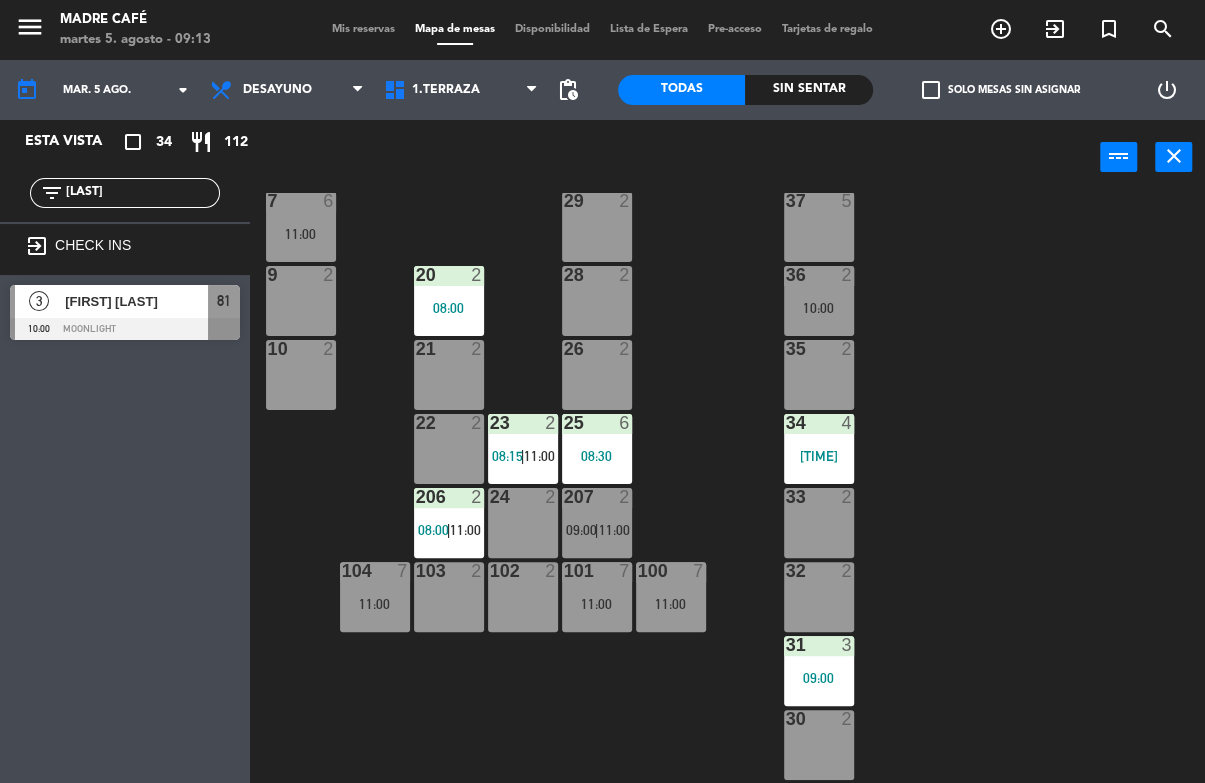 type on "U" 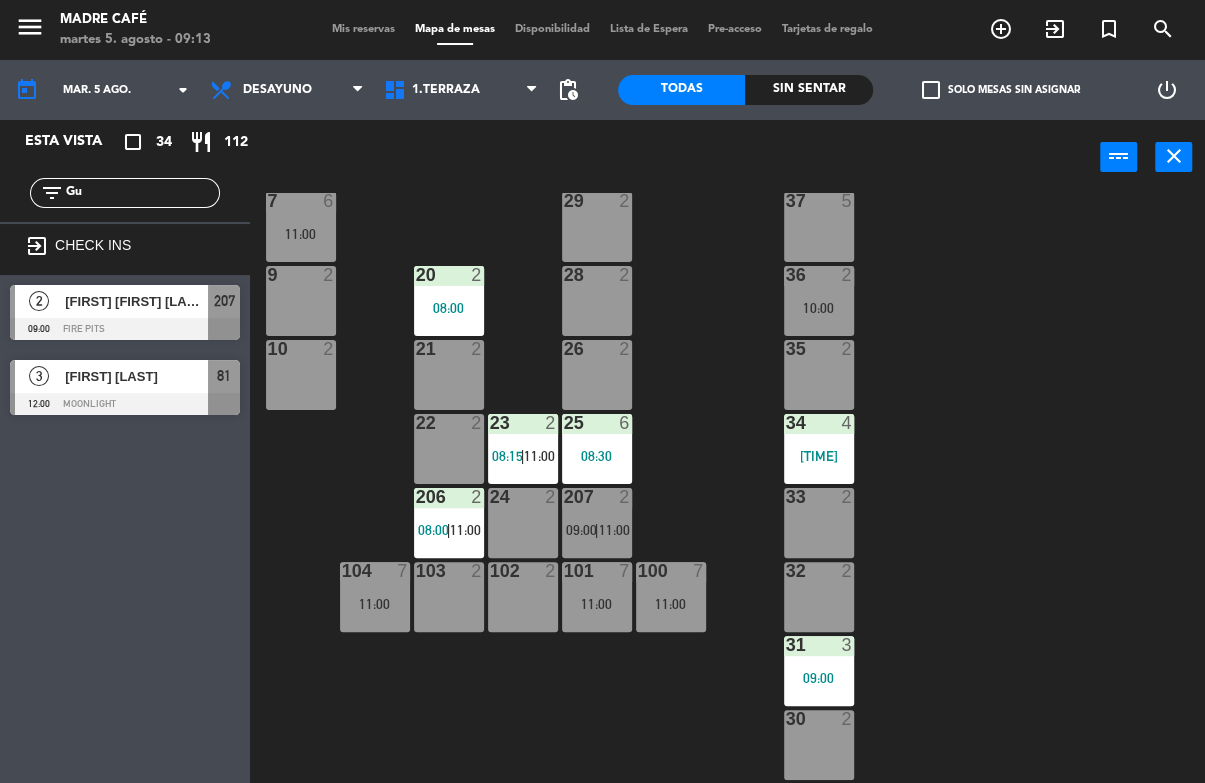 click on "11  4   11:00  63  5  62  2  12  4   11:00  1  6  61  5  64  5  17  2  13  2  2 lock  6  60  5  65  5  308  5  18  2  311  2  AZUL lock  6  14  2  3  6   11:00  309  5  310  5  19  2  PRIV lock  6  93  4   10:00  94  2   08:00    |    10:00    |    12:00     15  3   10:00  92  2  91  2  90  2  5  6   11:00  16  3   10:00  6  6   11:00  29  2  7  6   11:00  37  5  36  2   10:00  9  2  28  2  20  2   08:00  10  2  21  2  26  2  35  2  22  2  23  2   08:15    |    11:00     25  6   08:30  34  4   08:19  206  2   08:00    |    11:00     207  2   09:00    |    11:00     33  2  24  2  101  7   11:00  100  7   11:00  104  7   11:00  102  2  103  2  32  2  31  3   09:00  30  2" 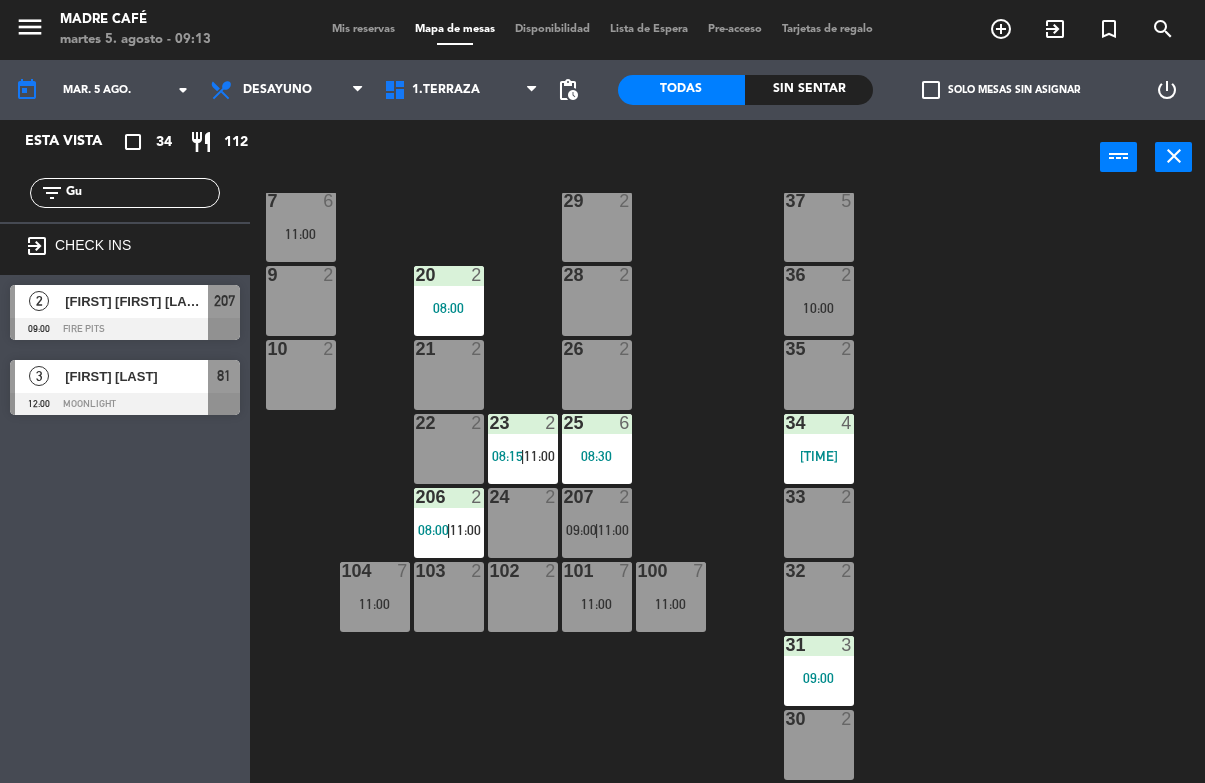 click on "Gu" 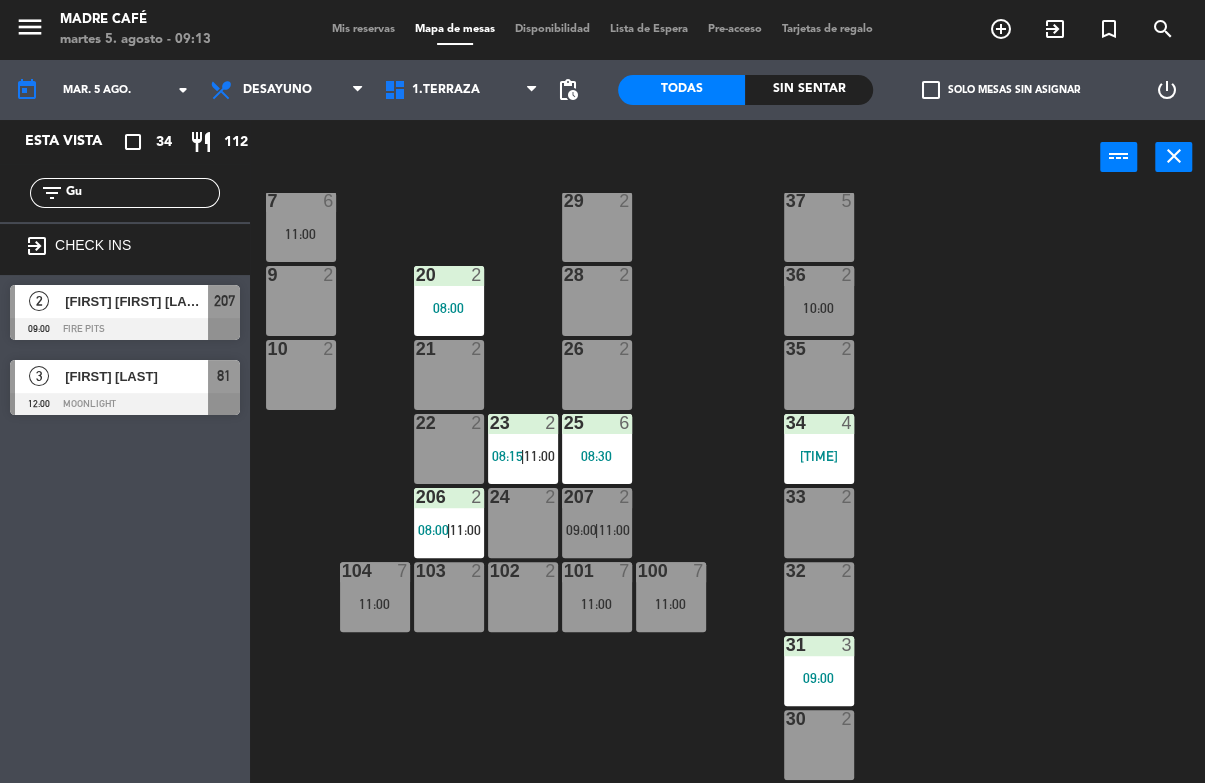 type on "G" 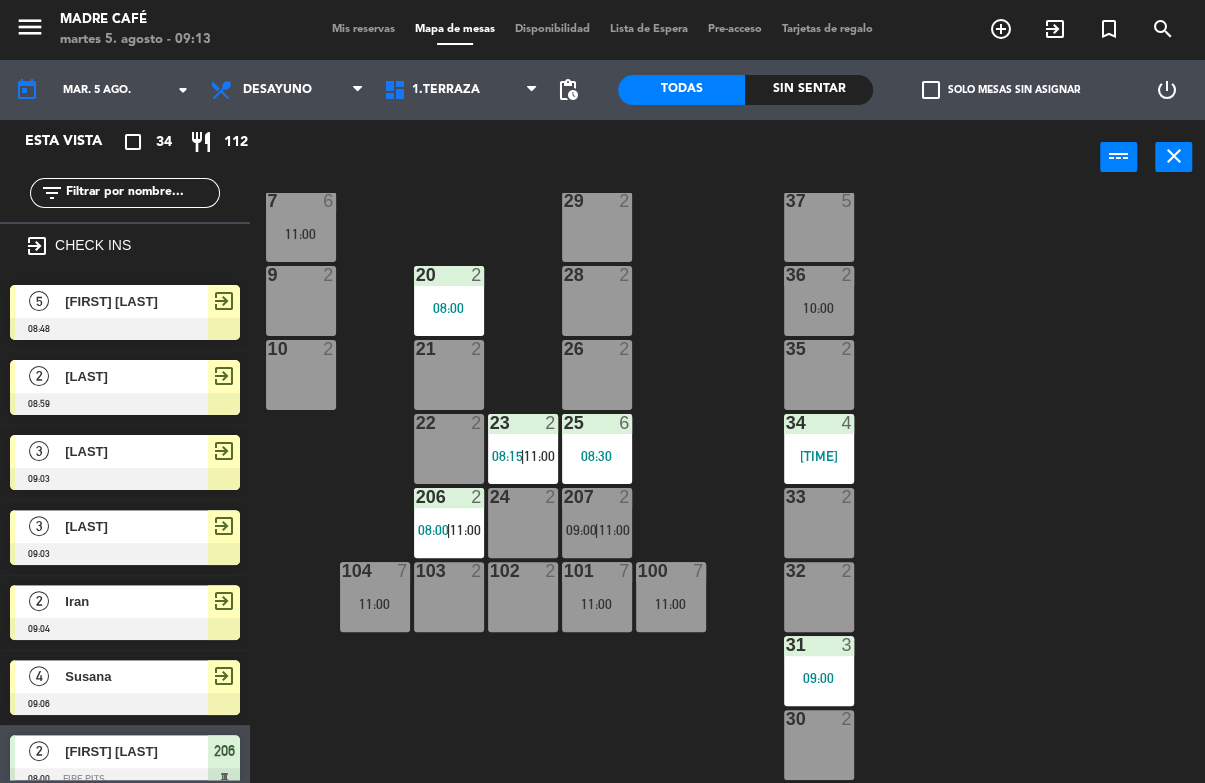type 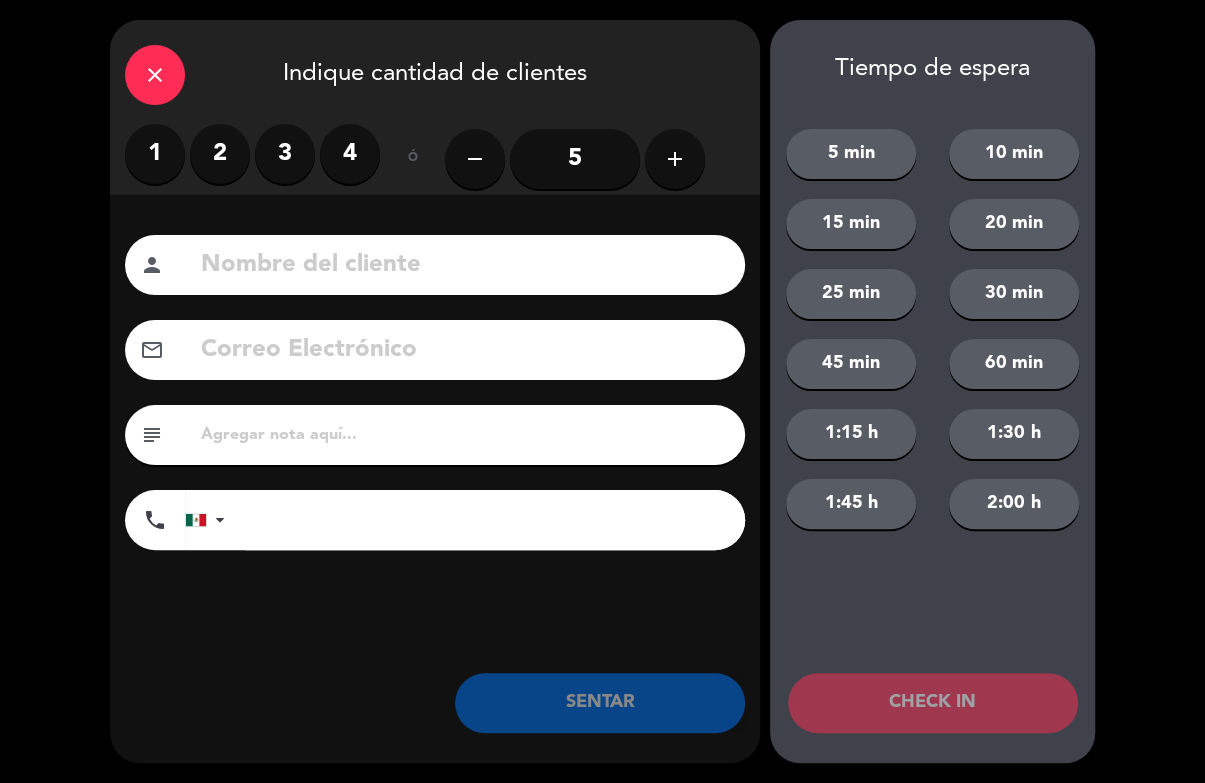 click on "3" at bounding box center (285, 154) 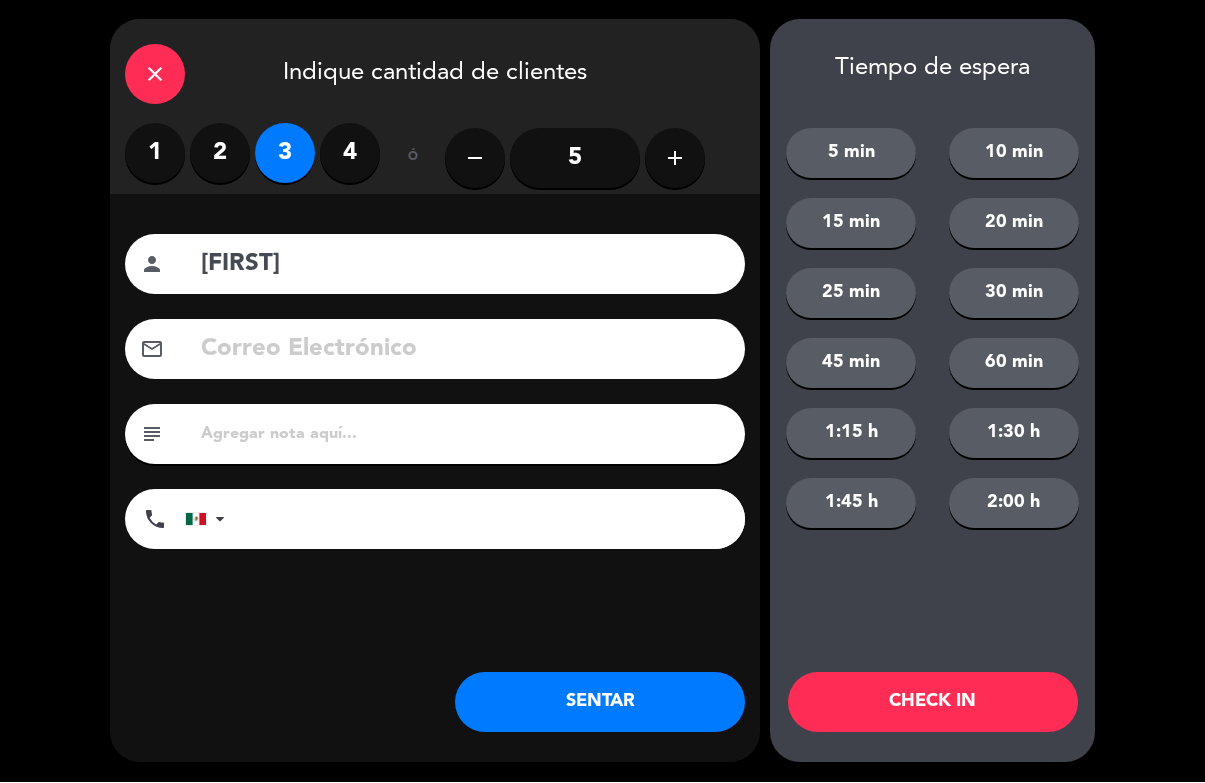 type on "[FIRST]" 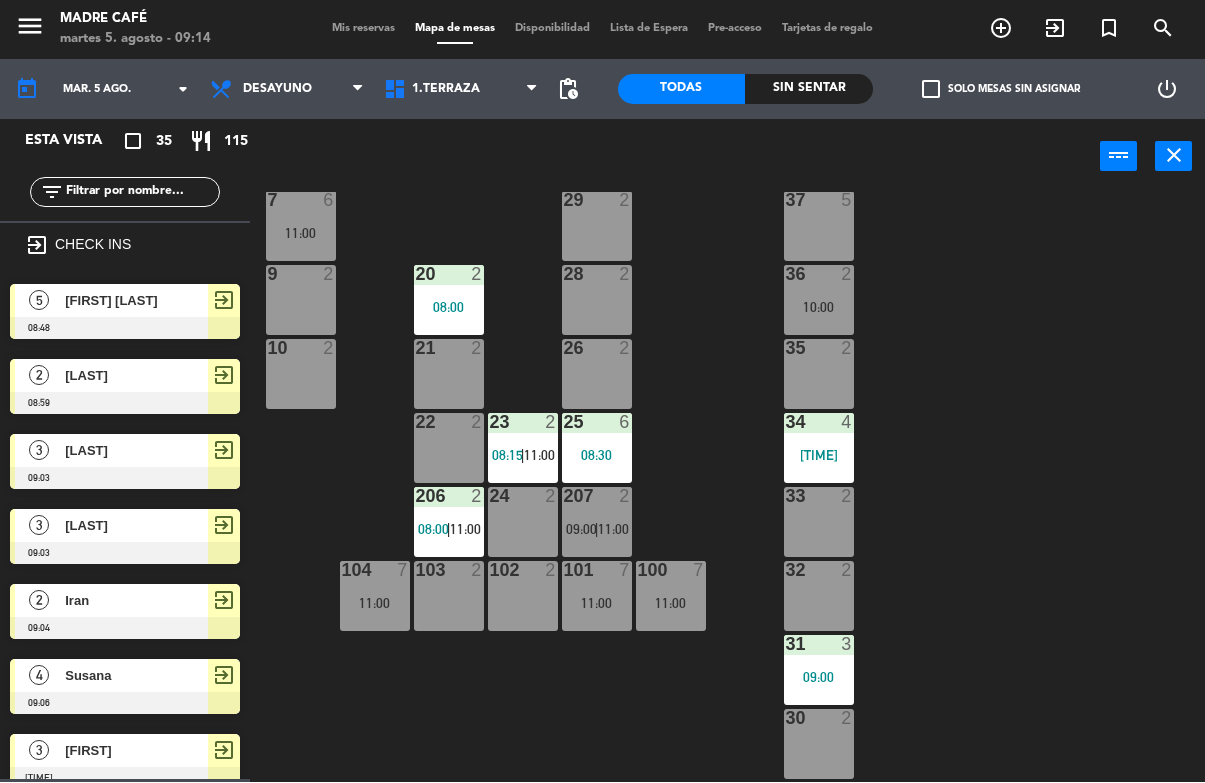 click on "exit_to_app" at bounding box center (1001, 29) 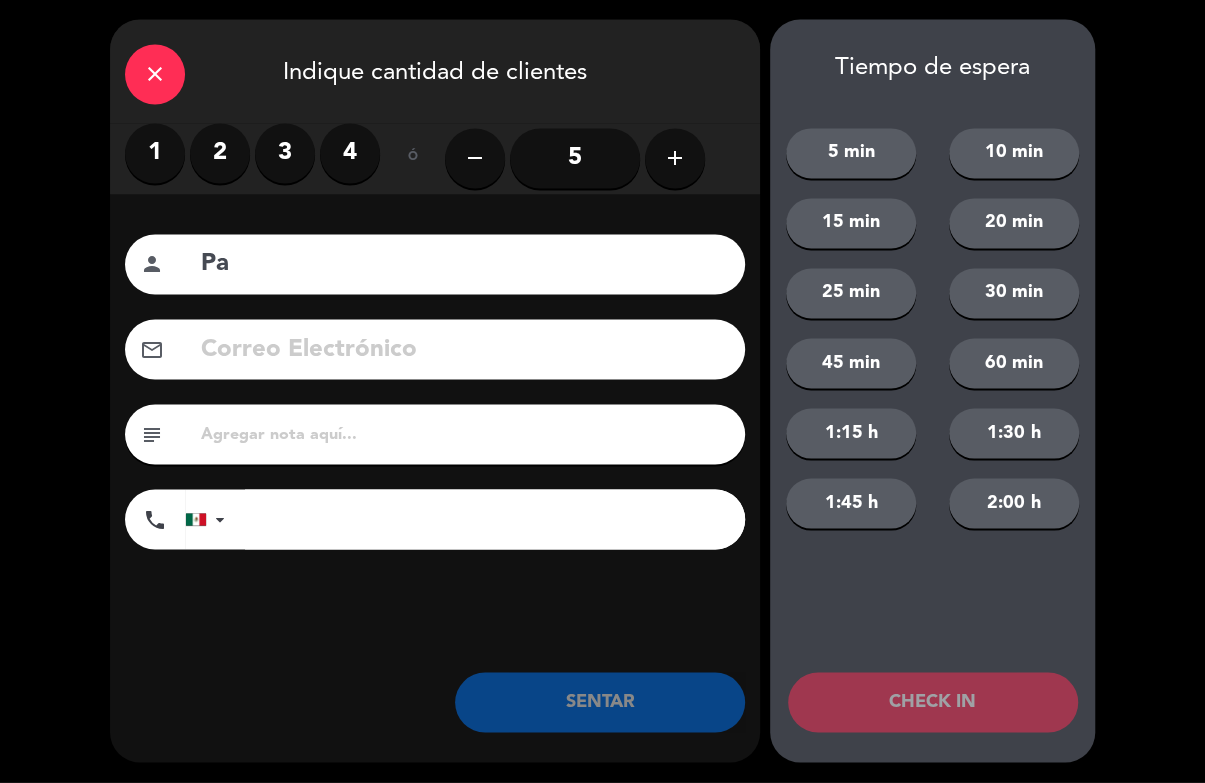 type on "P" 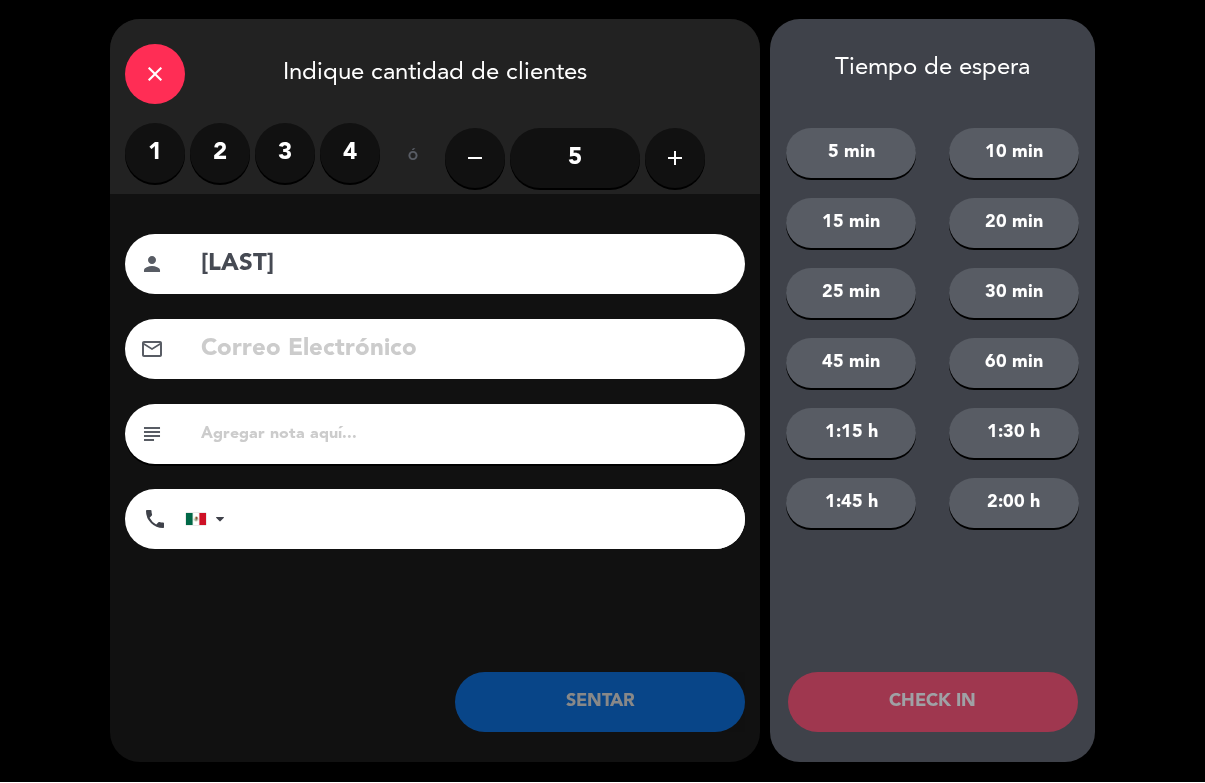 type on "[LAST]" 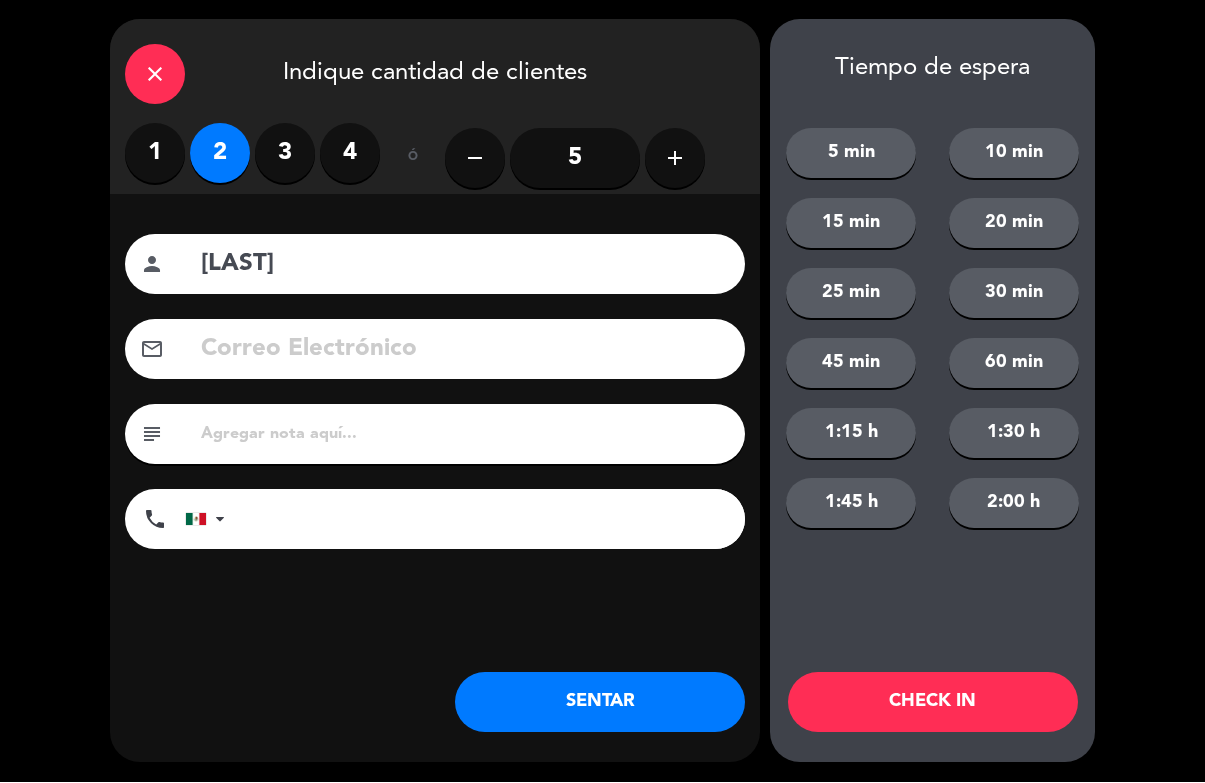 click on "CHECK IN" 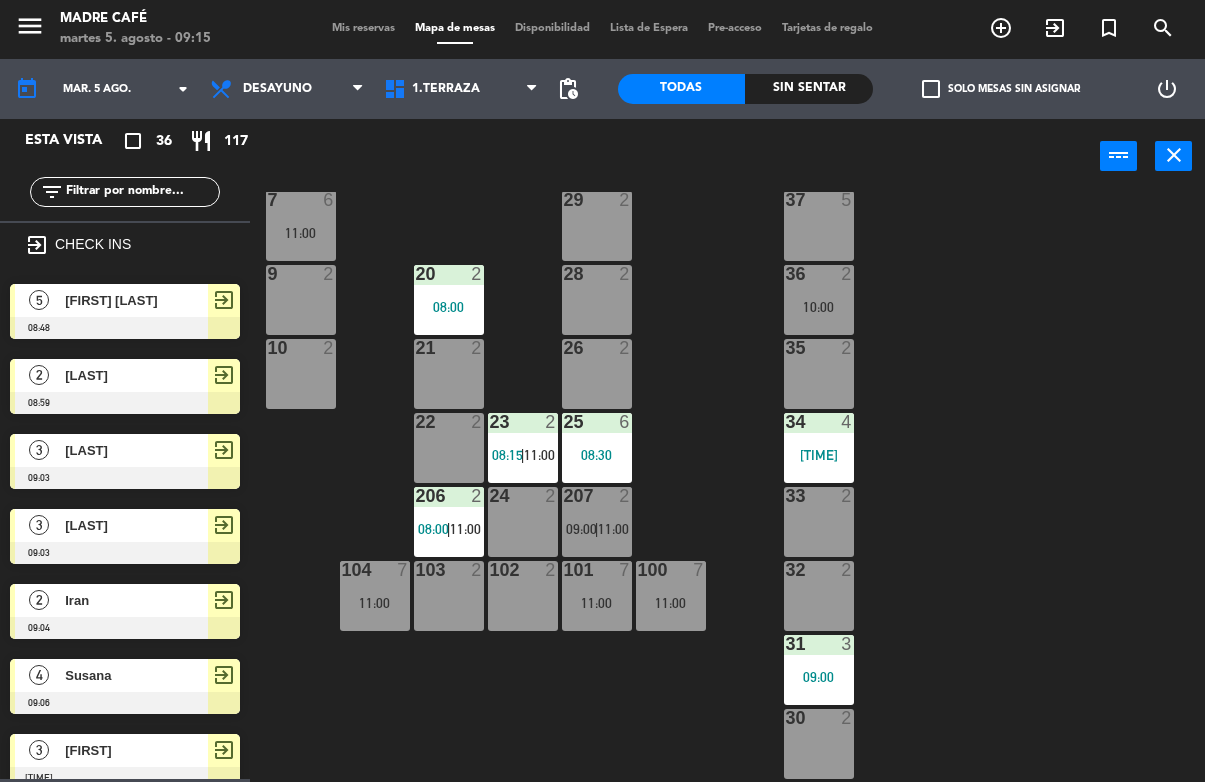 click 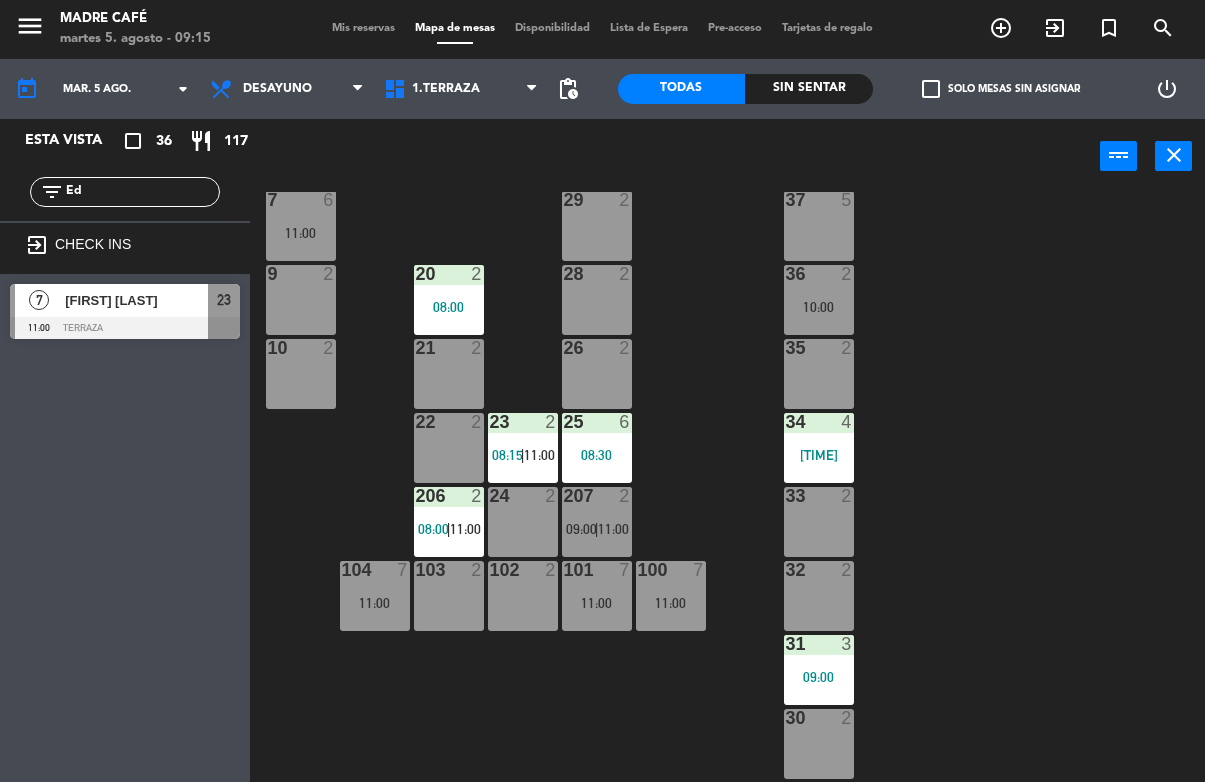 click on "Ed" 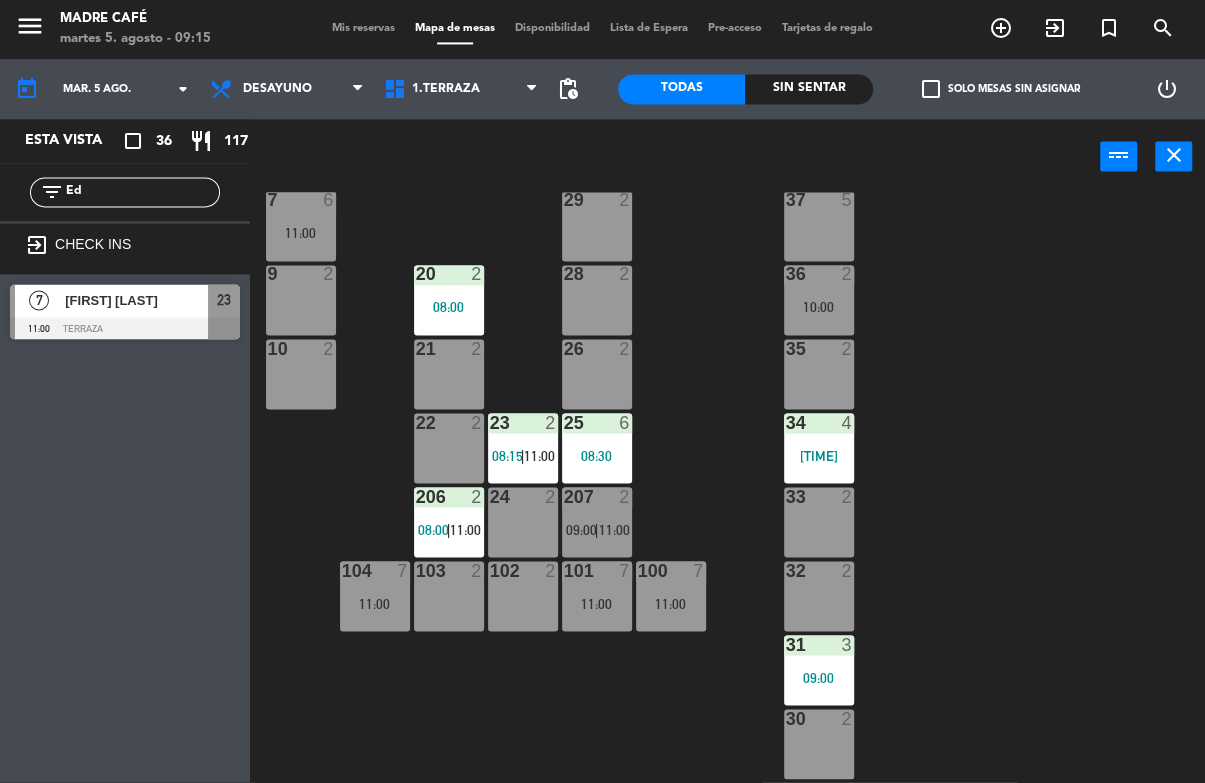 type on "E" 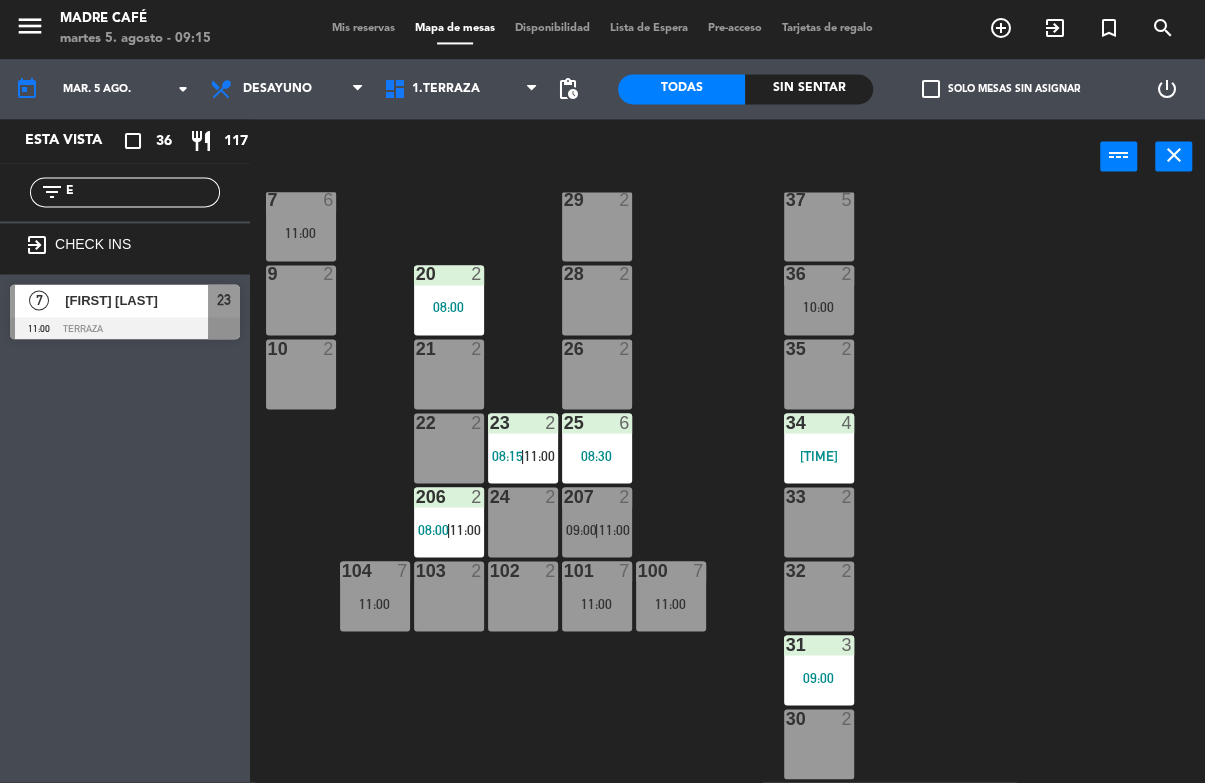 type 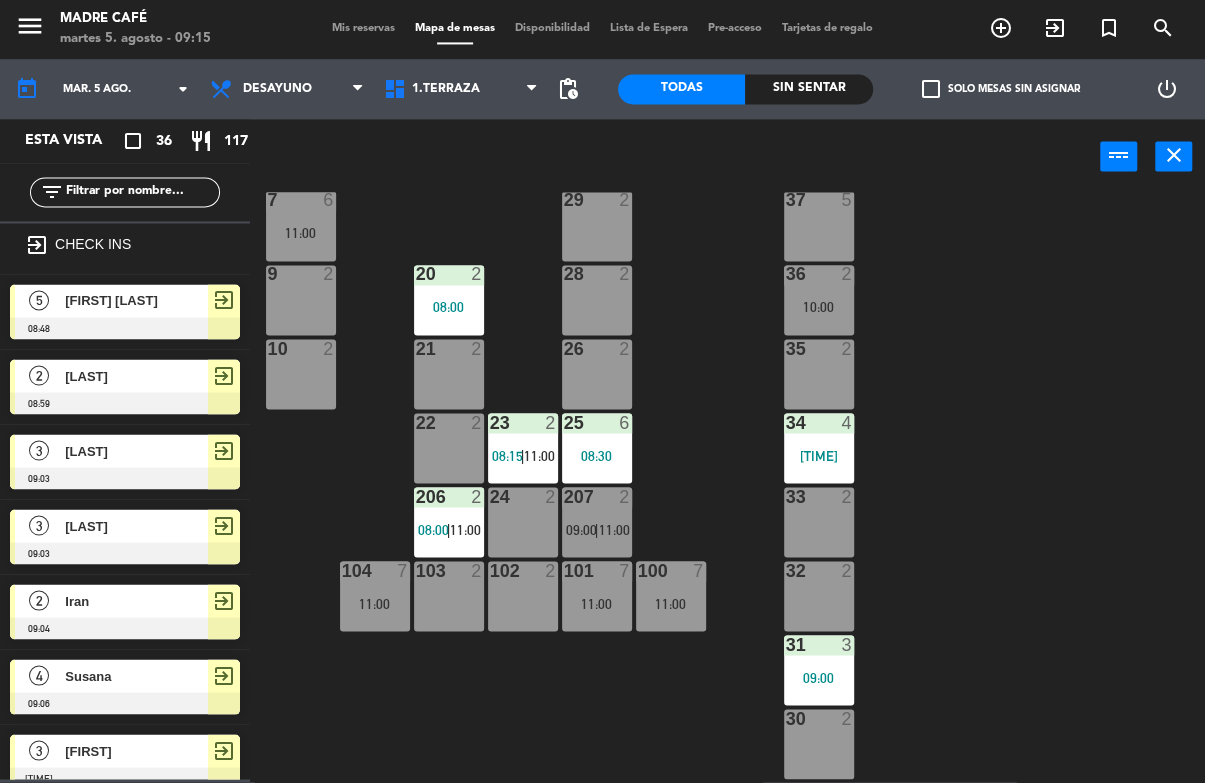 click on "exit_to_app" at bounding box center [1001, 29] 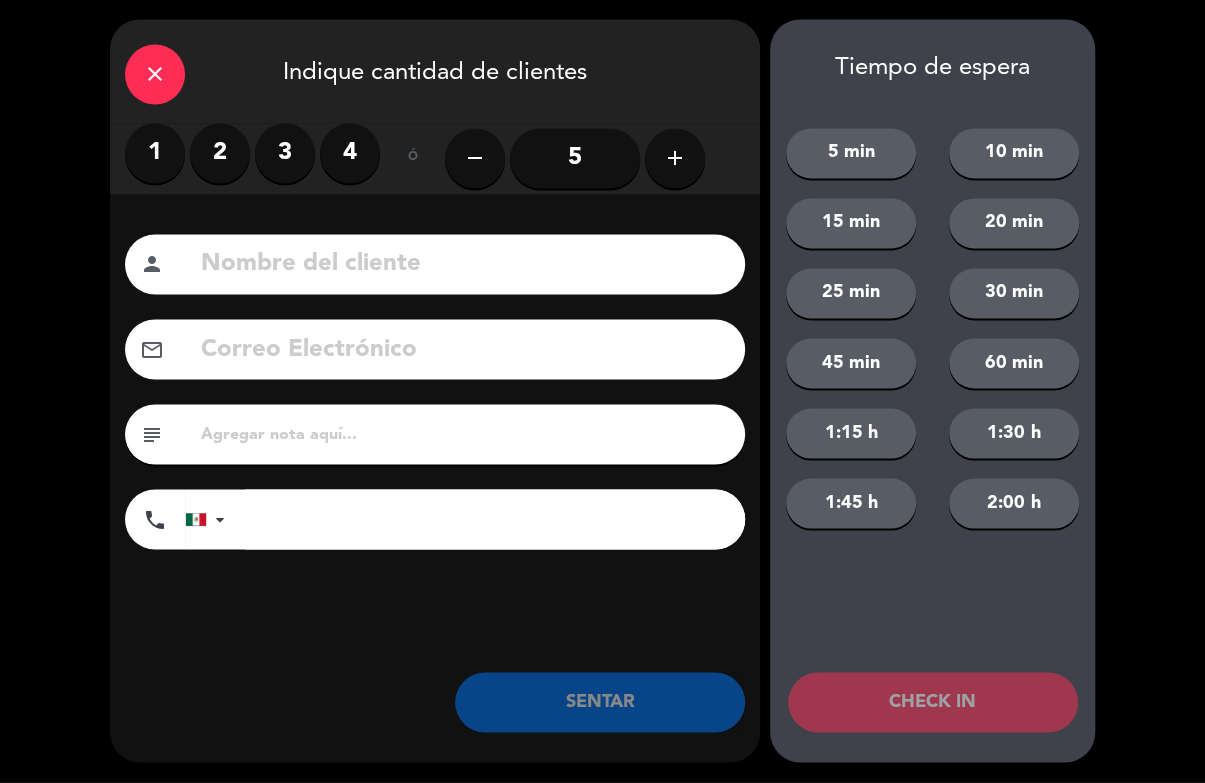 click on "2" at bounding box center [220, 154] 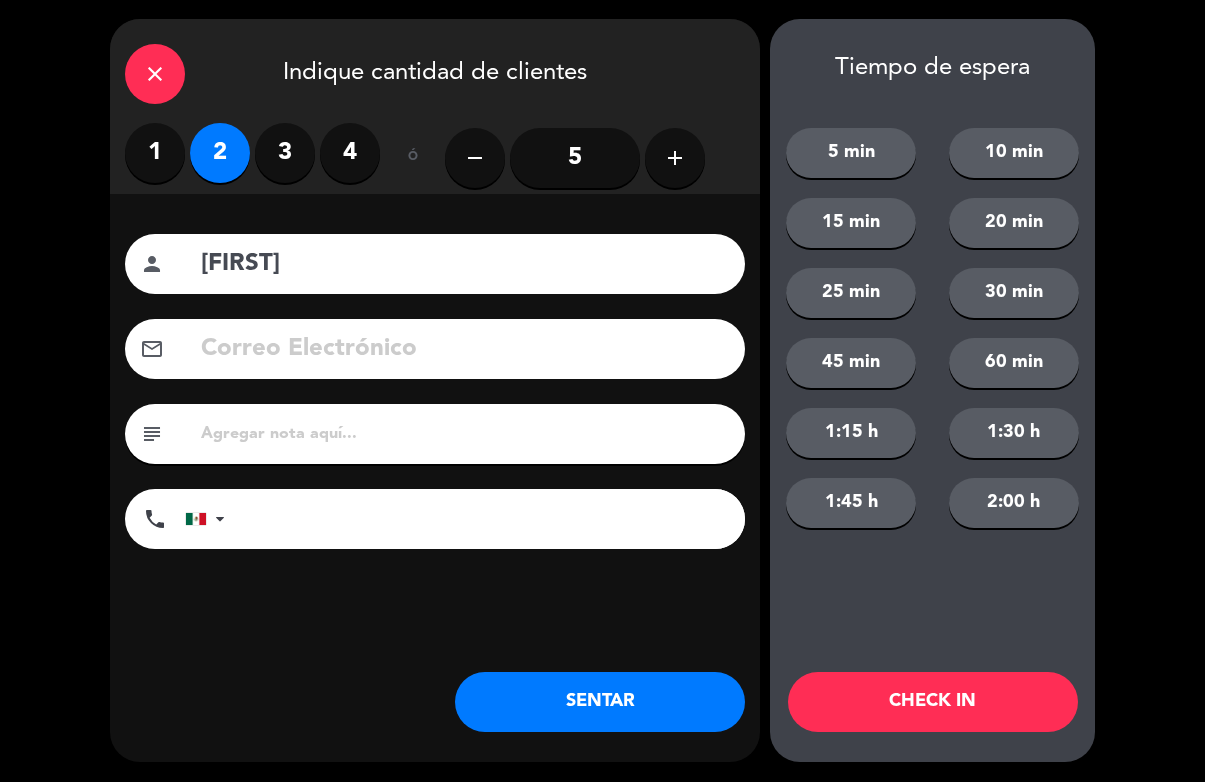 type on "[FIRST]" 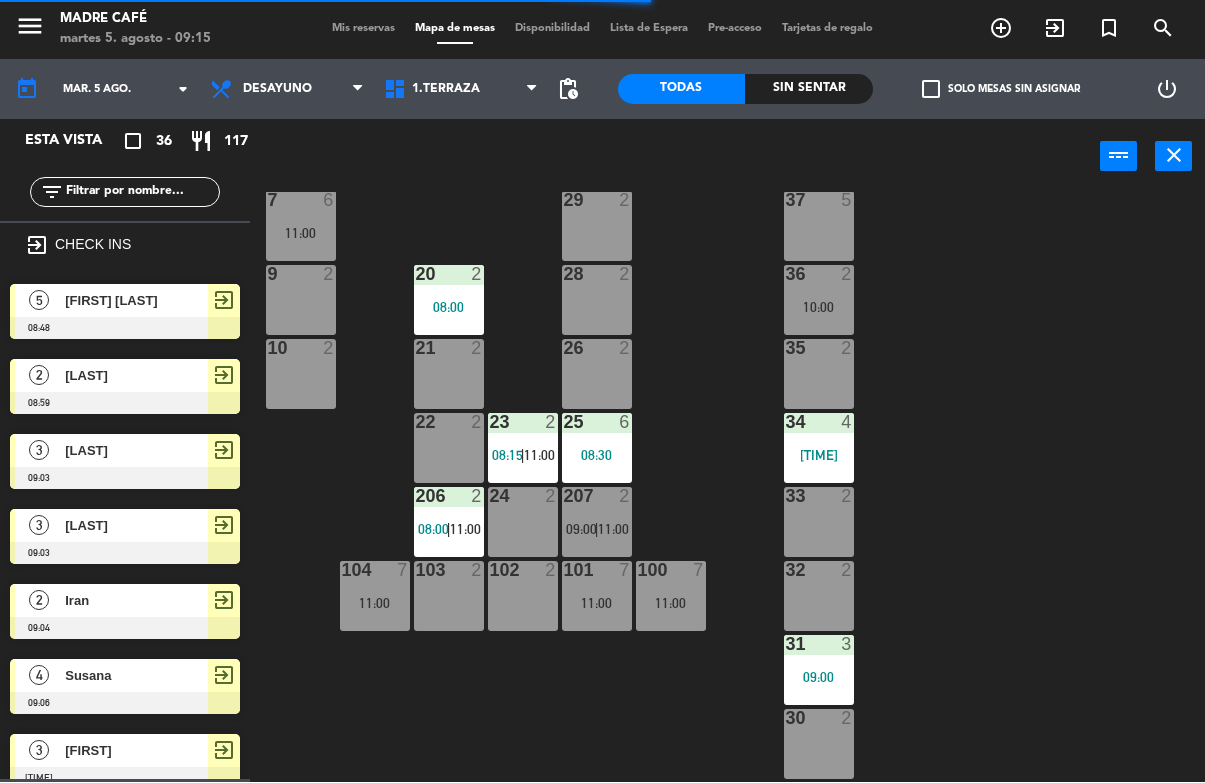 click on "exit_to_app" at bounding box center [1001, 29] 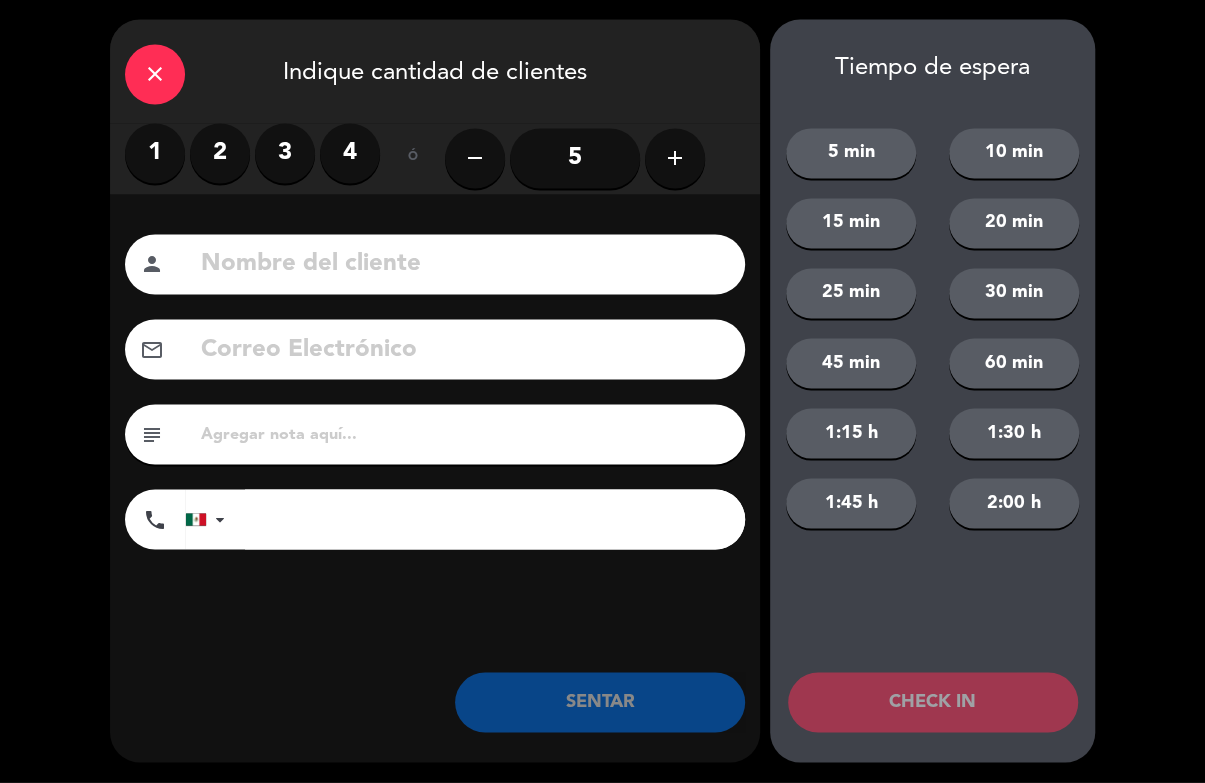 click on "4" at bounding box center [350, 154] 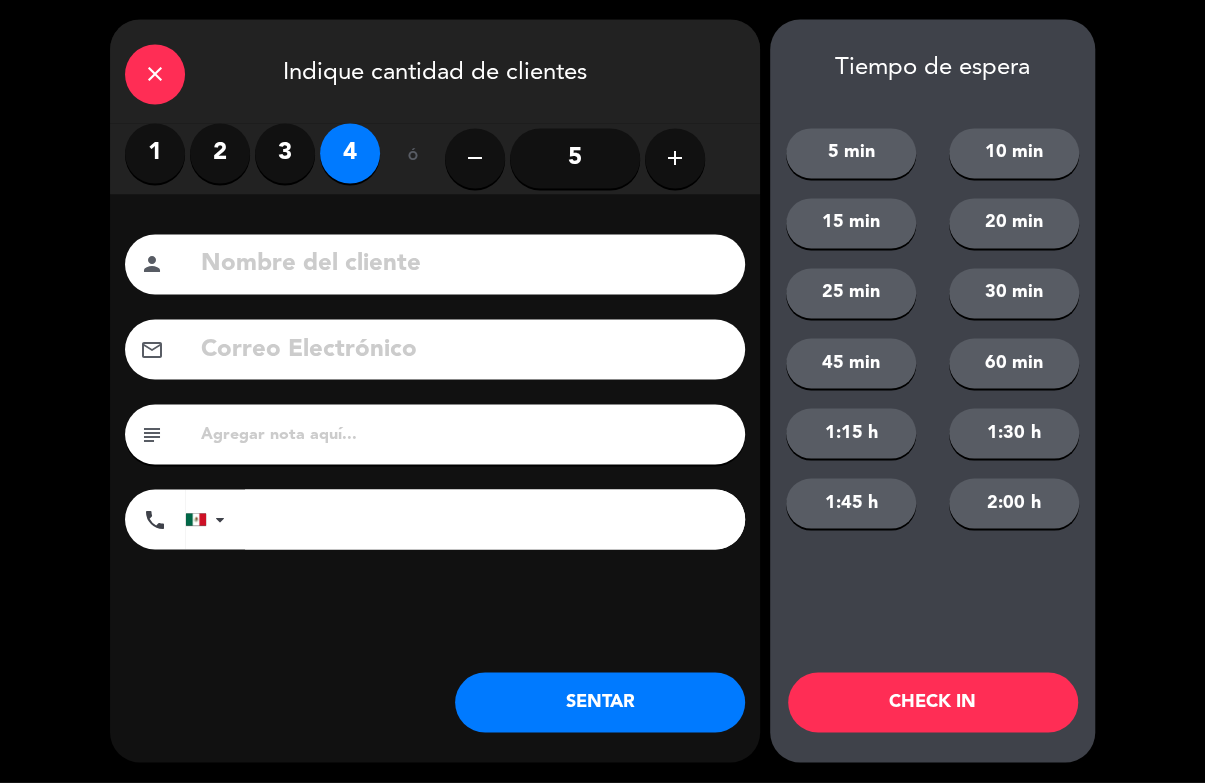 click 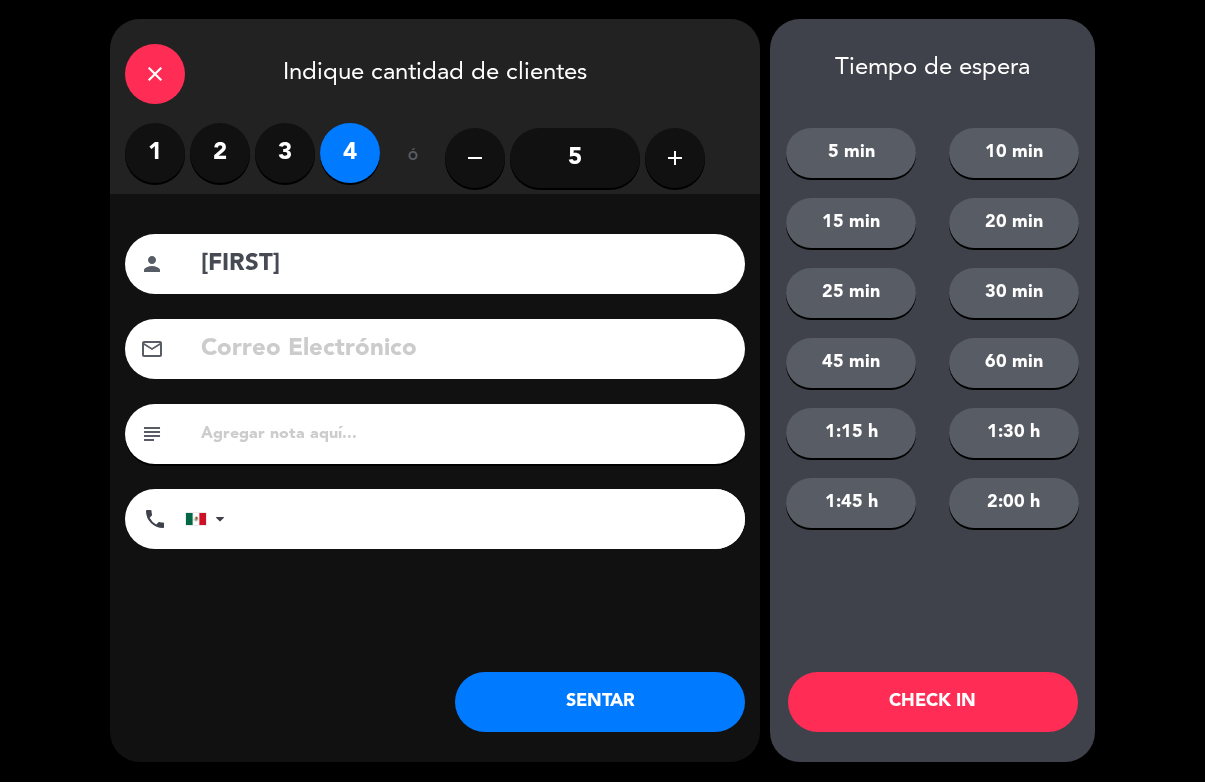 type on "[FIRST]" 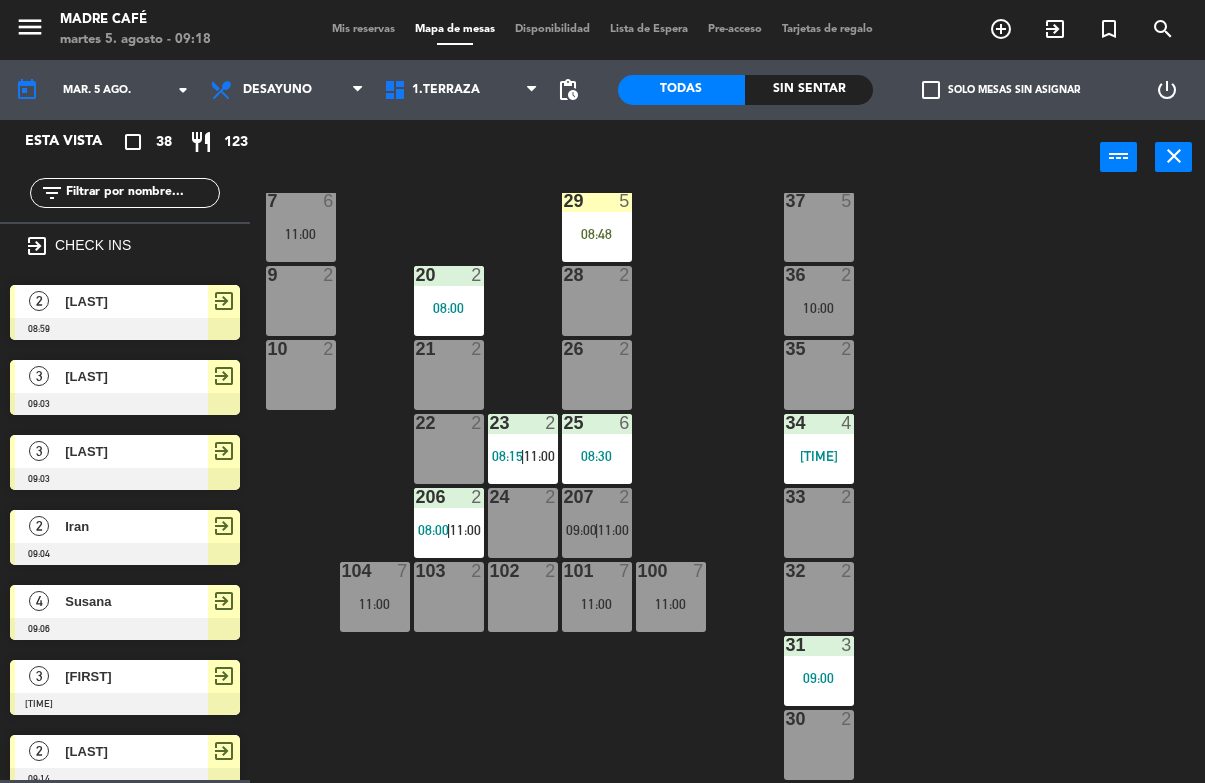 scroll, scrollTop: 244, scrollLeft: 0, axis: vertical 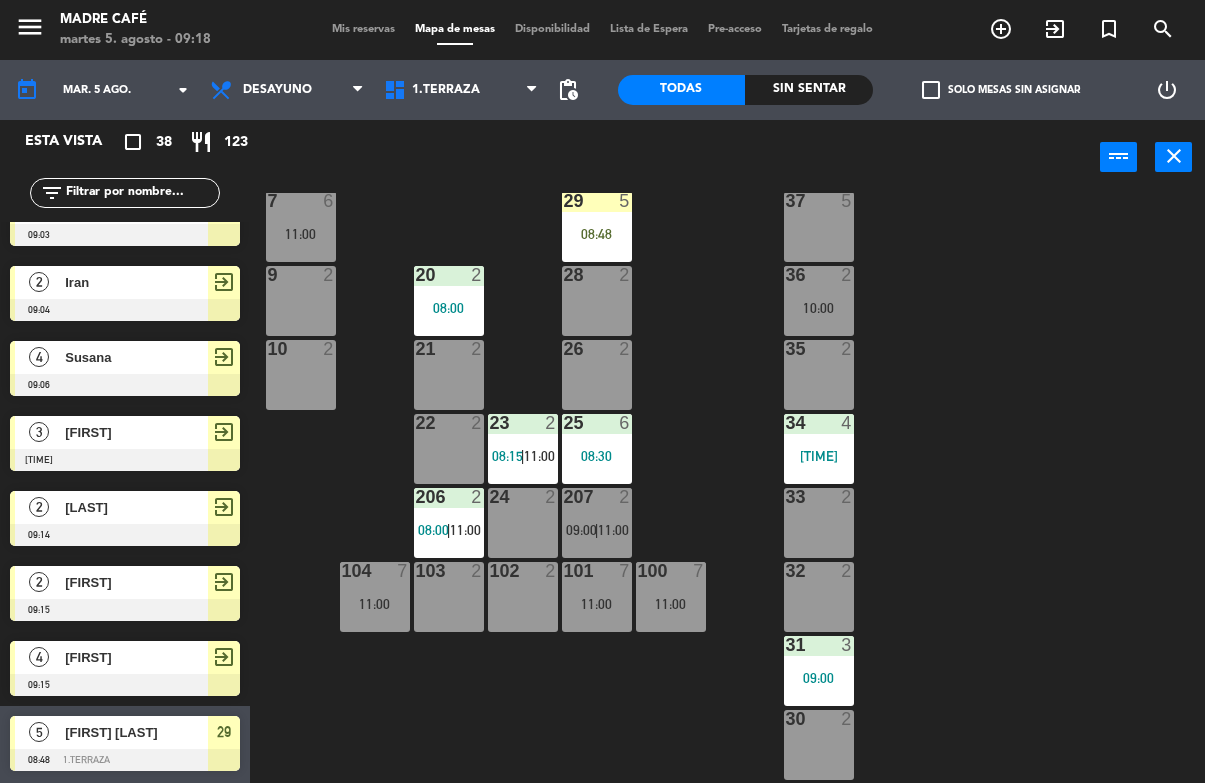 click on "29  5   08:48" at bounding box center (597, 227) 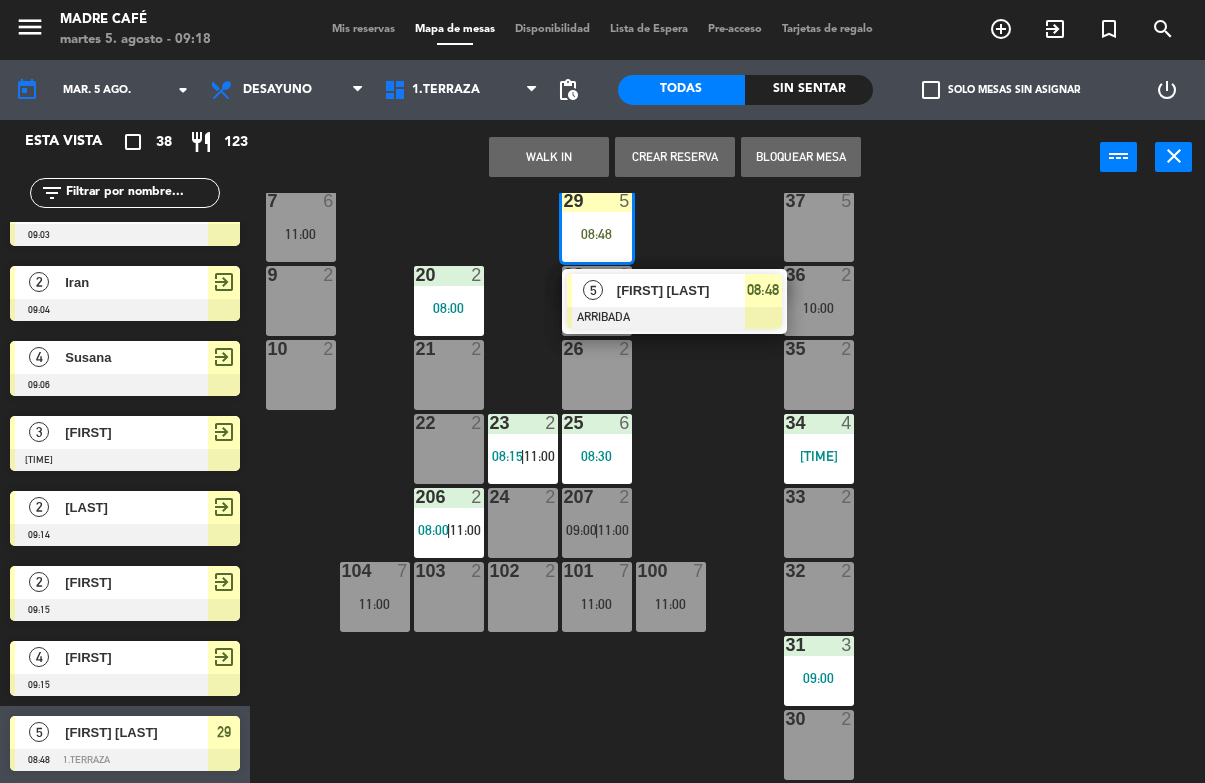 click at bounding box center [674, 318] 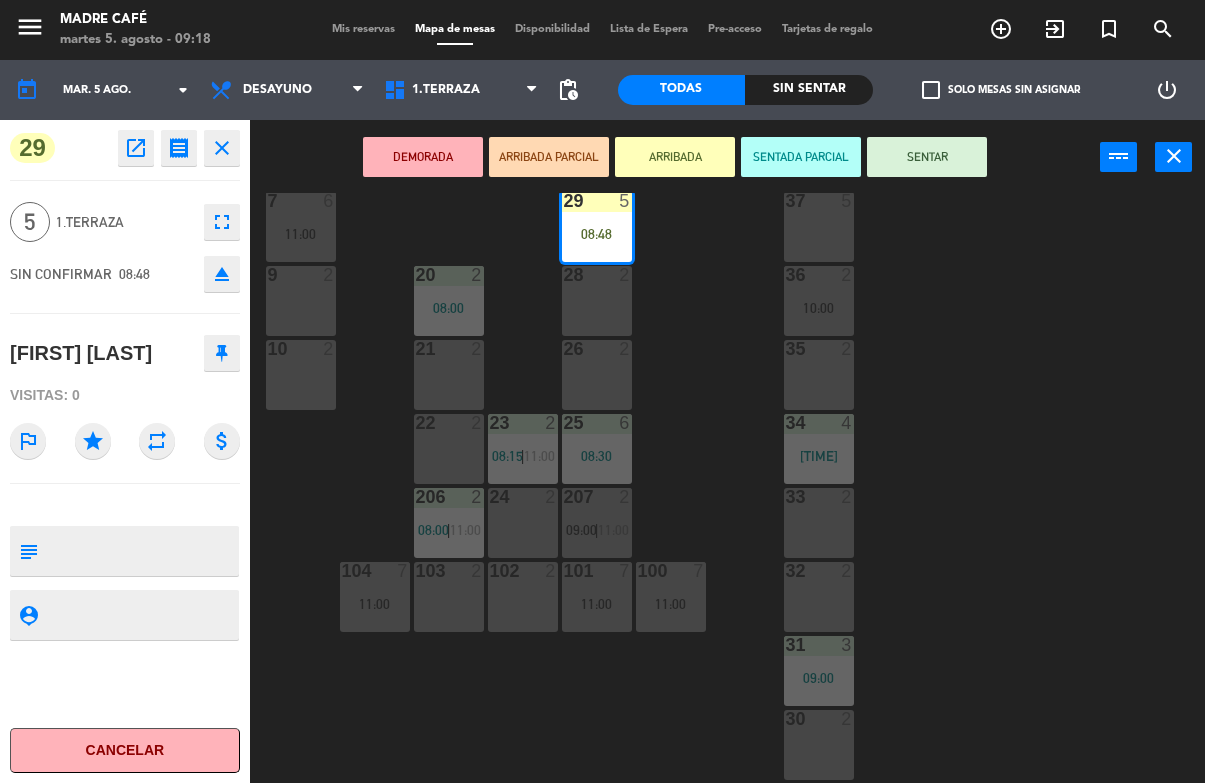 click on "SENTAR" at bounding box center [927, 157] 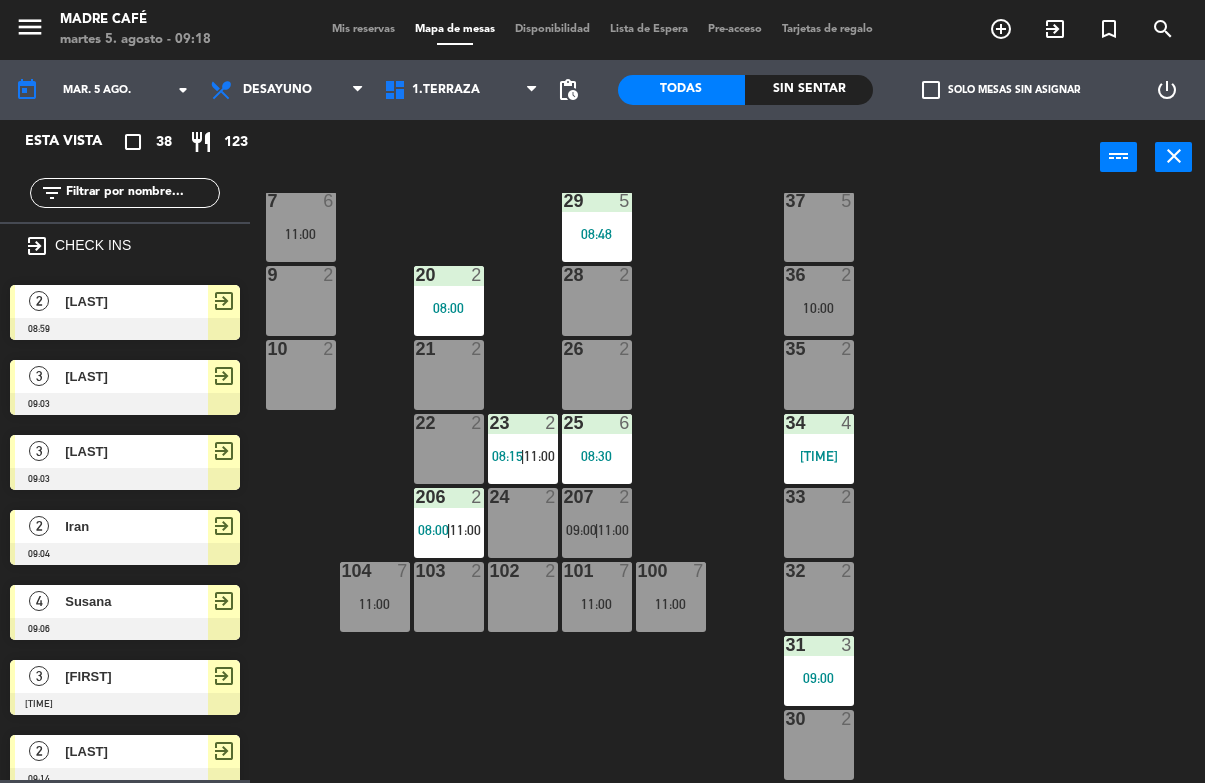 scroll, scrollTop: 0, scrollLeft: 0, axis: both 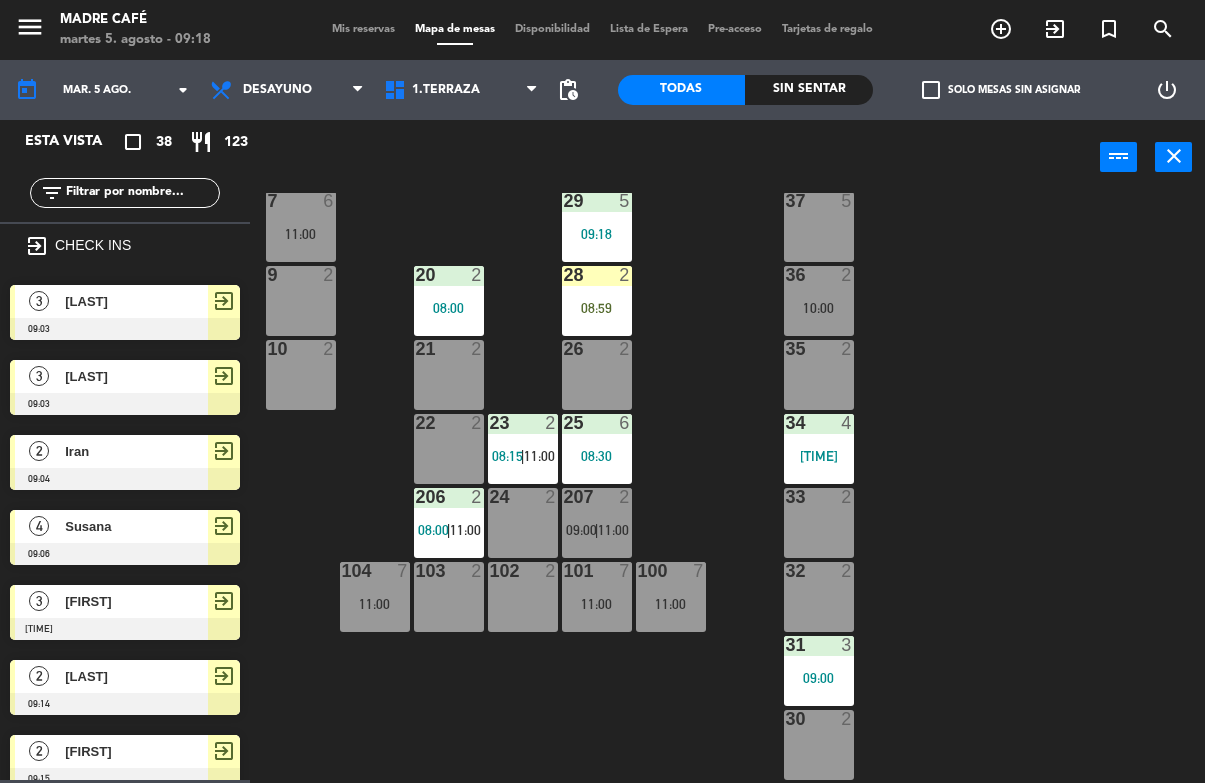click on "28  2   08:59" at bounding box center [597, 301] 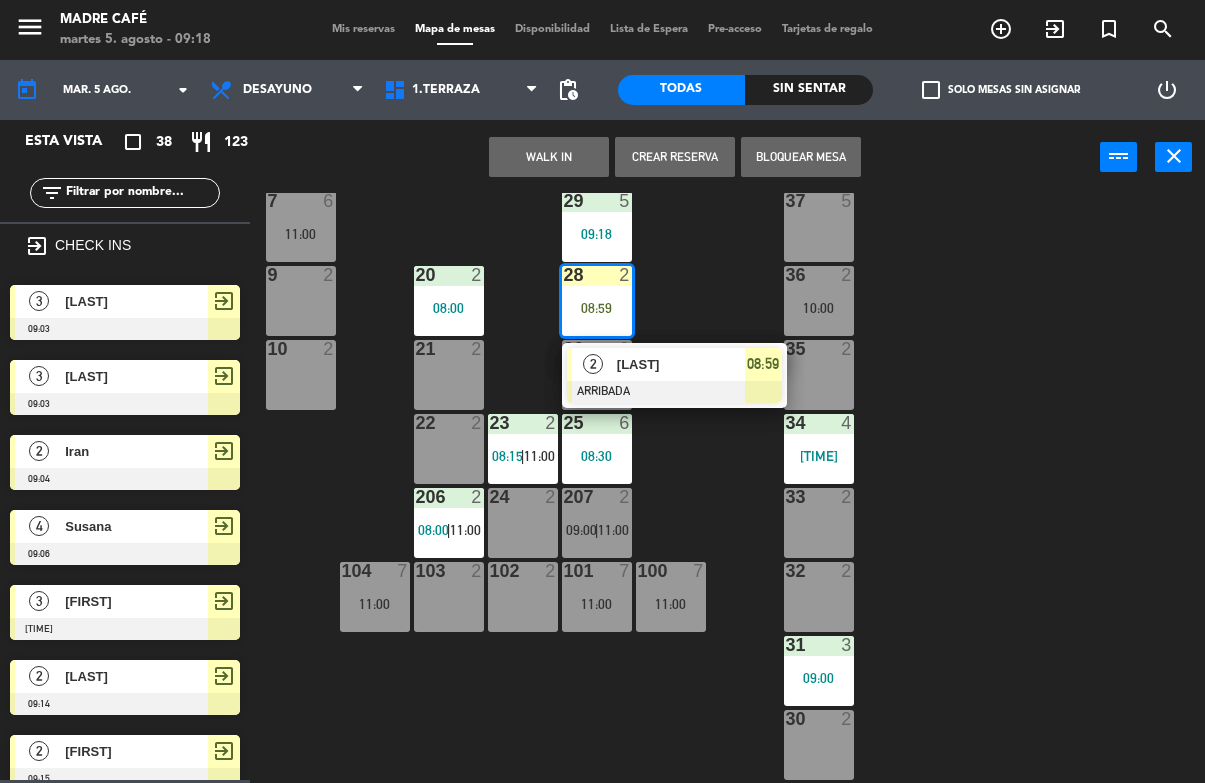 click at bounding box center (674, 392) 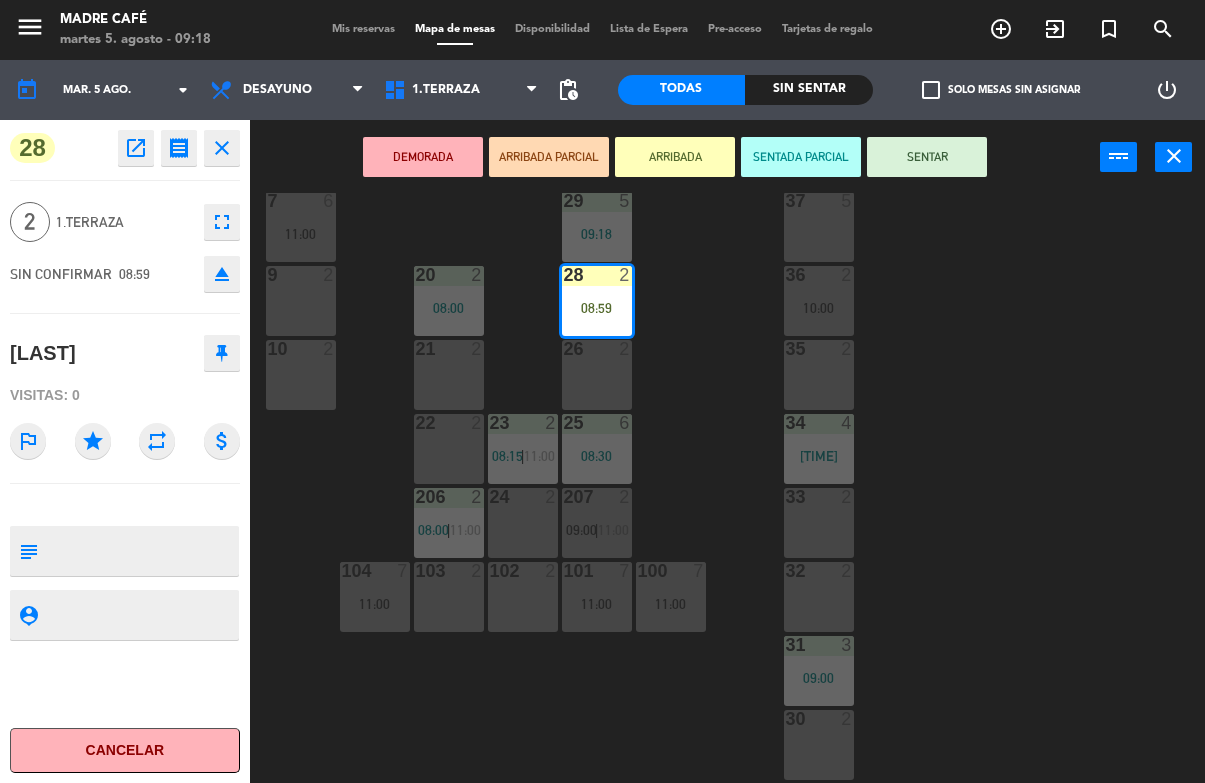 click on "SENTAR" at bounding box center (927, 157) 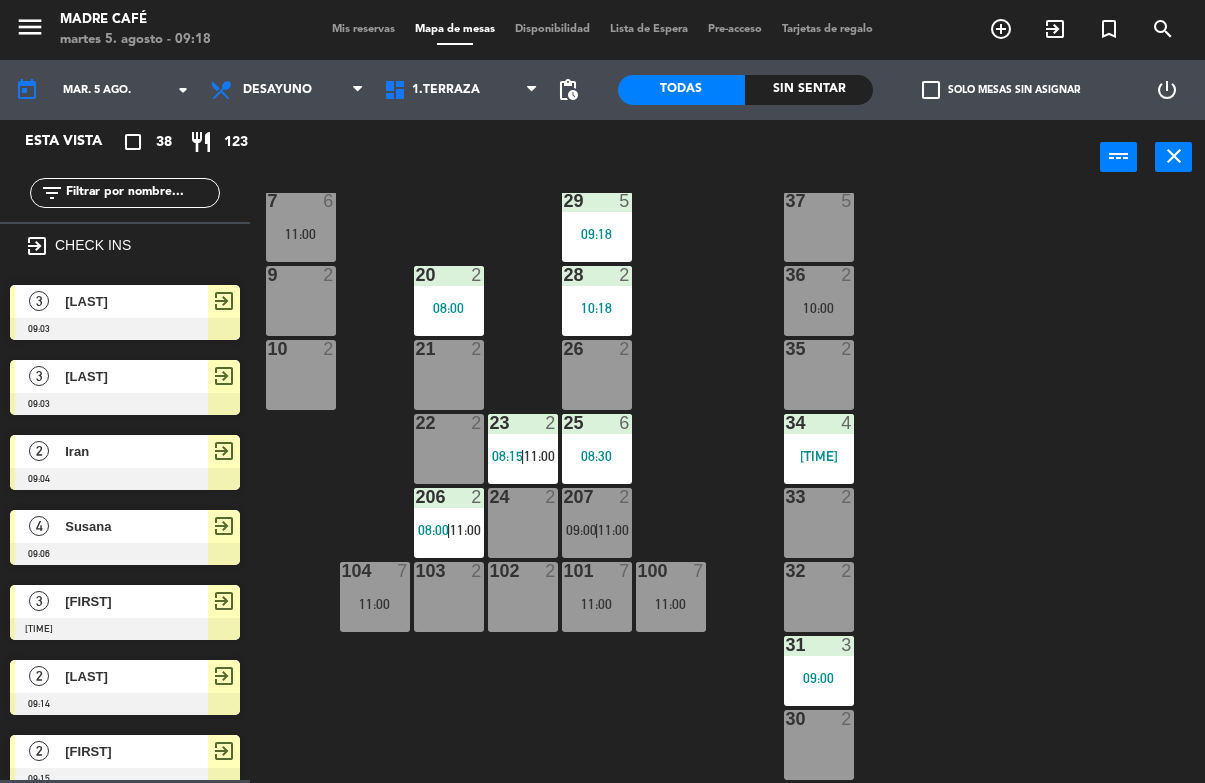 scroll, scrollTop: 0, scrollLeft: 0, axis: both 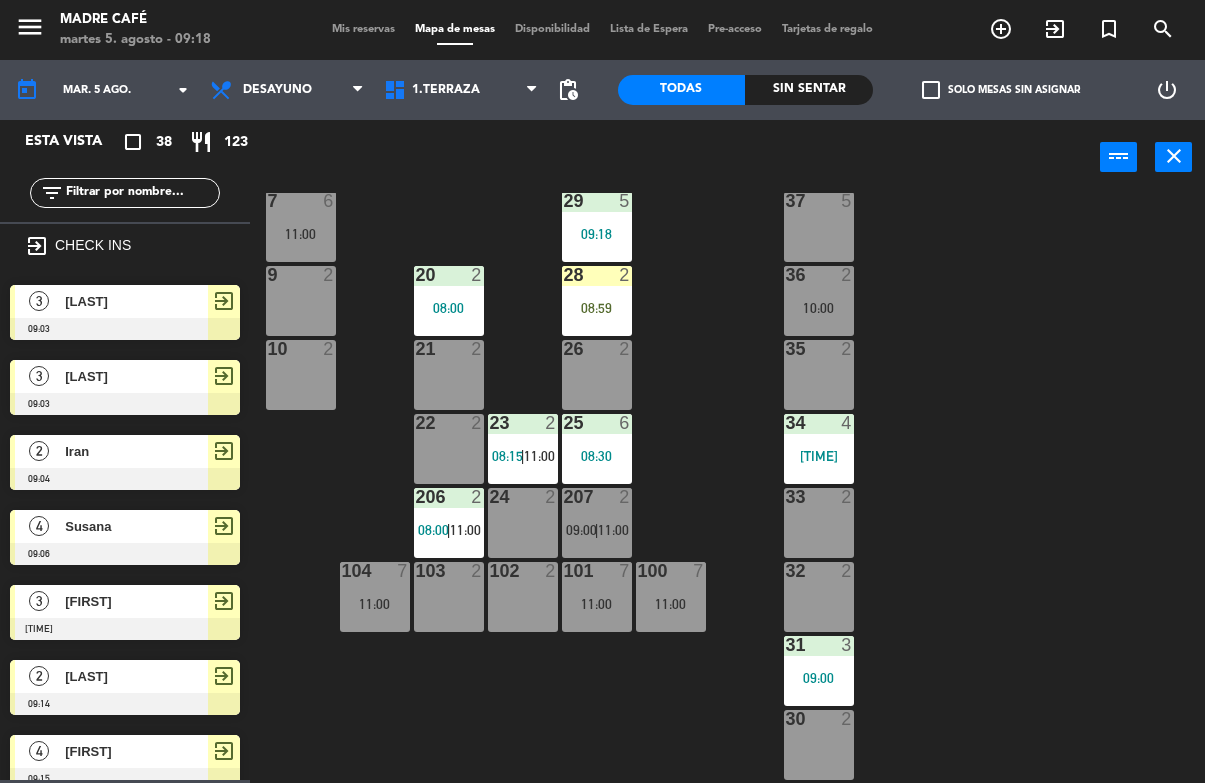 click on "28  2   08:59" at bounding box center (597, 301) 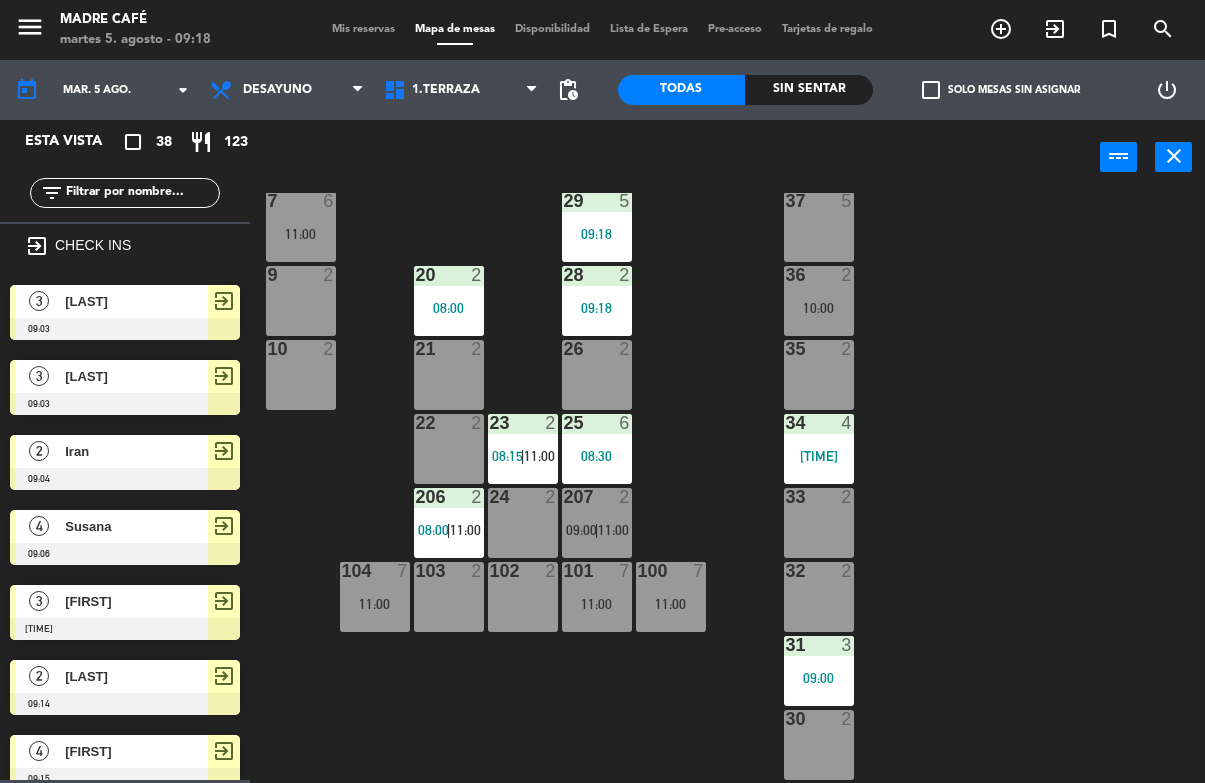 click on "11  4   11:00  63  5  62  2  12  4   11:00  1  6  61  5  64  5  17  2  13  2  2 lock  6  60  5  65  5  308  5  18  2  311  2  AZUL lock  6  14  2  3  6   11:00  309  5  310  5  19  2  PRIV lock  6  93  4   10:00  94  2   08:00    |    10:00    |    12:00     15  3   10:00  92  2  91  2  90  2  5  6   11:00  16  3   10:00  6  6   11:00  29  5   09:18  7  6   11:00  37  5  36  2   10:00  9  2  28  2   09:18  20  2   08:00  10  2  21  2  26  2  35  2  22  2  23  2   08:15    |    11:00     25  6   08:30  34  4   08:19  206  2   08:00    |    11:00     207  2   09:00    |    11:00     33  2  24  2  101  7   11:00  100  7   11:00  104  7   11:00  102  2  103  2  32  2  31  3   09:00  30  2" 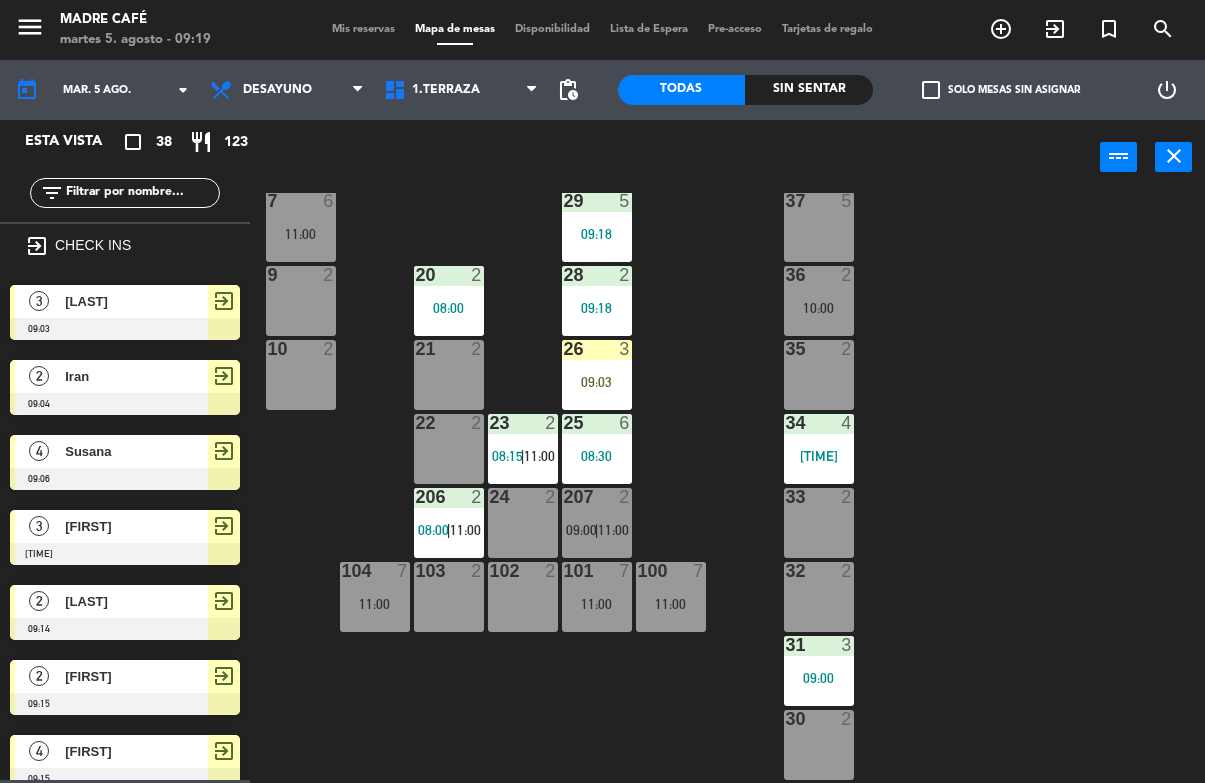 click on "26  3   09:03" at bounding box center (597, 375) 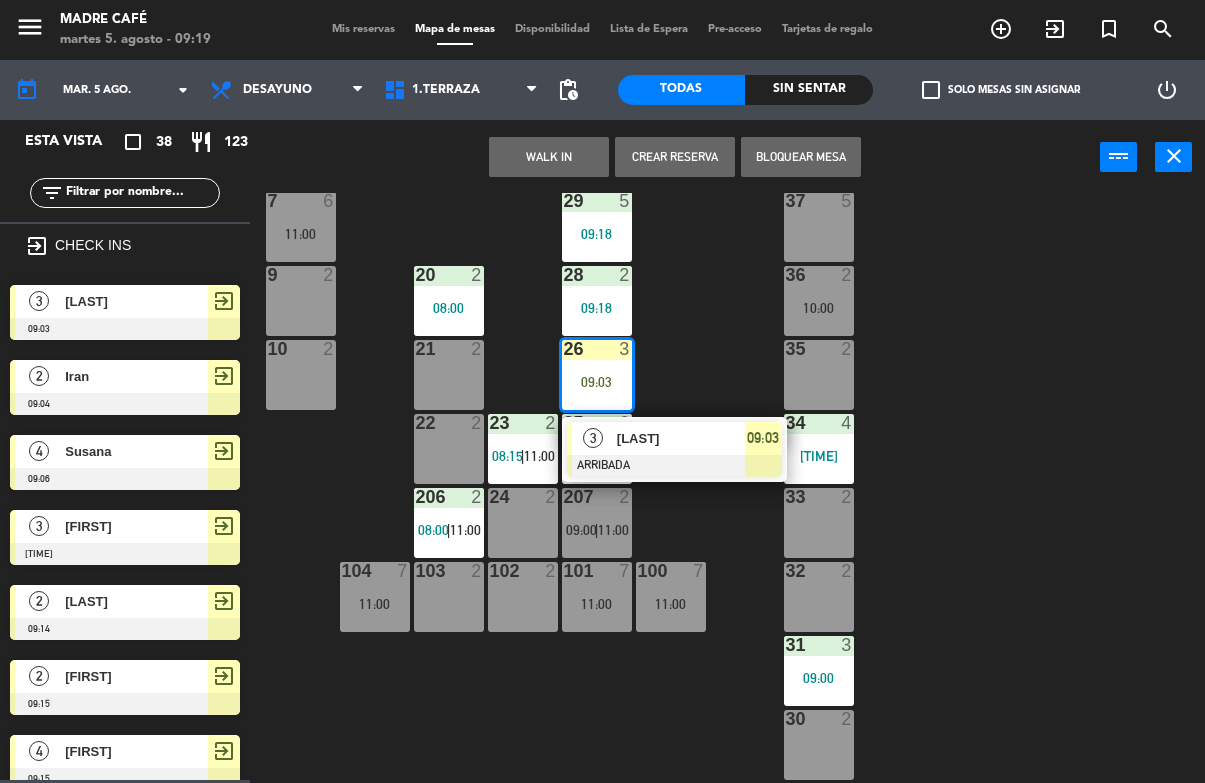click at bounding box center (674, 466) 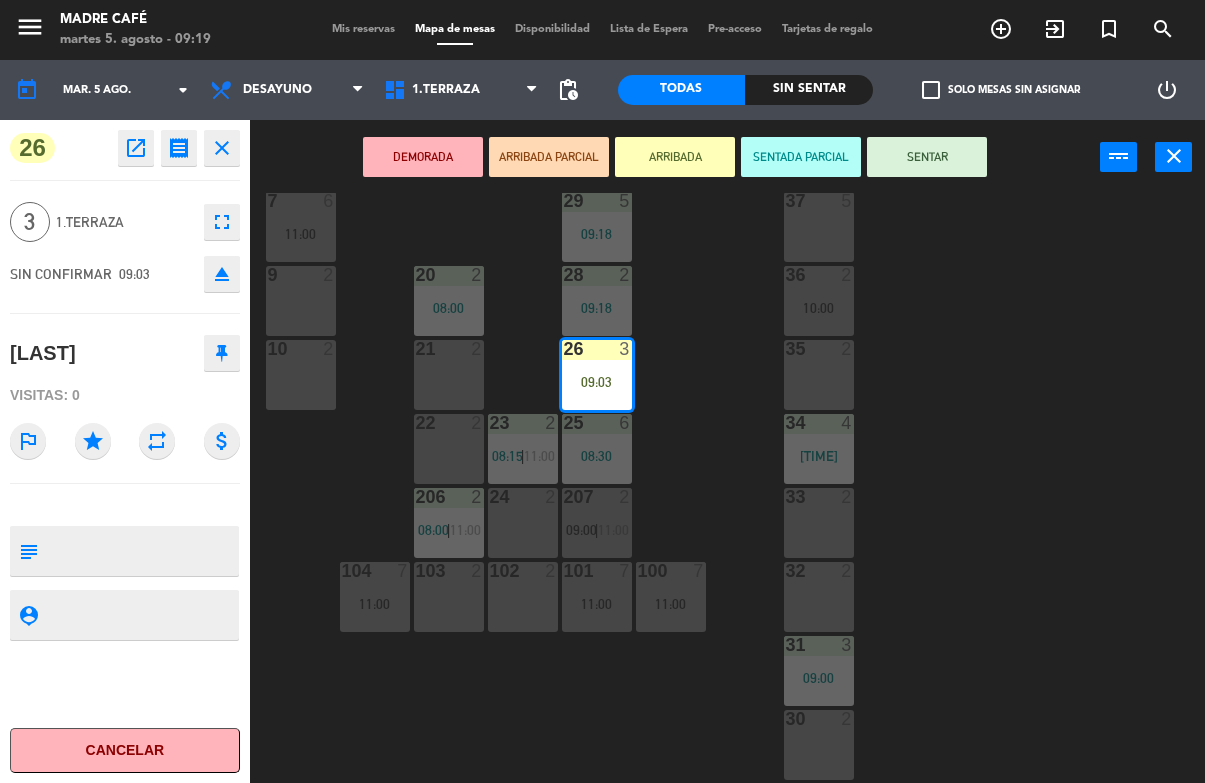 click on "SENTAR" at bounding box center (927, 157) 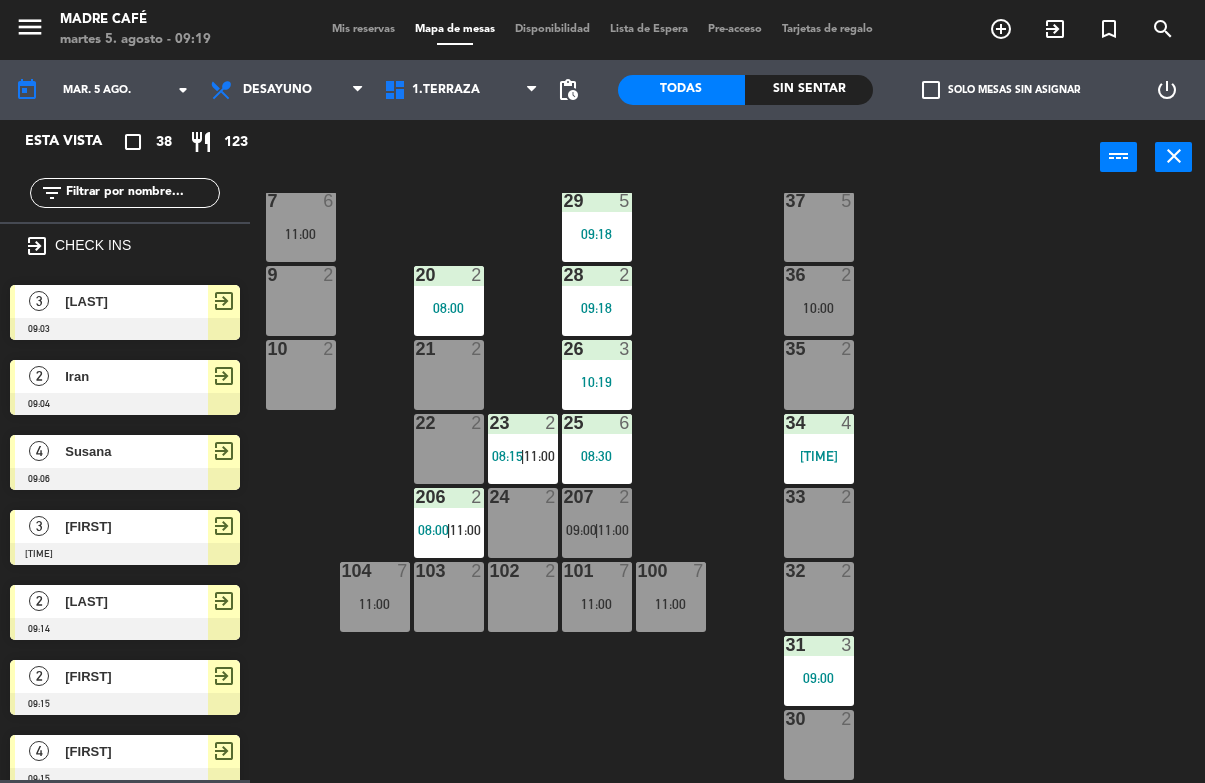 scroll, scrollTop: 0, scrollLeft: 0, axis: both 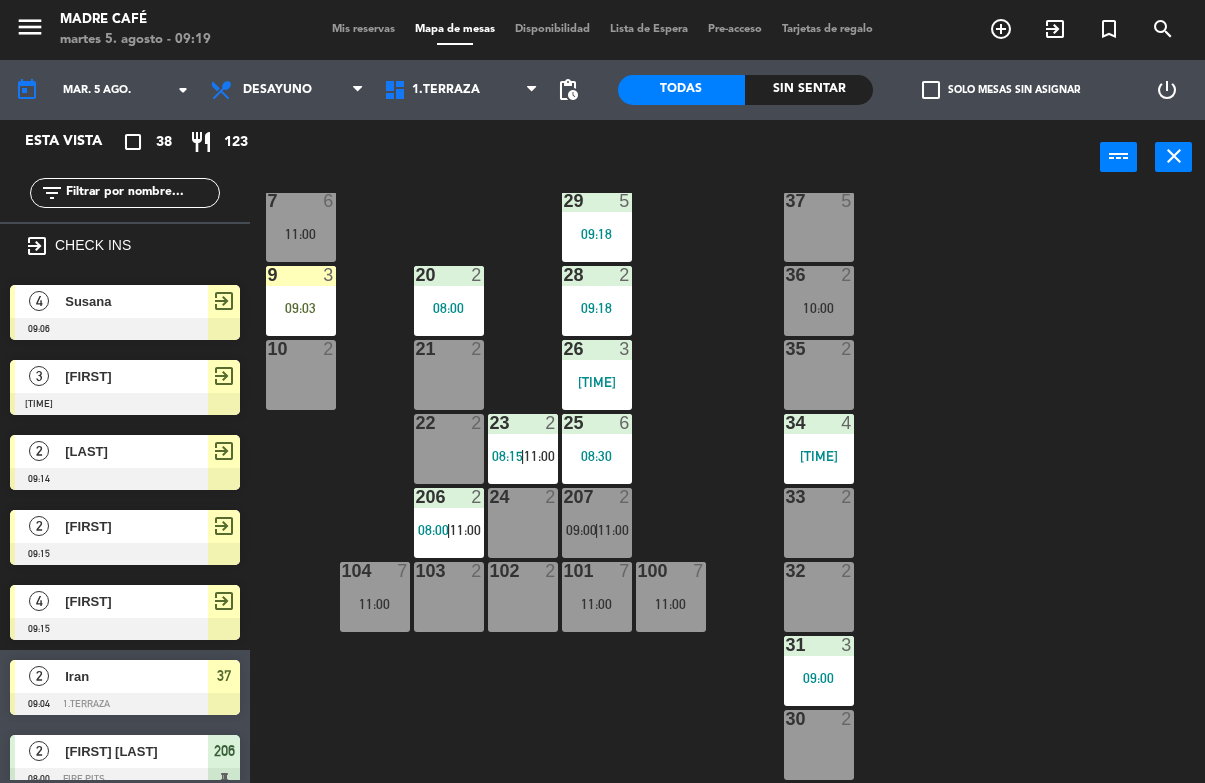click on "37  5" at bounding box center (819, 227) 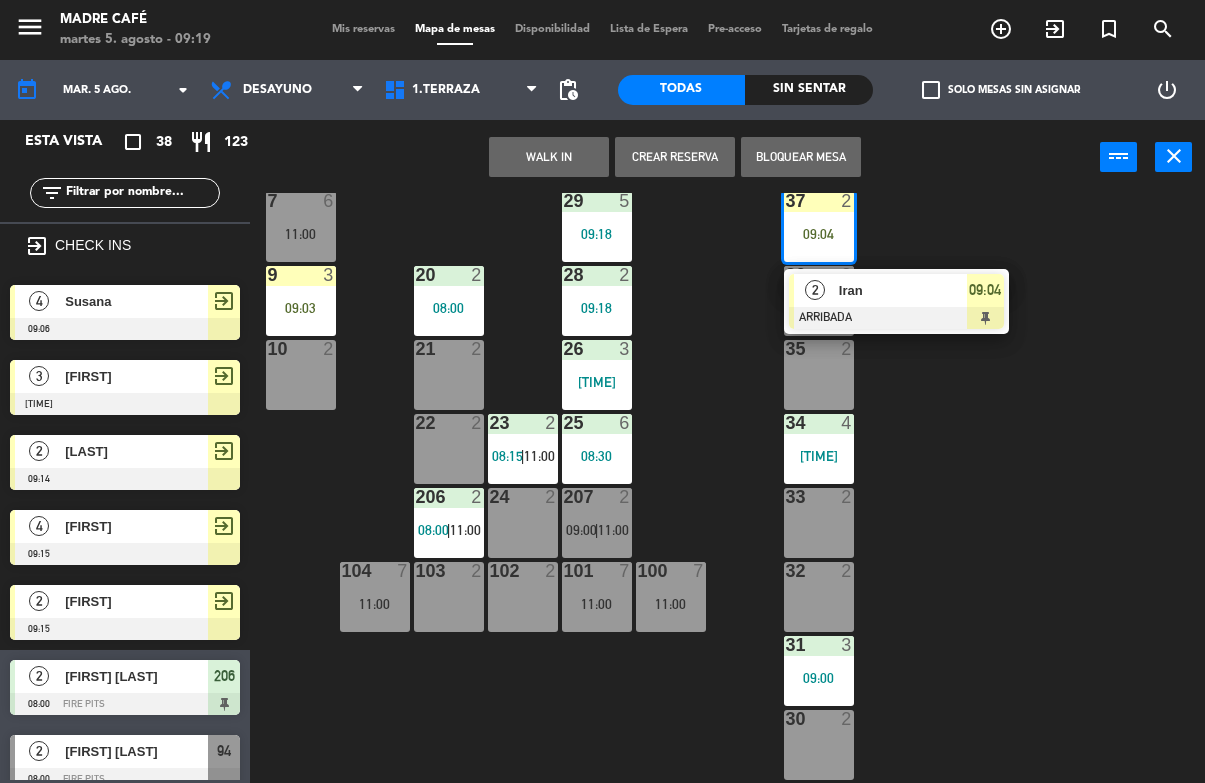 click on "Iran" at bounding box center [902, 290] 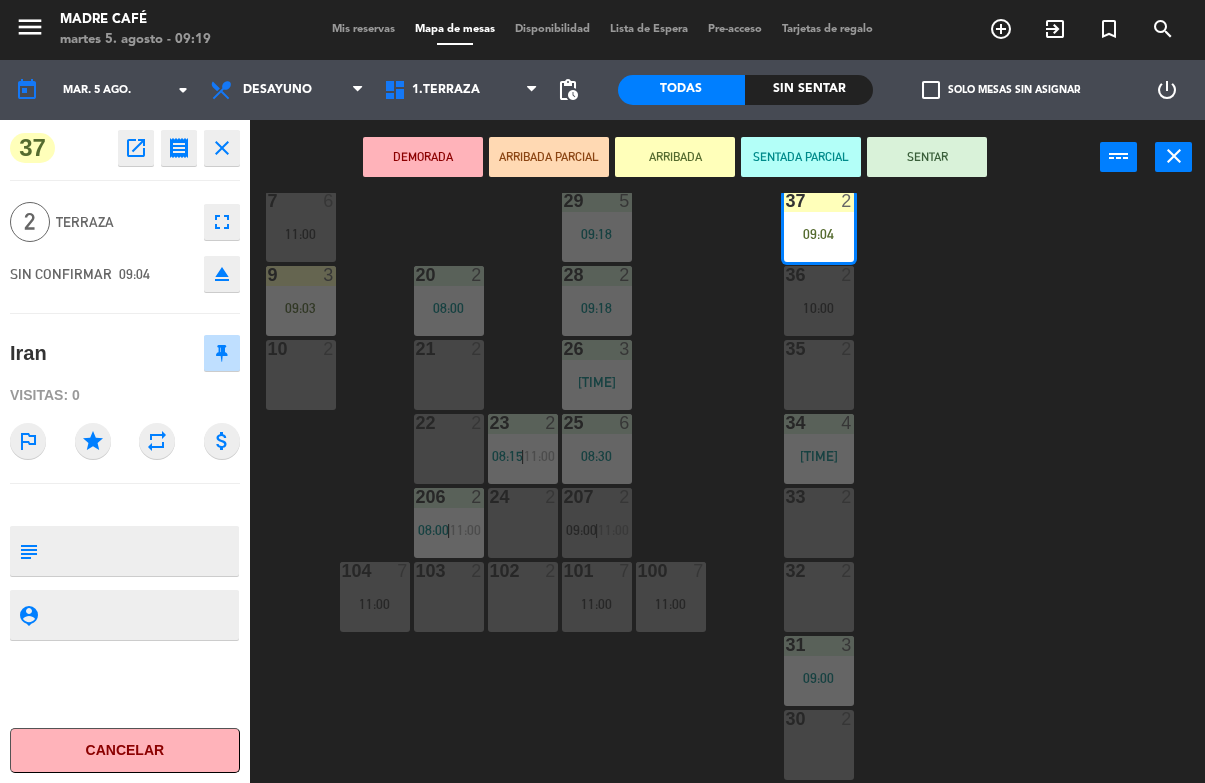 click on "SENTAR" at bounding box center [927, 157] 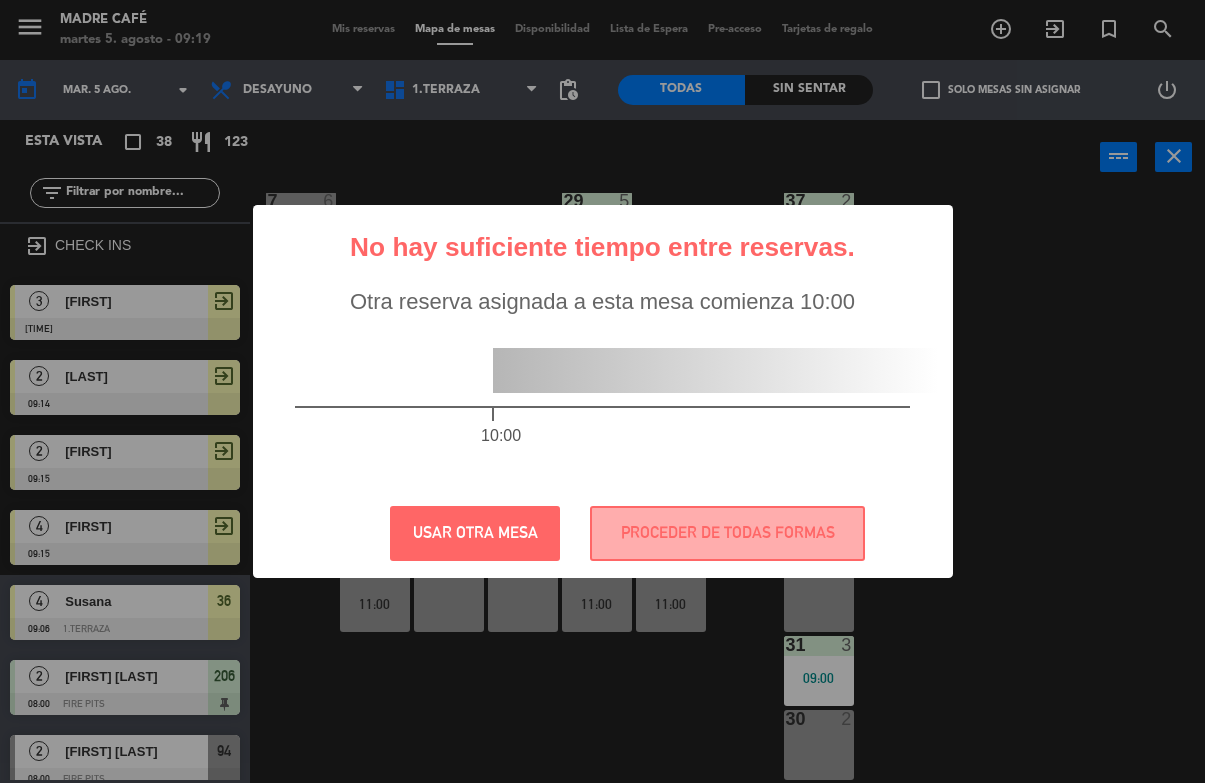 click on "Otra reserva asignada a esta mesa comienza 10:00" at bounding box center (602, 301) 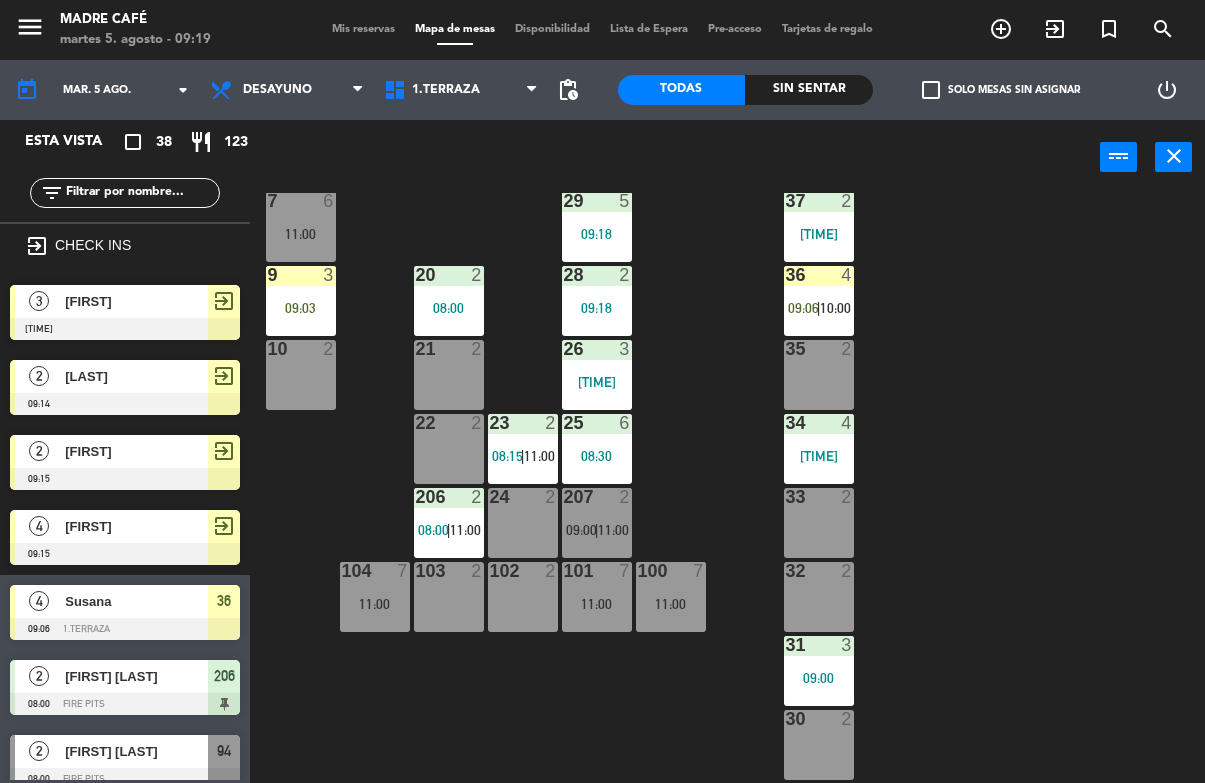 click on "36  4   09:06    |    10:00" at bounding box center (819, 301) 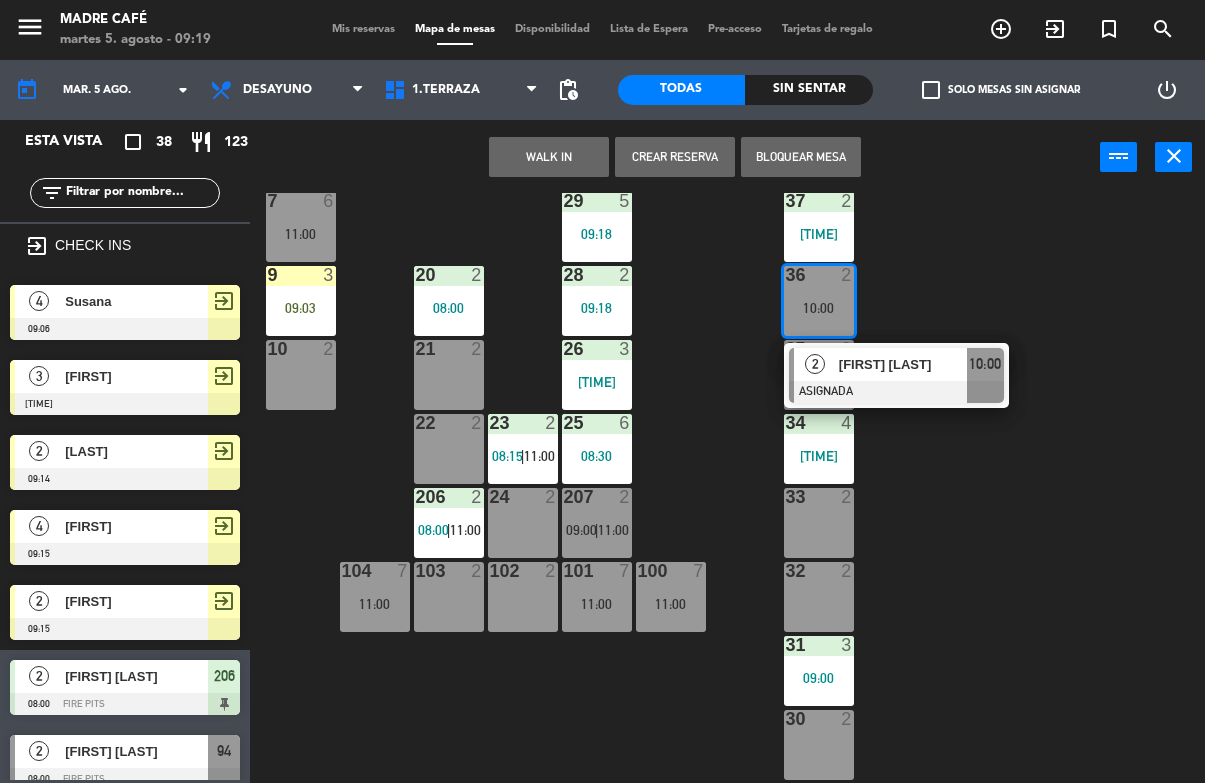 click on "[FIRST] [LAST]" at bounding box center [903, 364] 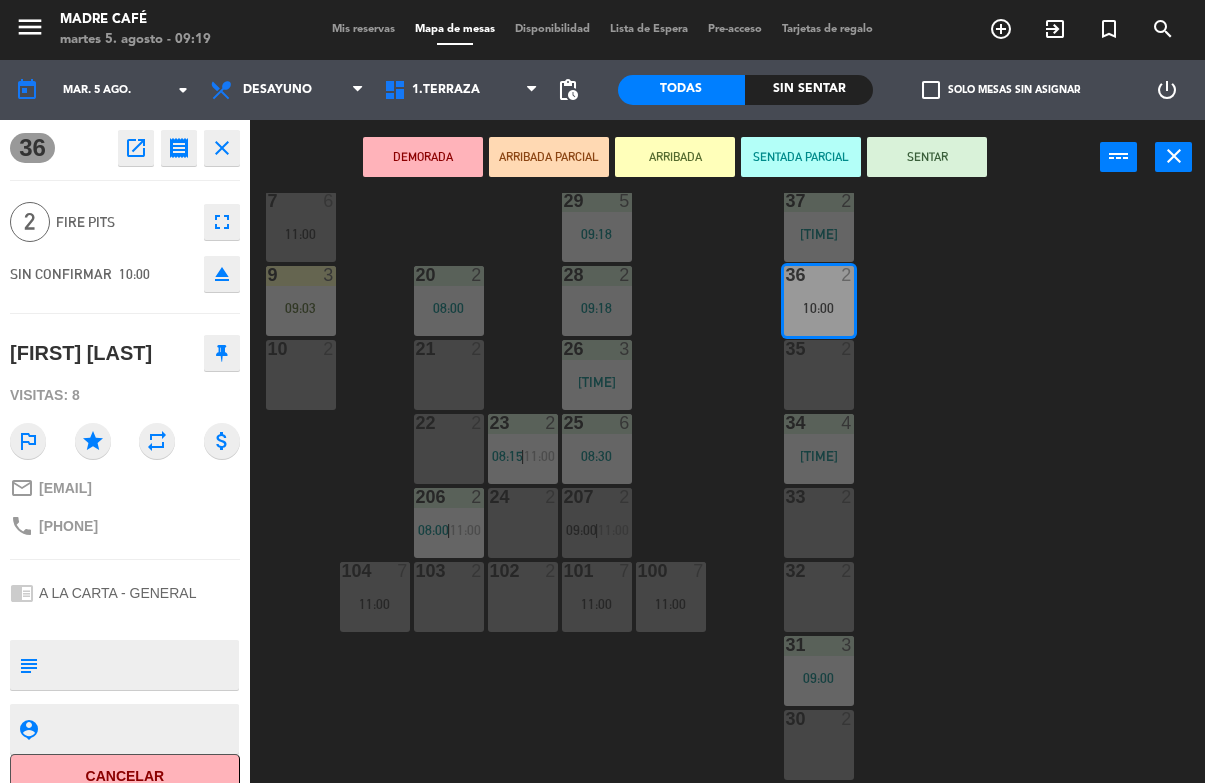 click on "SENTAR" at bounding box center (927, 157) 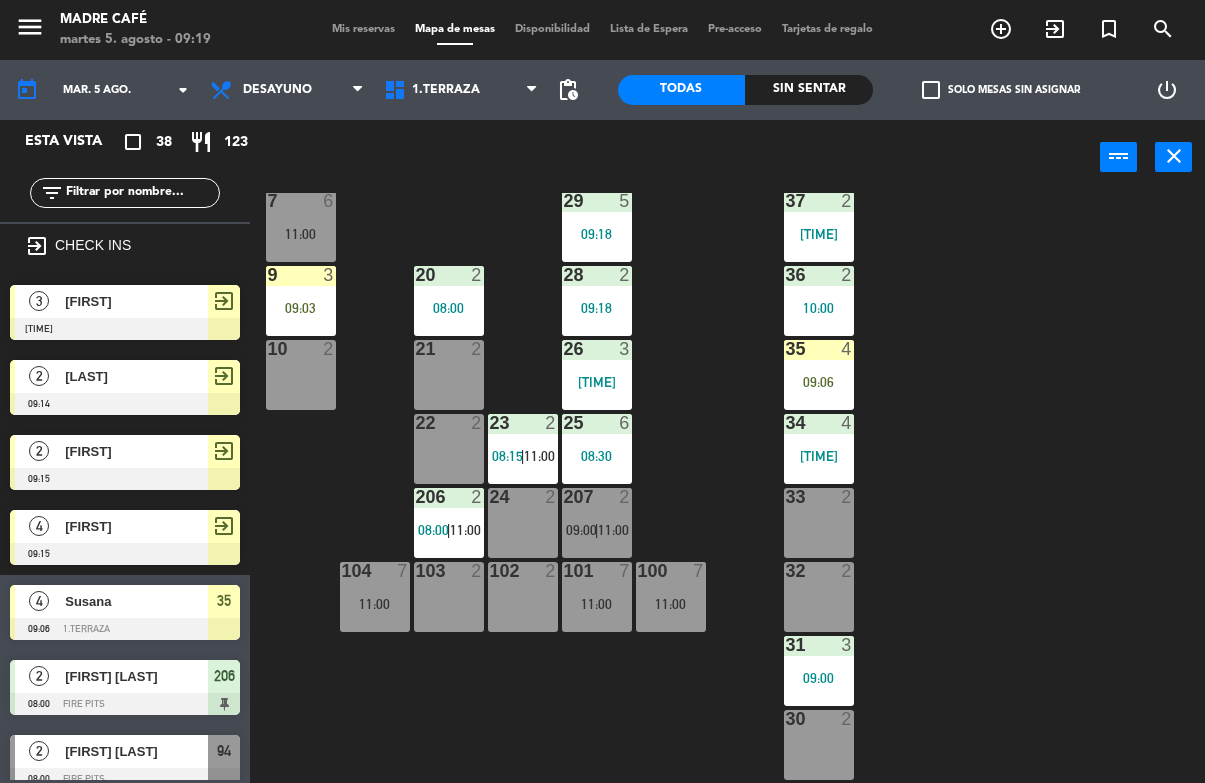 click on "35  4   09:06" at bounding box center (819, 375) 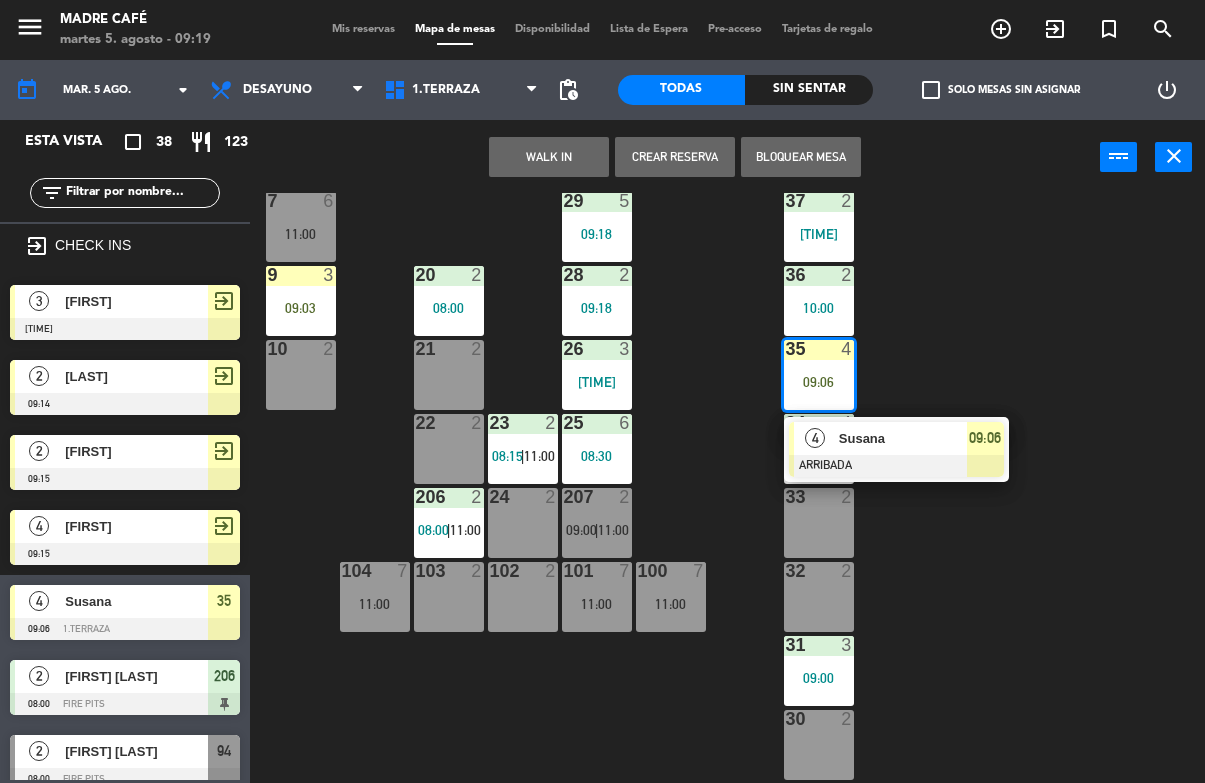 click at bounding box center [896, 466] 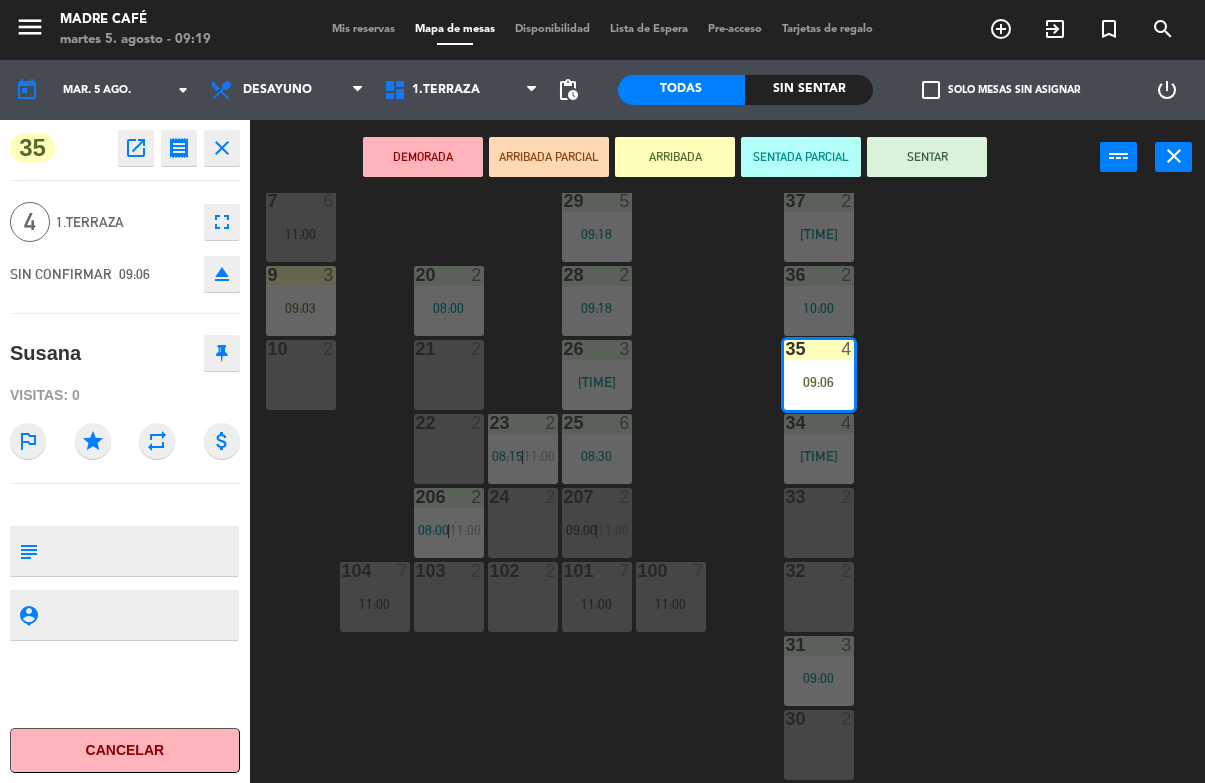 click on "SENTAR" at bounding box center [927, 157] 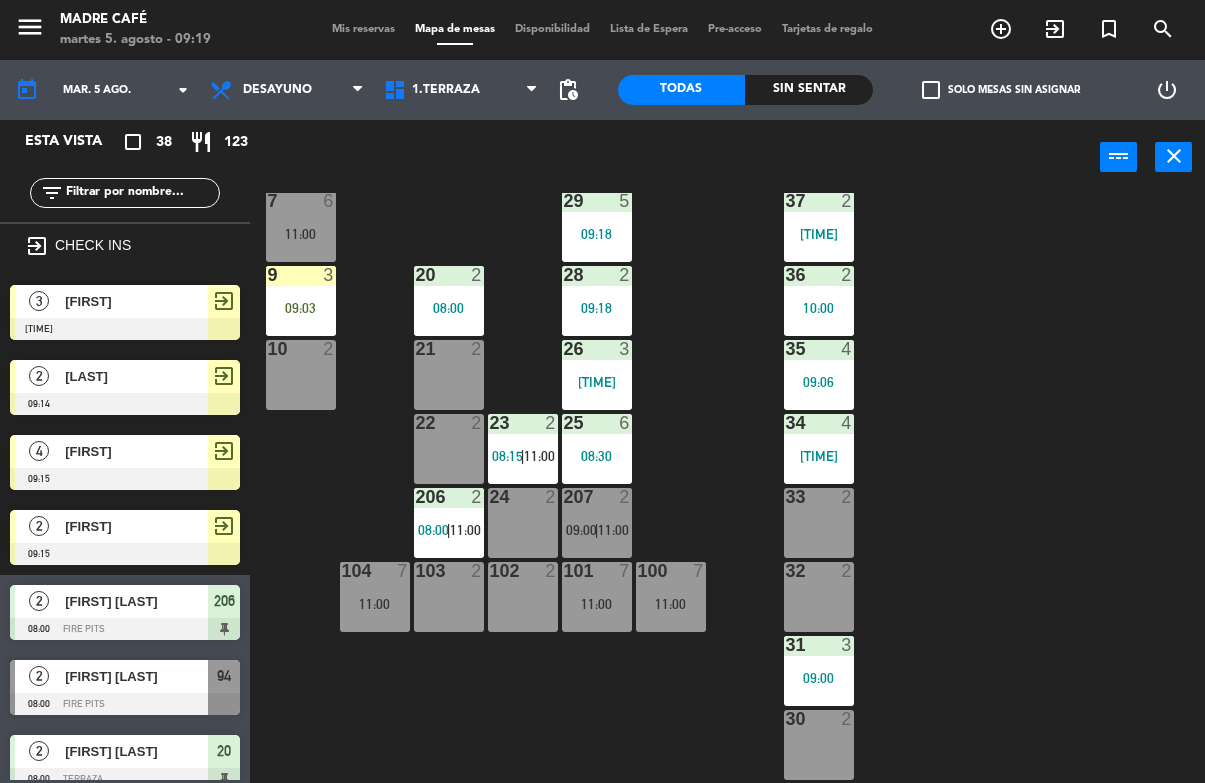 scroll, scrollTop: 0, scrollLeft: 0, axis: both 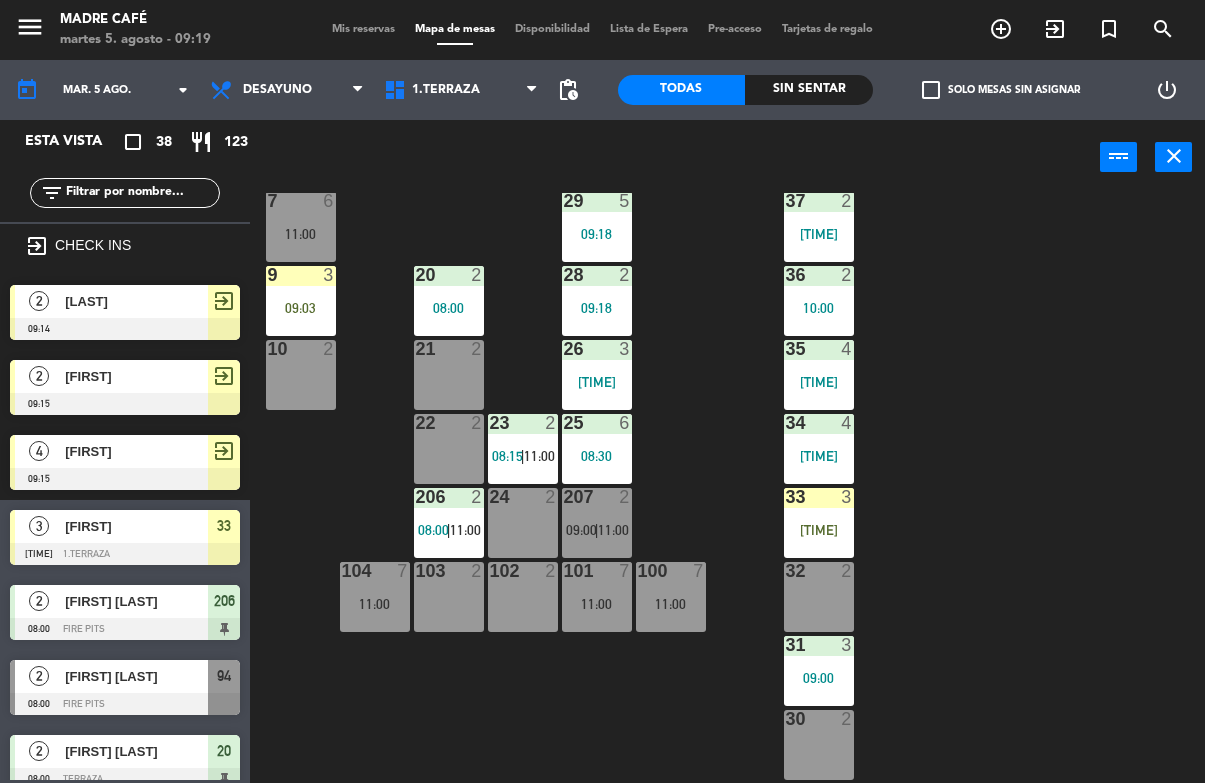 click on "33  3   09:13" at bounding box center [819, 523] 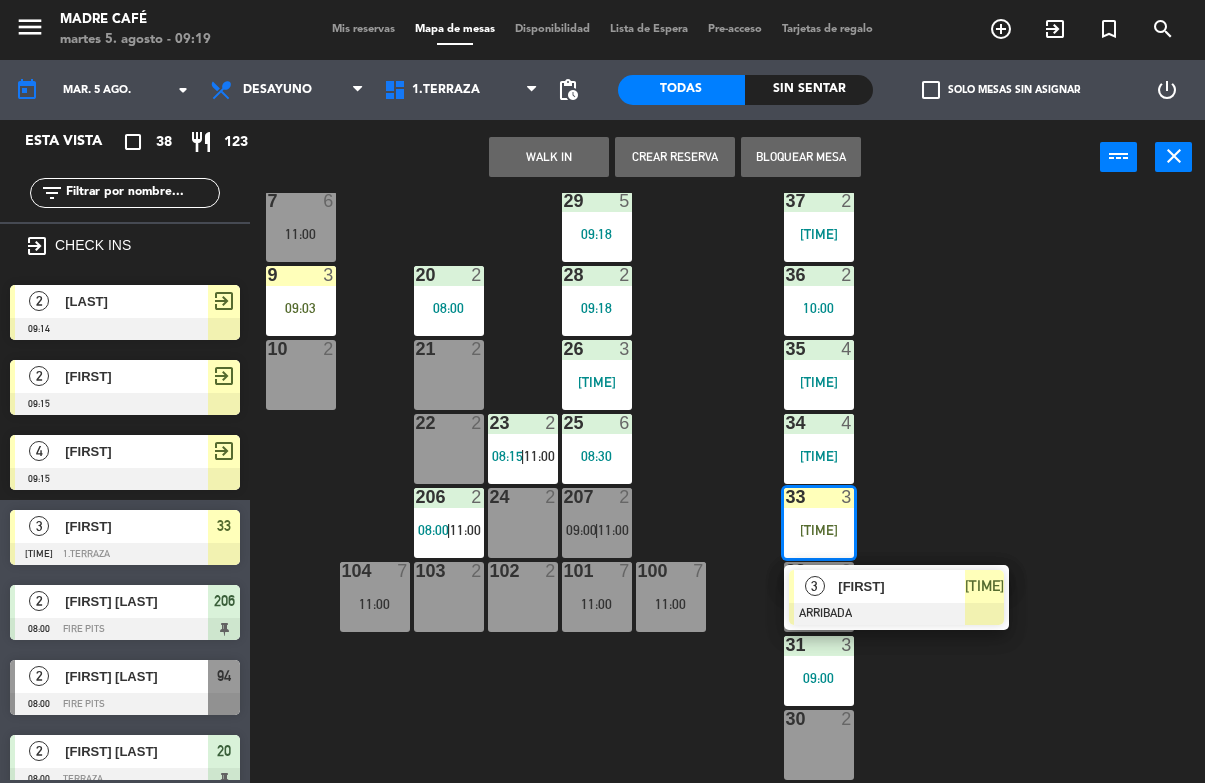 click on "[FIRST]" at bounding box center [901, 586] 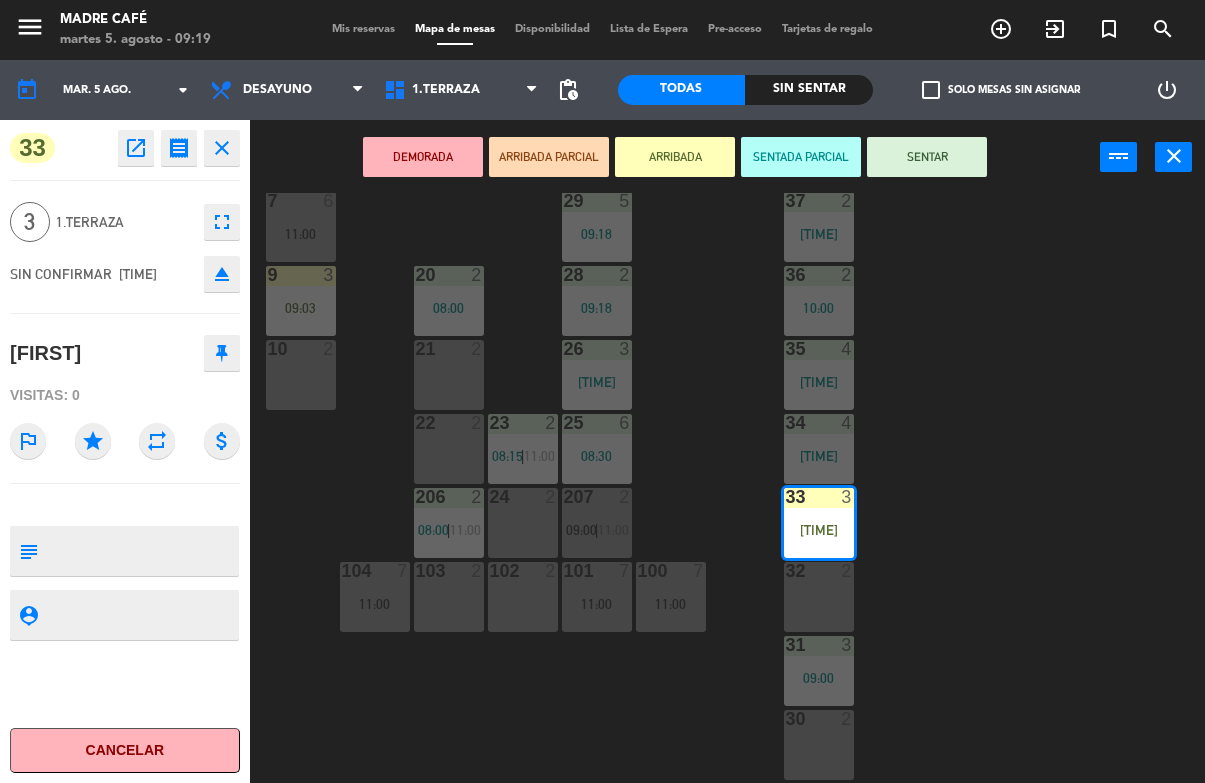 click on "SENTAR" at bounding box center [927, 157] 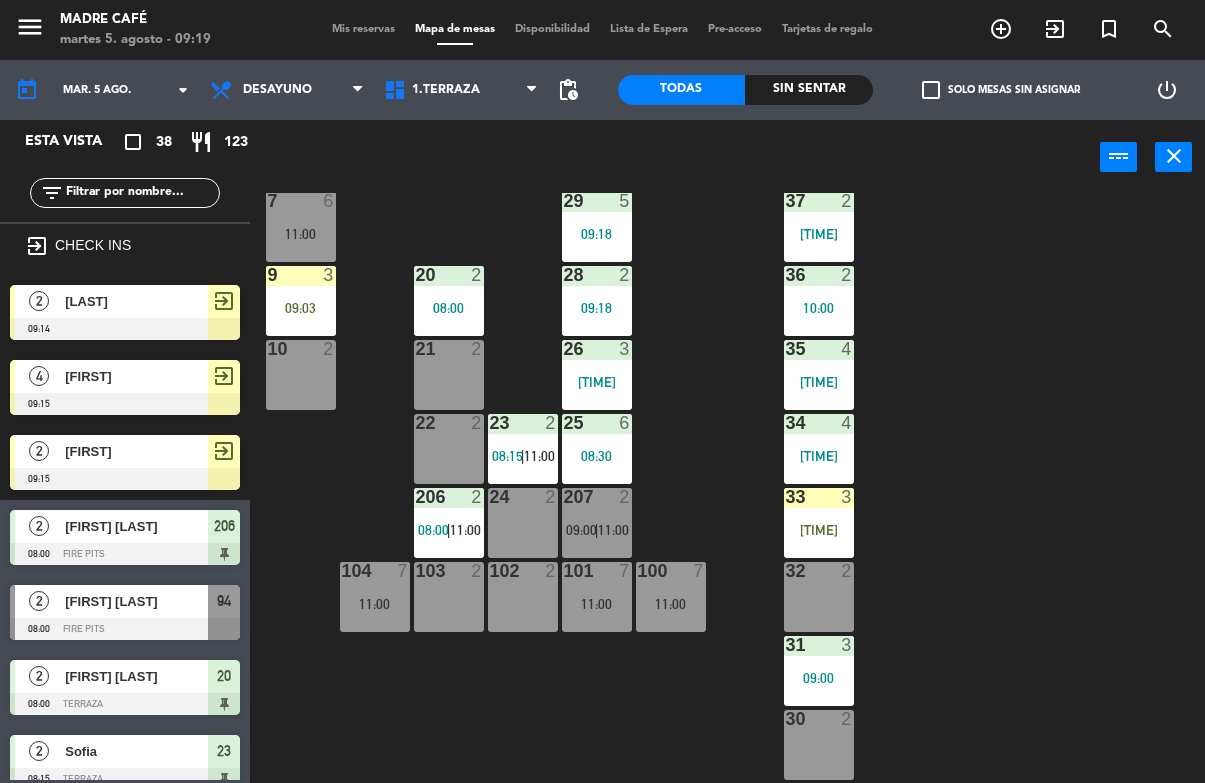 scroll, scrollTop: 0, scrollLeft: 0, axis: both 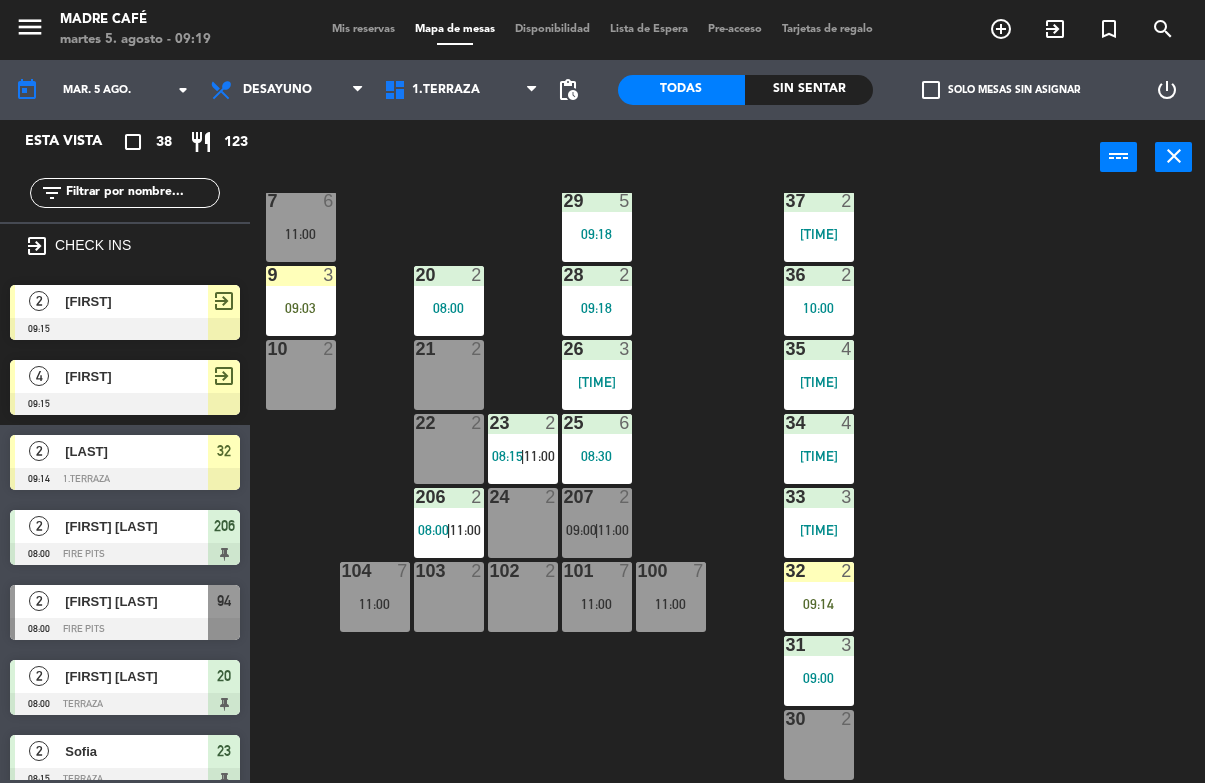 click on "09:14" at bounding box center (819, 604) 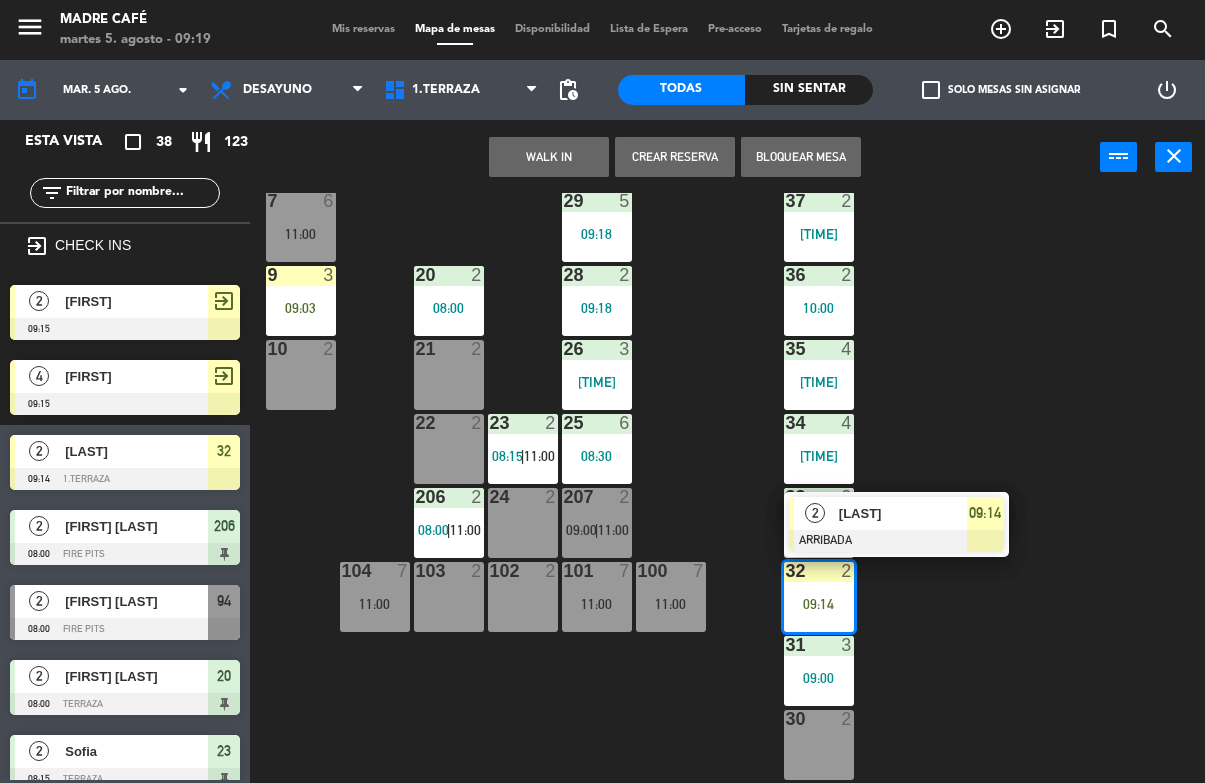 click on "[LAST]" at bounding box center (902, 513) 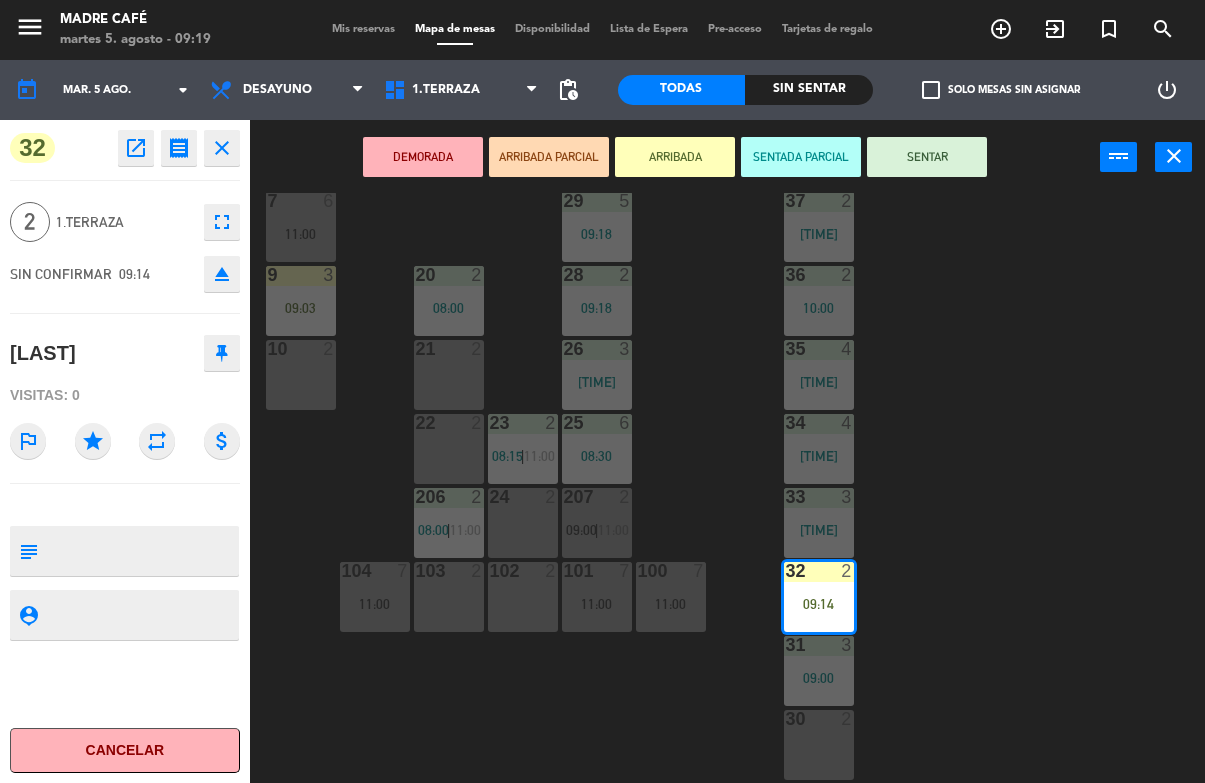 click on "SENTAR" at bounding box center [927, 157] 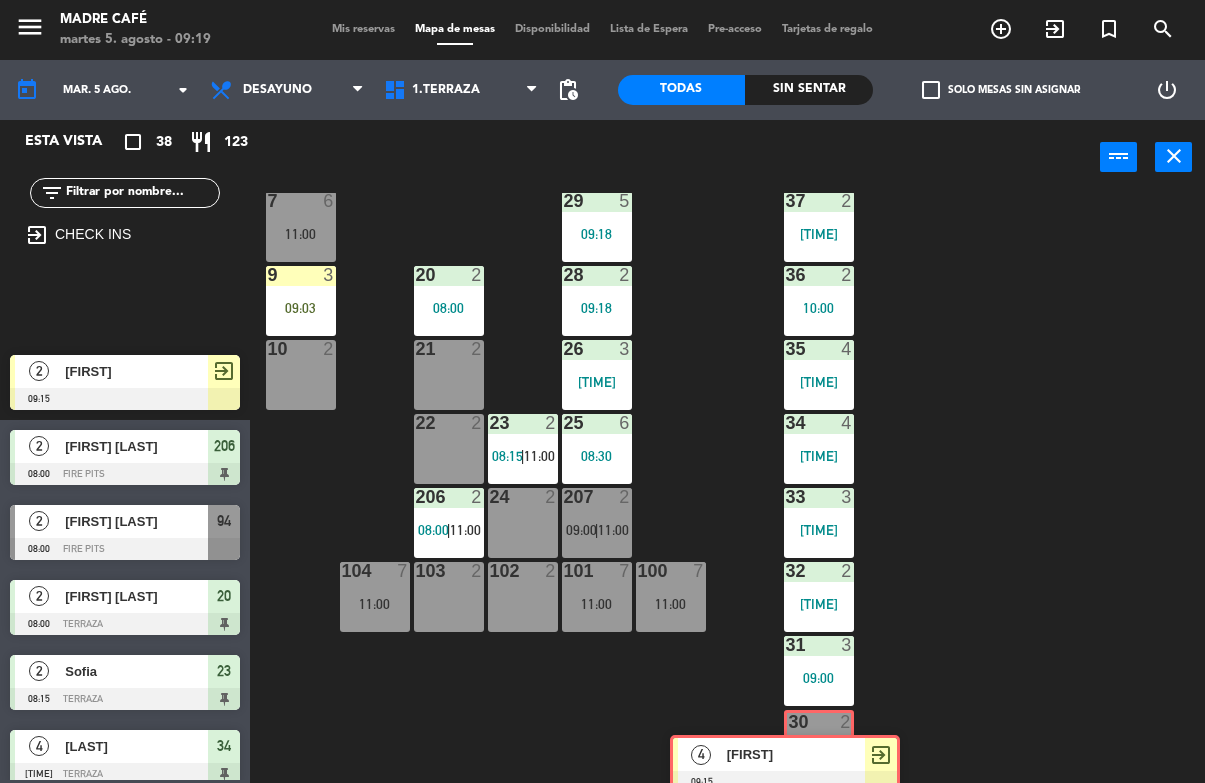 scroll, scrollTop: 11, scrollLeft: 0, axis: vertical 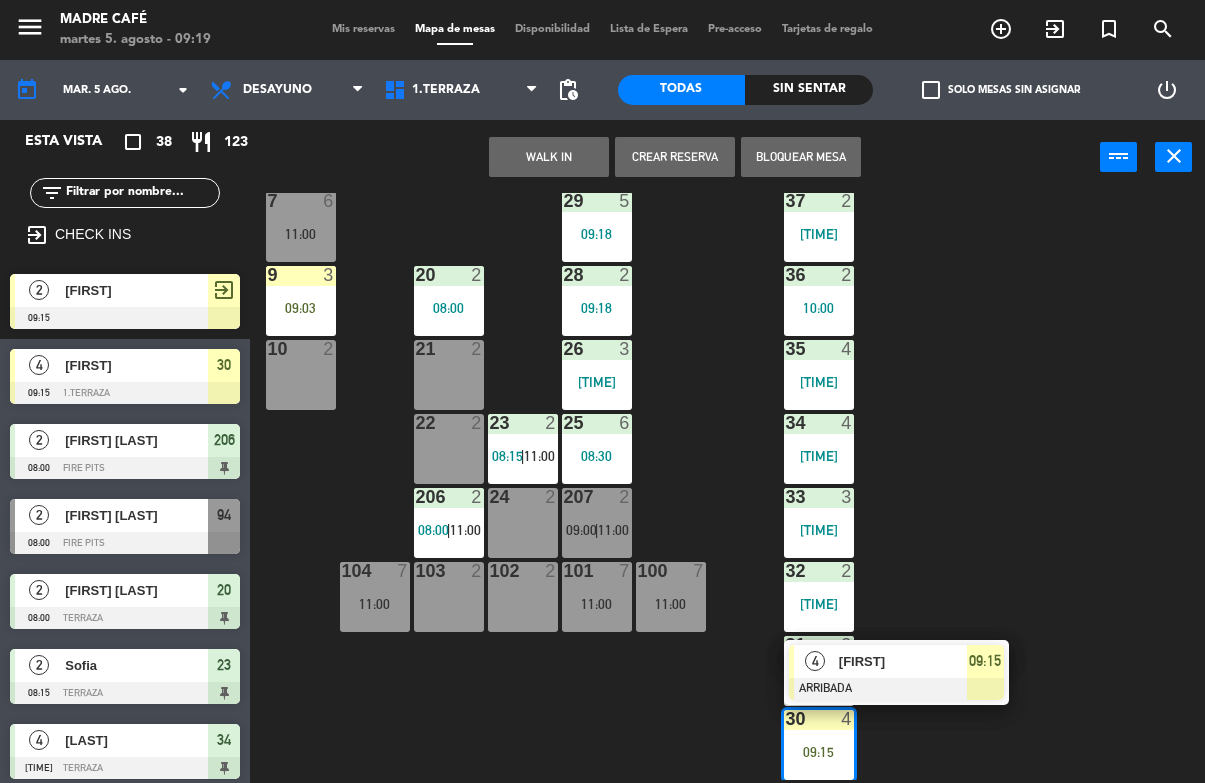 click at bounding box center [896, 689] 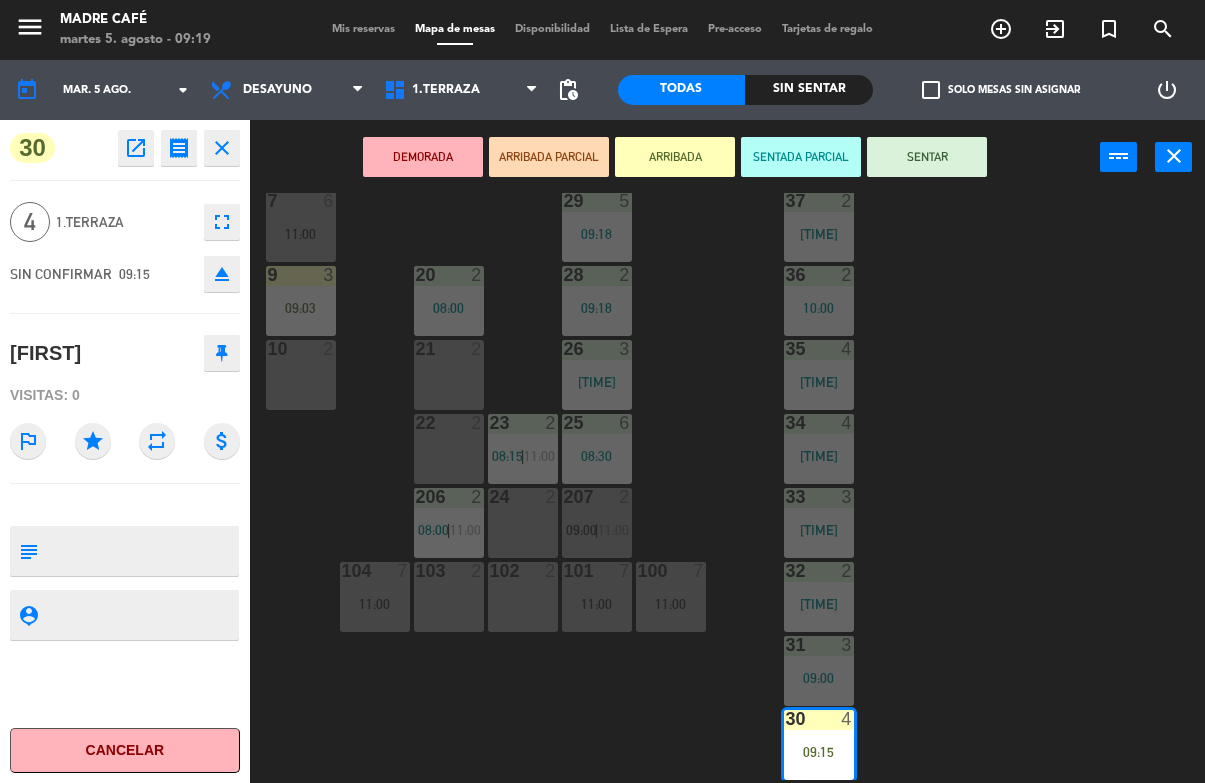 click on "SENTAR" at bounding box center (927, 157) 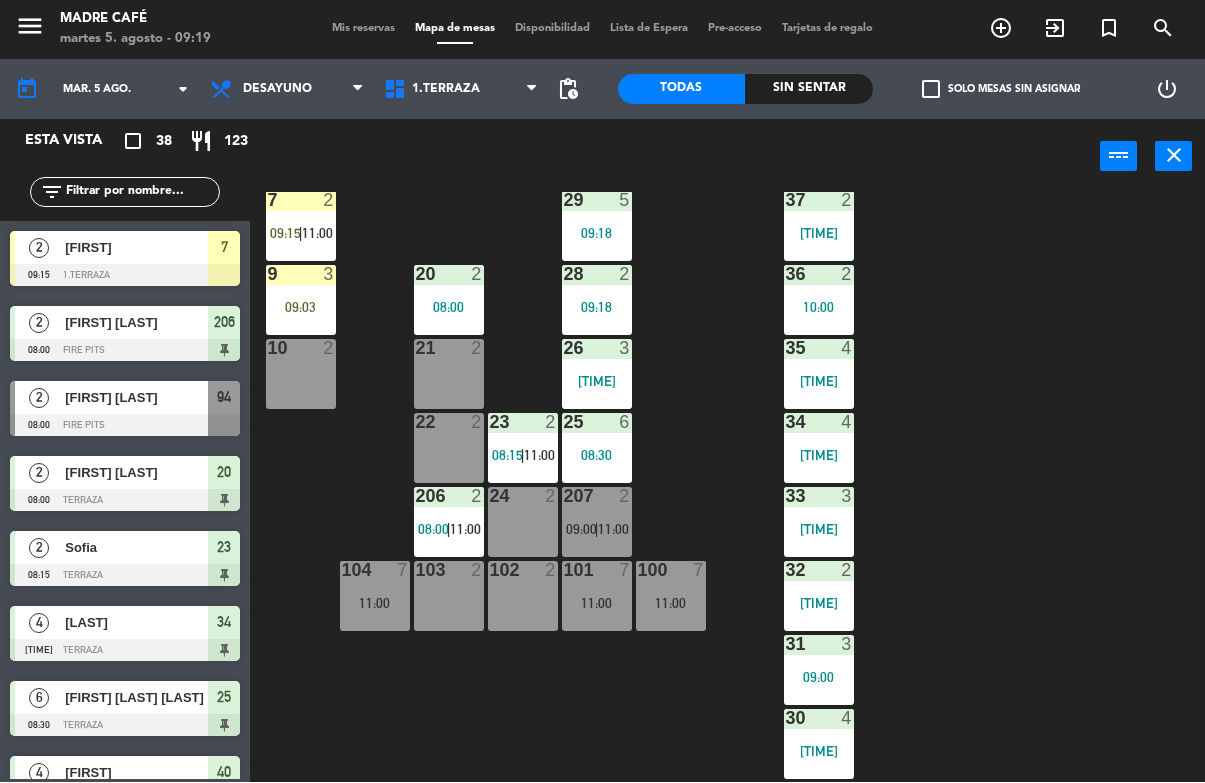 click on "11:00" at bounding box center [317, 234] 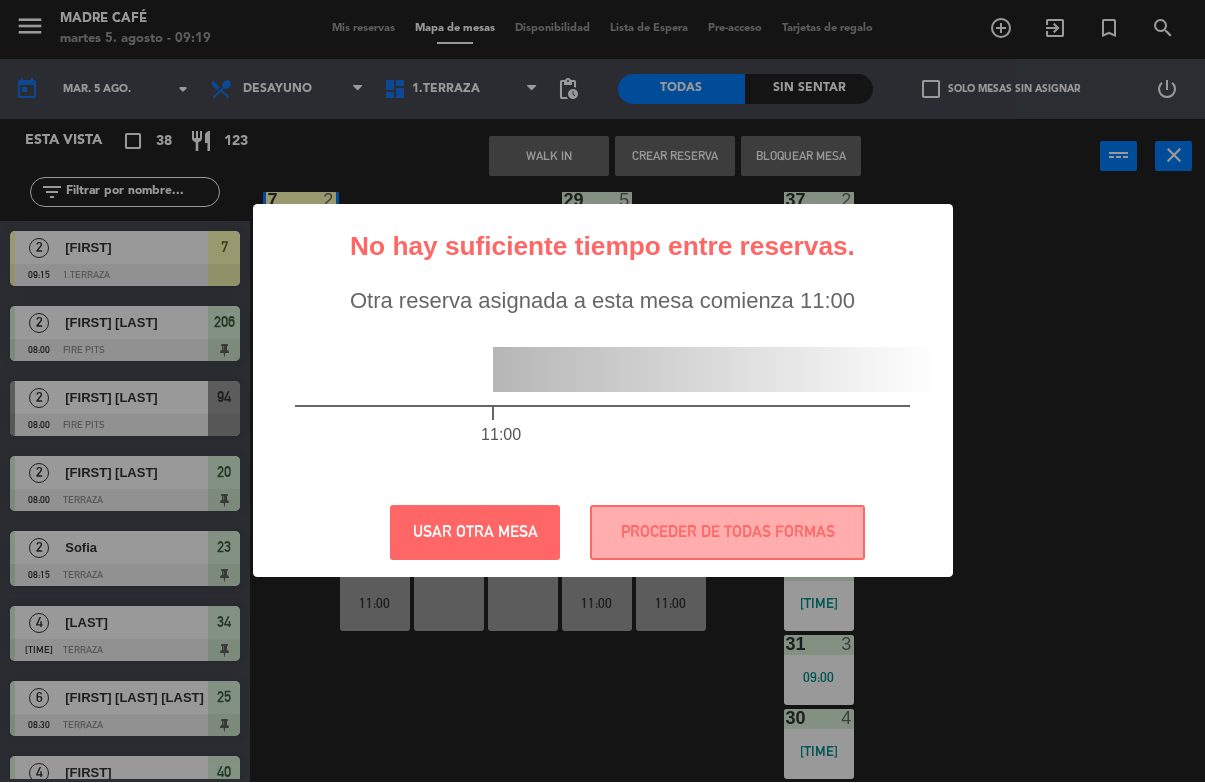 click on "USAR OTRA MESA" at bounding box center [475, 533] 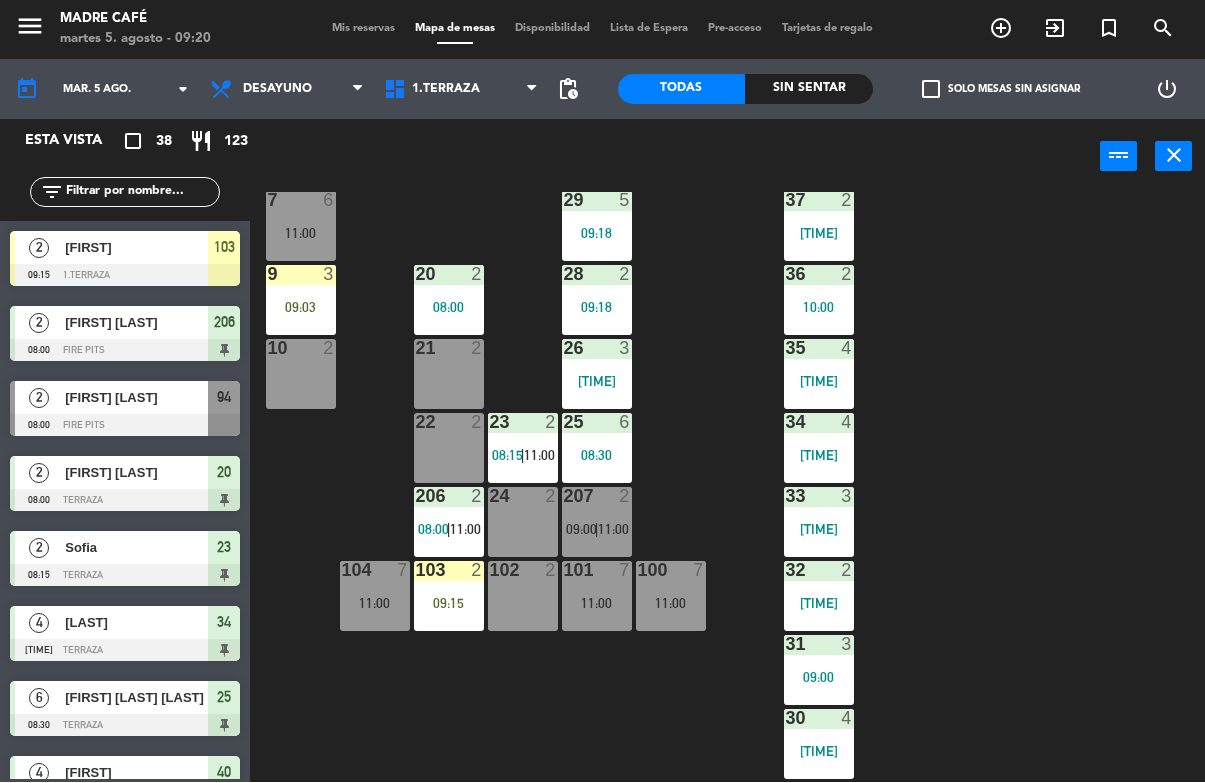 click on "103  2   09:15" at bounding box center (449, 597) 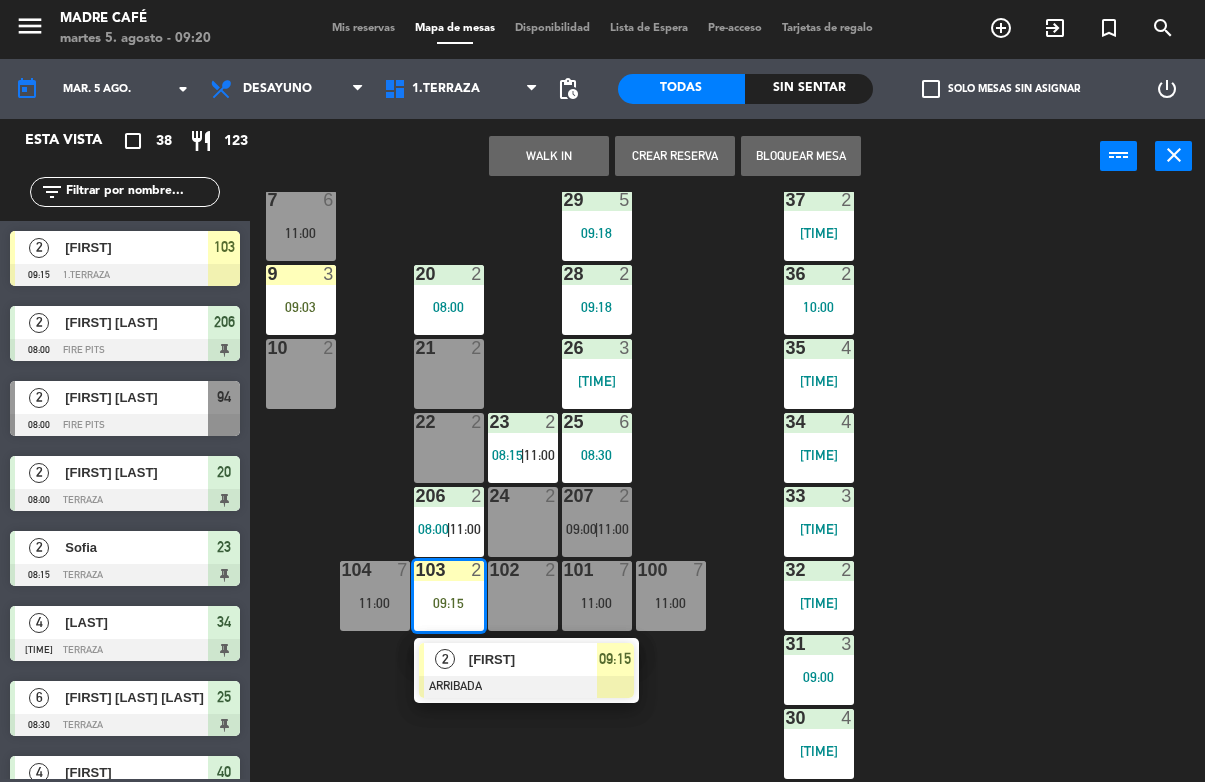 click at bounding box center (526, 688) 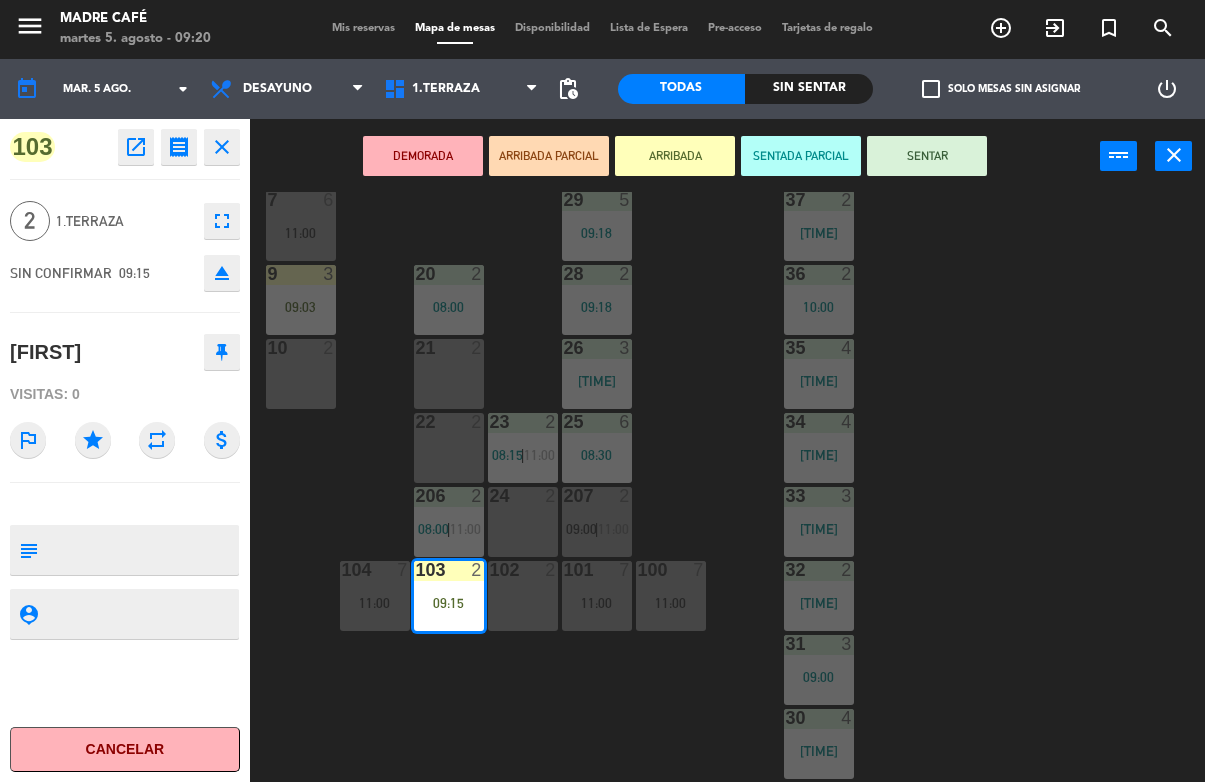 click on "SENTAR" at bounding box center [927, 157] 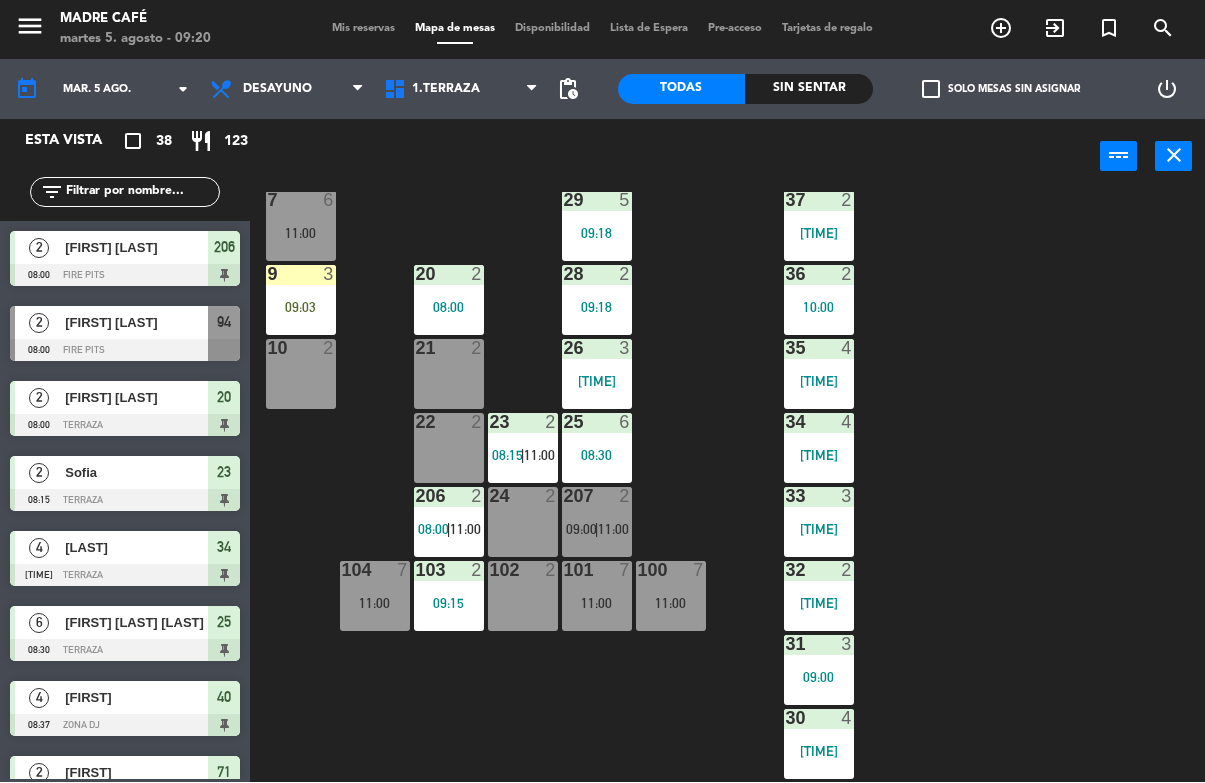scroll, scrollTop: 0, scrollLeft: 0, axis: both 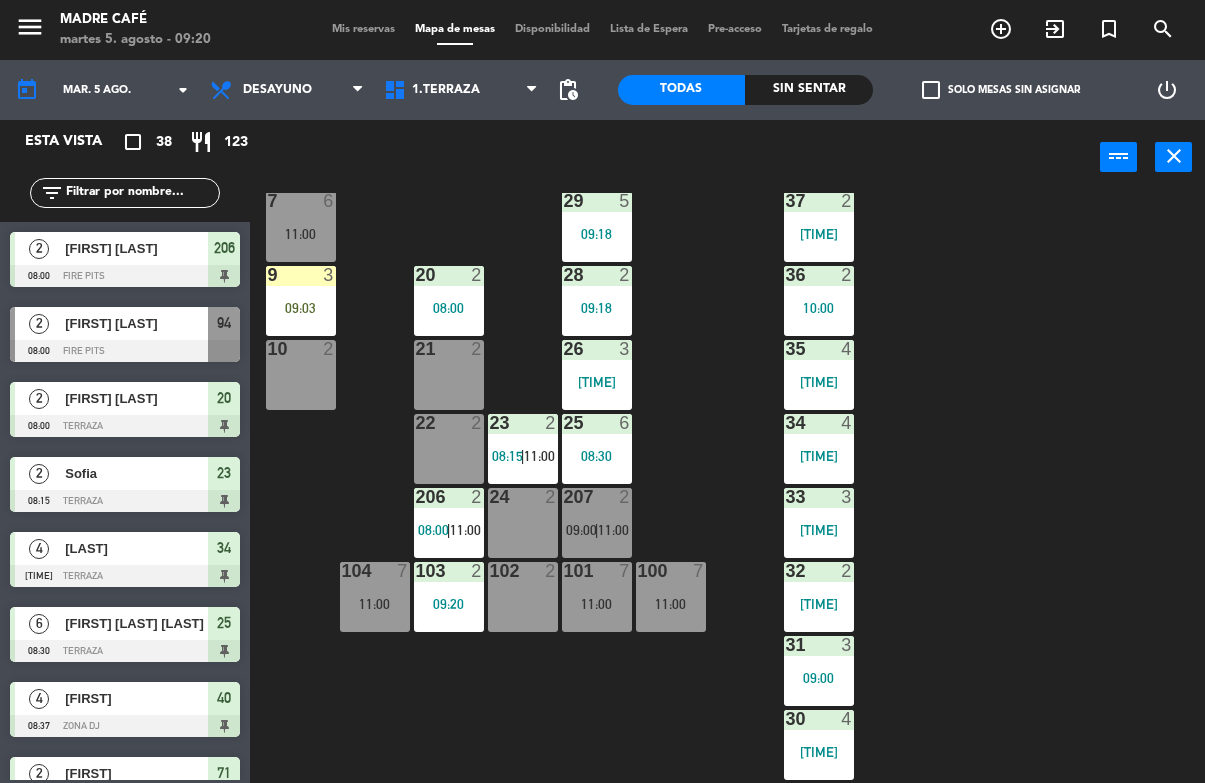 click on "09:03" at bounding box center (301, 308) 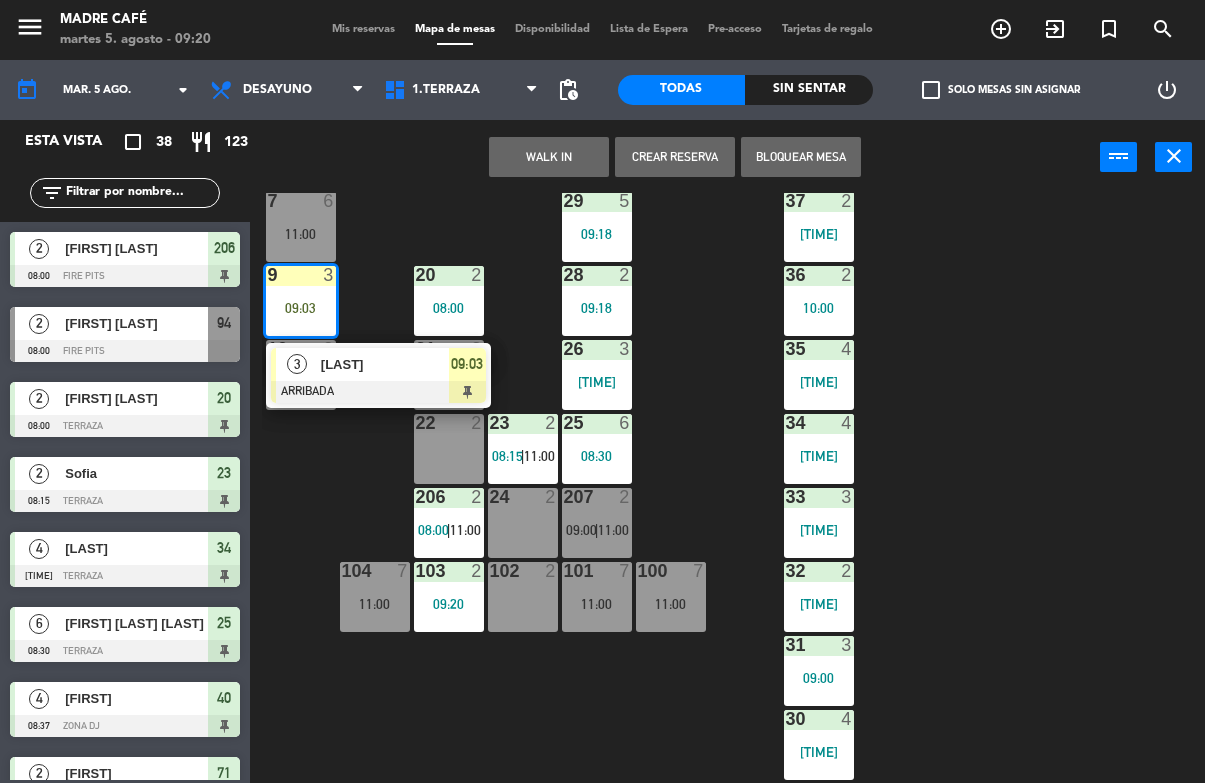 click on "[LAST]" at bounding box center [385, 364] 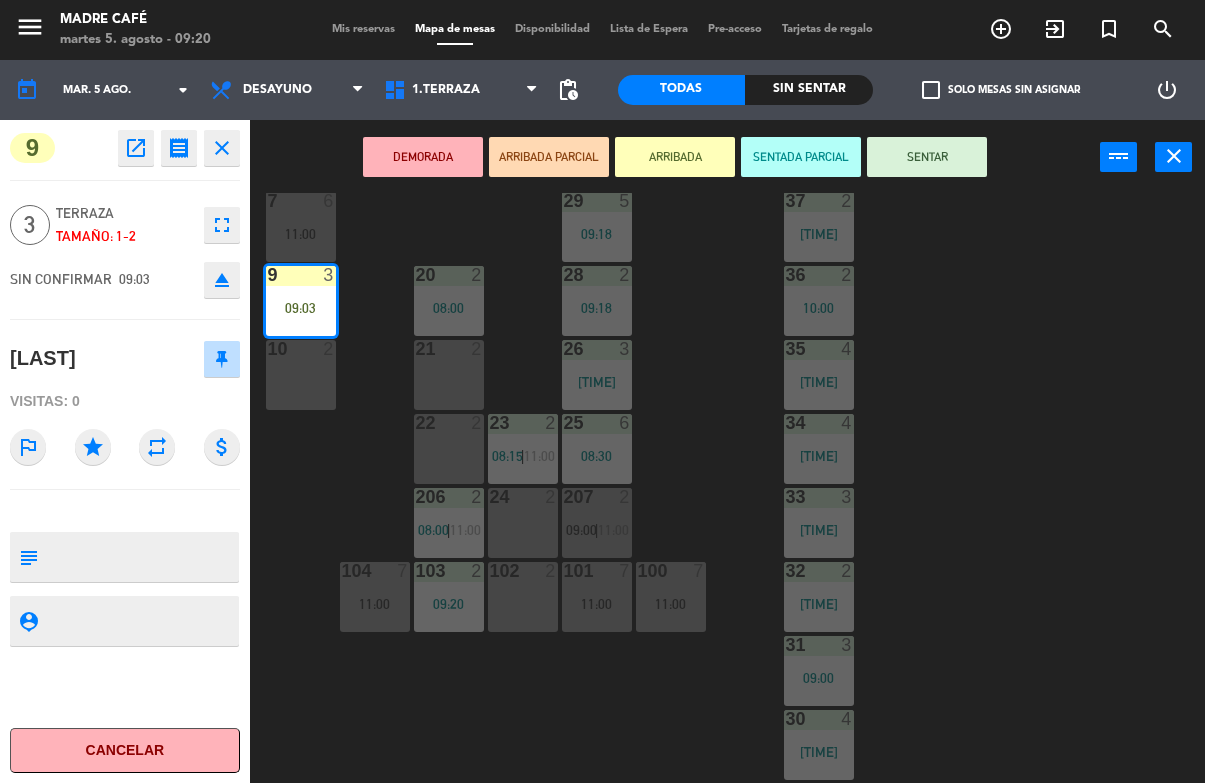 click on "SENTAR" at bounding box center [927, 157] 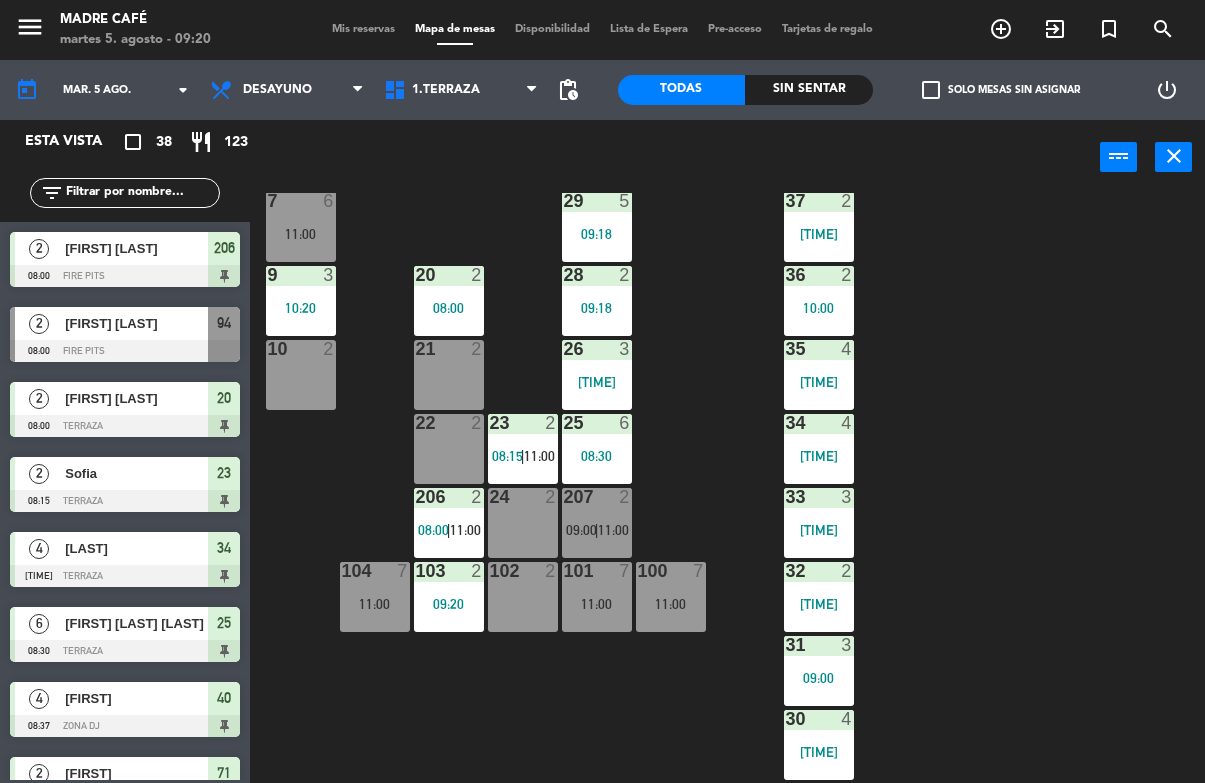 scroll, scrollTop: 0, scrollLeft: 0, axis: both 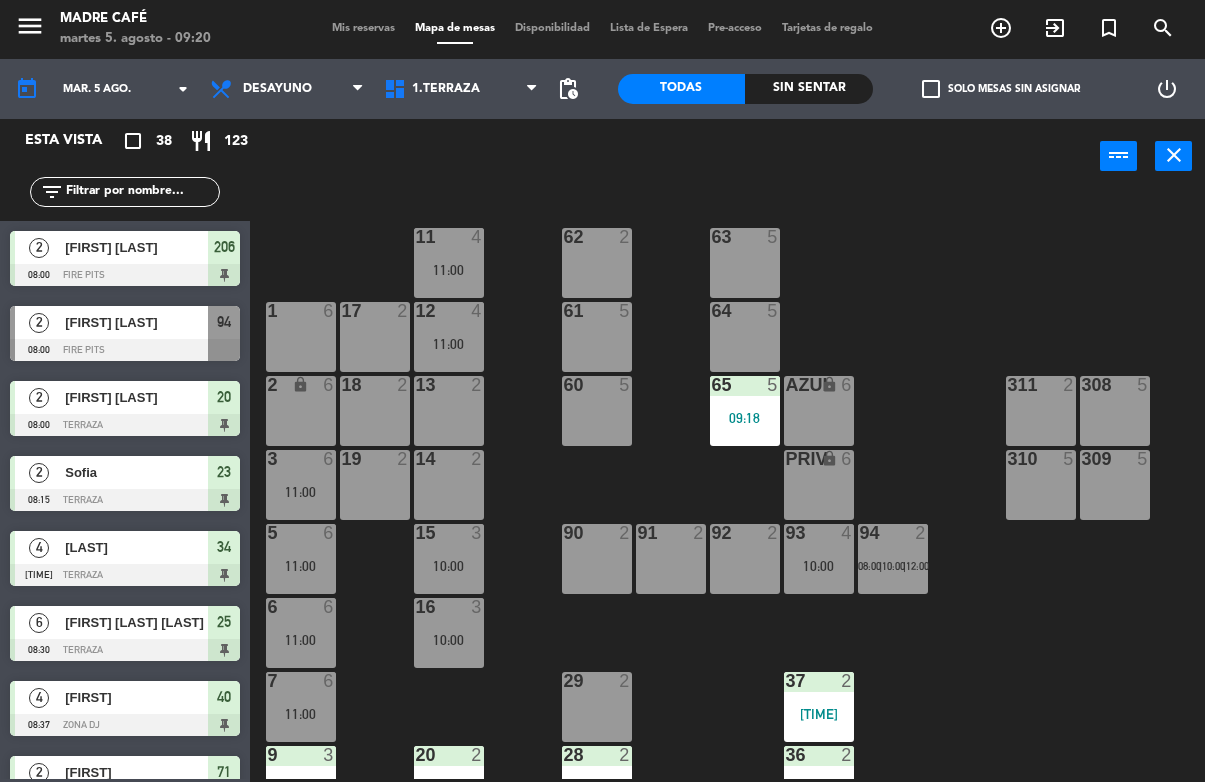 click on "11  4   11:00  63  5  62  2  12  4   11:00  1  6  61  5  64  5  17  2  13  2  2 lock  6  60  5  65  5   09:18  308  5  18  2  311  2  AZUL lock  6  14  2  3  6   11:00  309  5  310  5  19  2  PRIV lock  6  93  4   10:00  94  2   08:00    |    10:00    |    12:00     15  3   10:00  92  2  91  2  90  2  5  6   11:00  16  3   10:00  6  6   11:00  29  2  7  6   11:00  37  2   09:19  36  2   10:00  9  3   09:20  28  2   09:18  20  2   08:00  10  2  21  2  26  3   09:19  35  4   09:19  22  2  23  2   08:15    |    11:00     25  6   08:30  34  4   08:19  206  2   08:00    |    11:00     207  2   09:00    |    11:00     33  3   09:19  24  2  101  7   11:00  100  7   11:00  104  7   11:00  102  2  103  2   09:20  32  2   09:19  31  3   09:00  30  4   09:19" 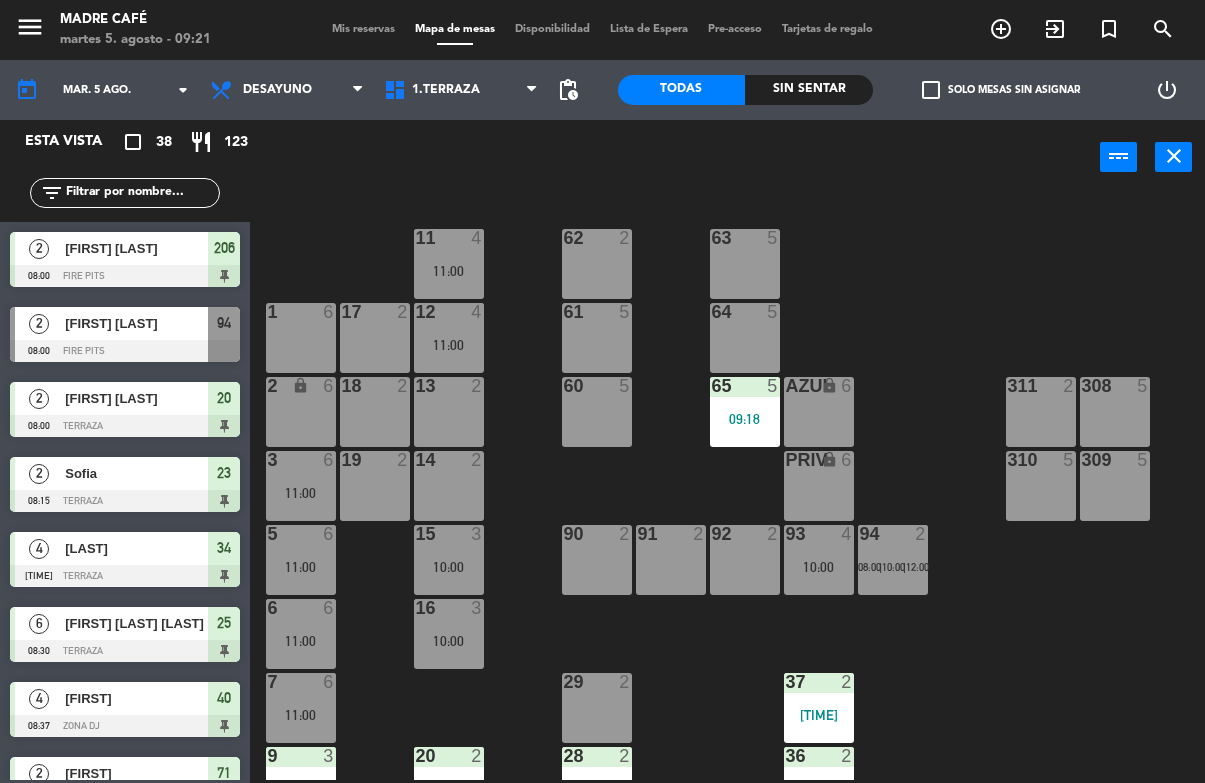 scroll, scrollTop: 0, scrollLeft: 0, axis: both 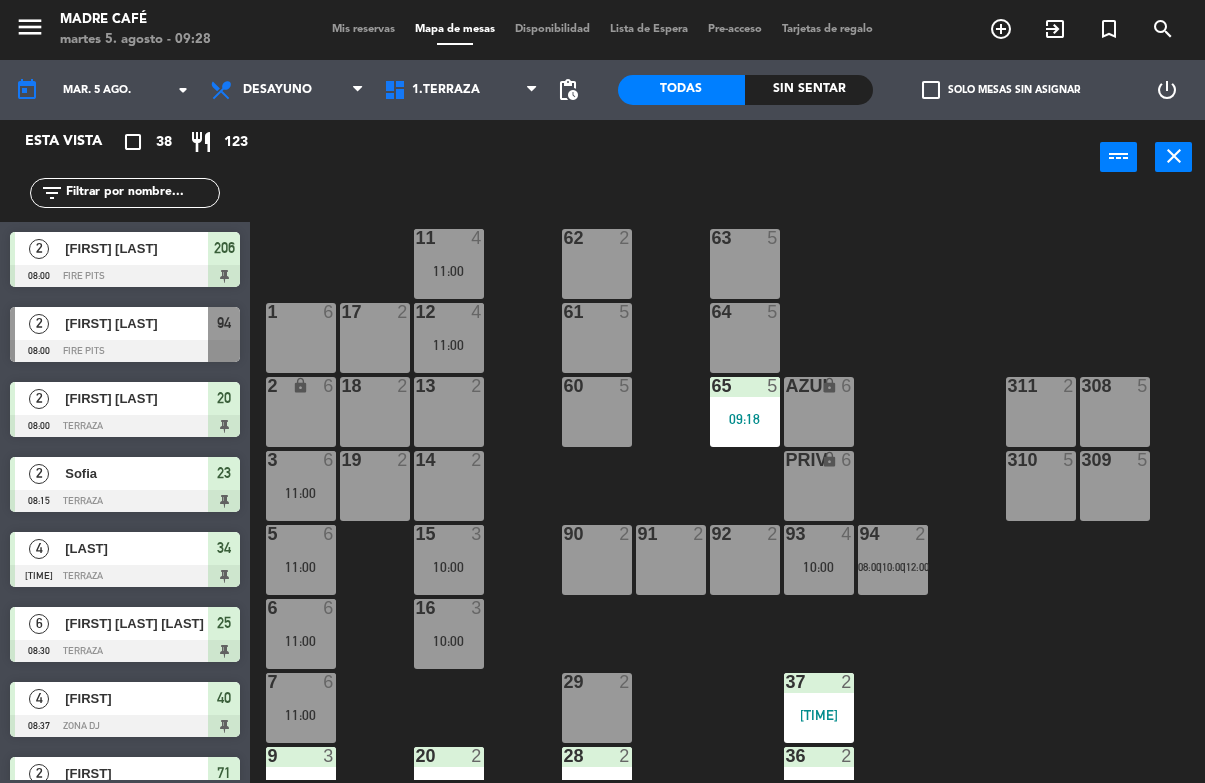 click 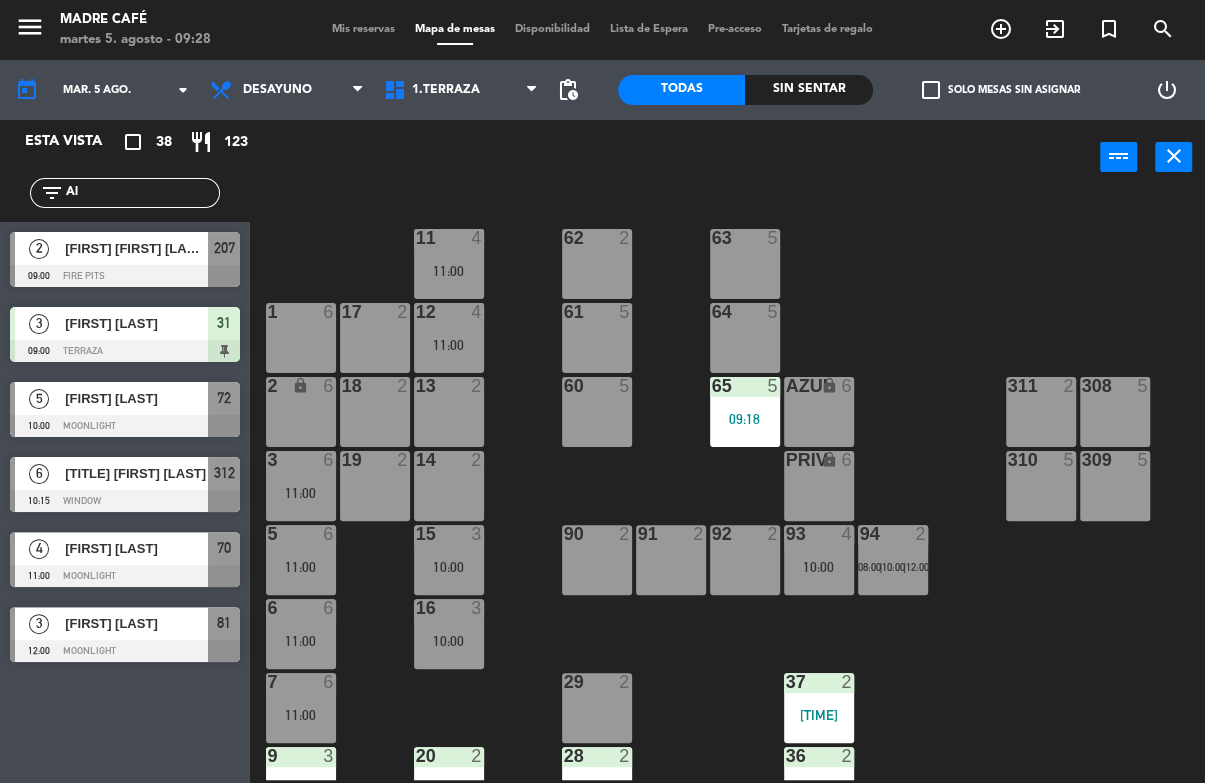 type on "A" 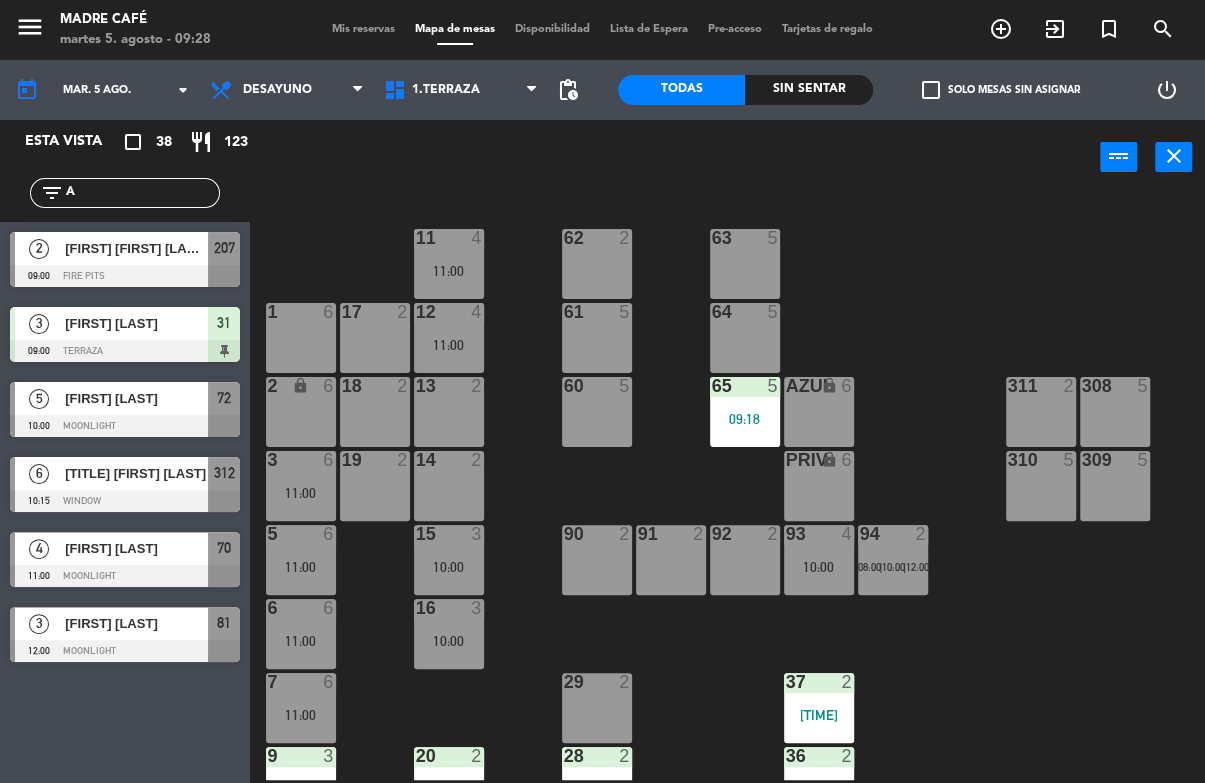 type 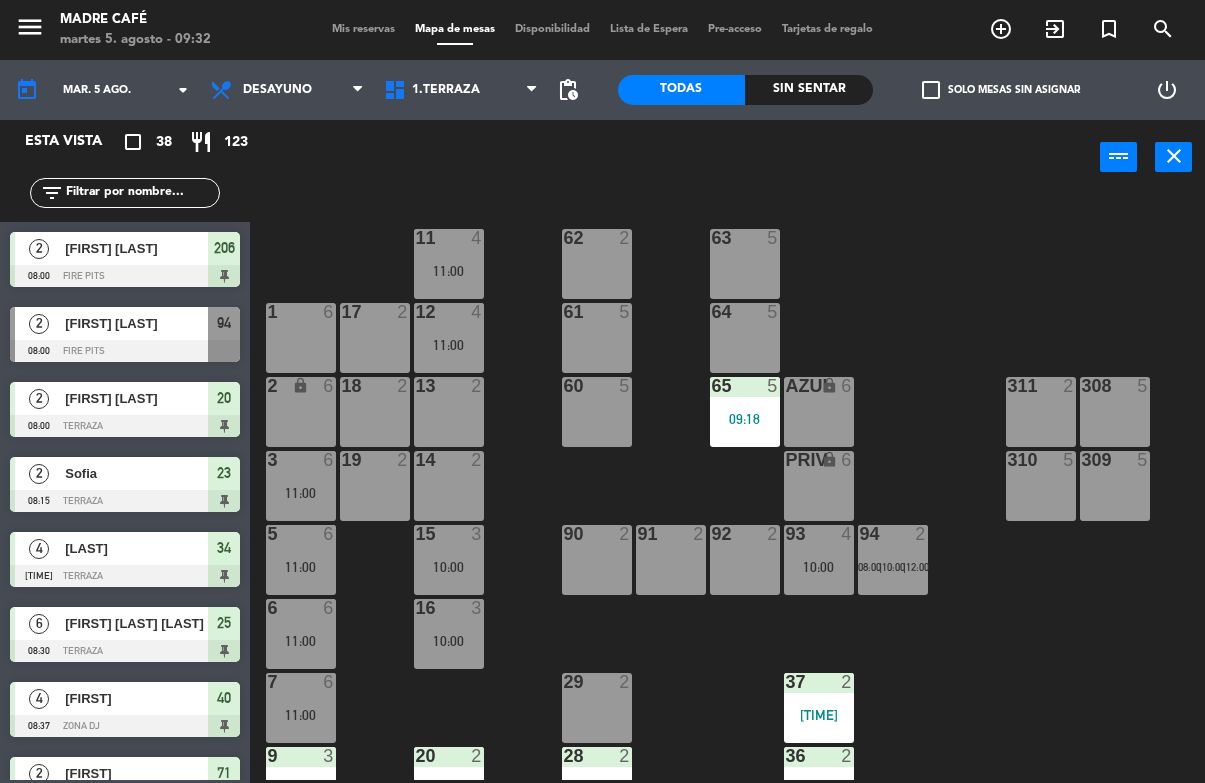 click at bounding box center (125, 351) 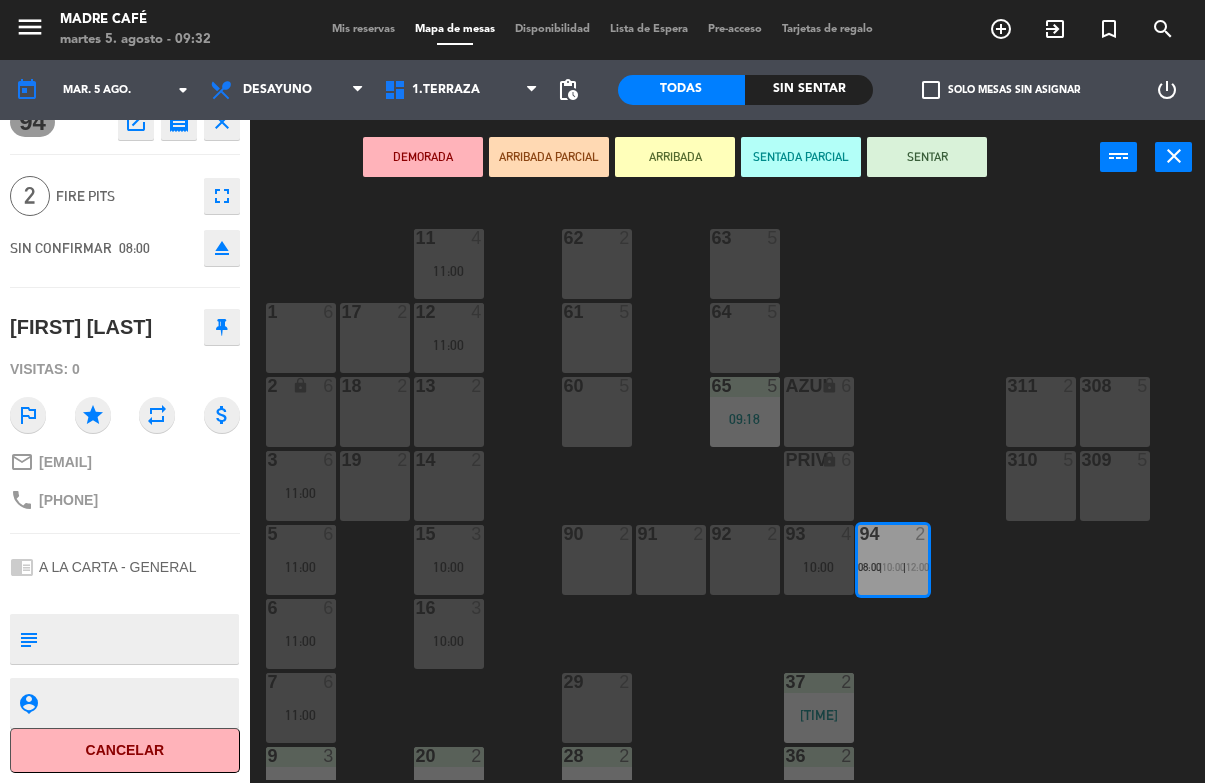 scroll, scrollTop: 53, scrollLeft: 0, axis: vertical 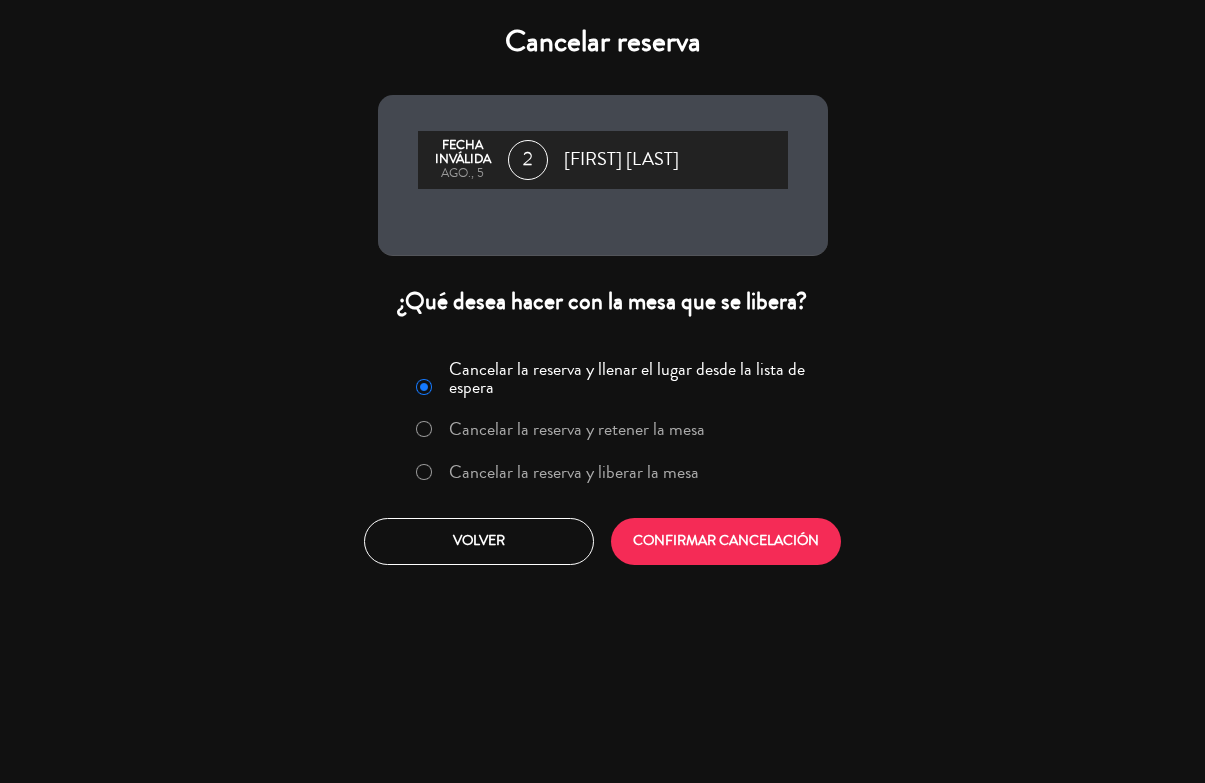 click on "Cancelar la reserva y liberar la mesa" 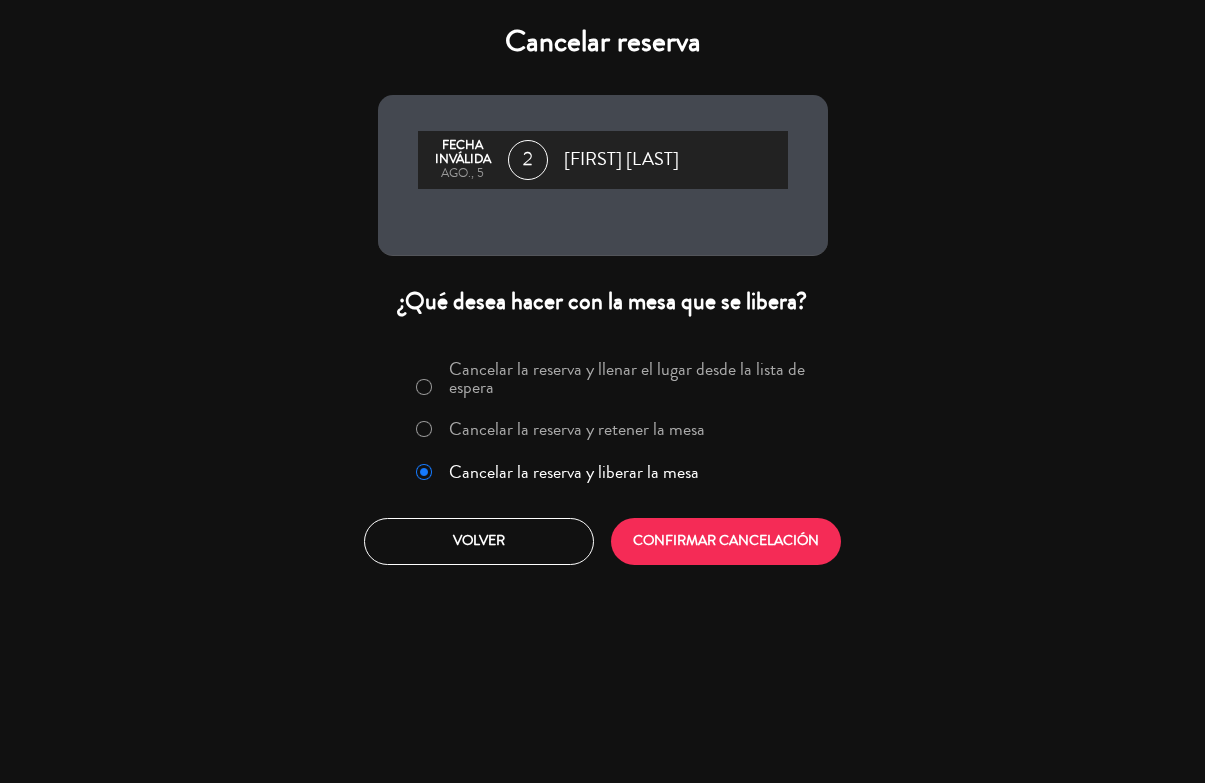 click on "CONFIRMAR CANCELACIÓN" 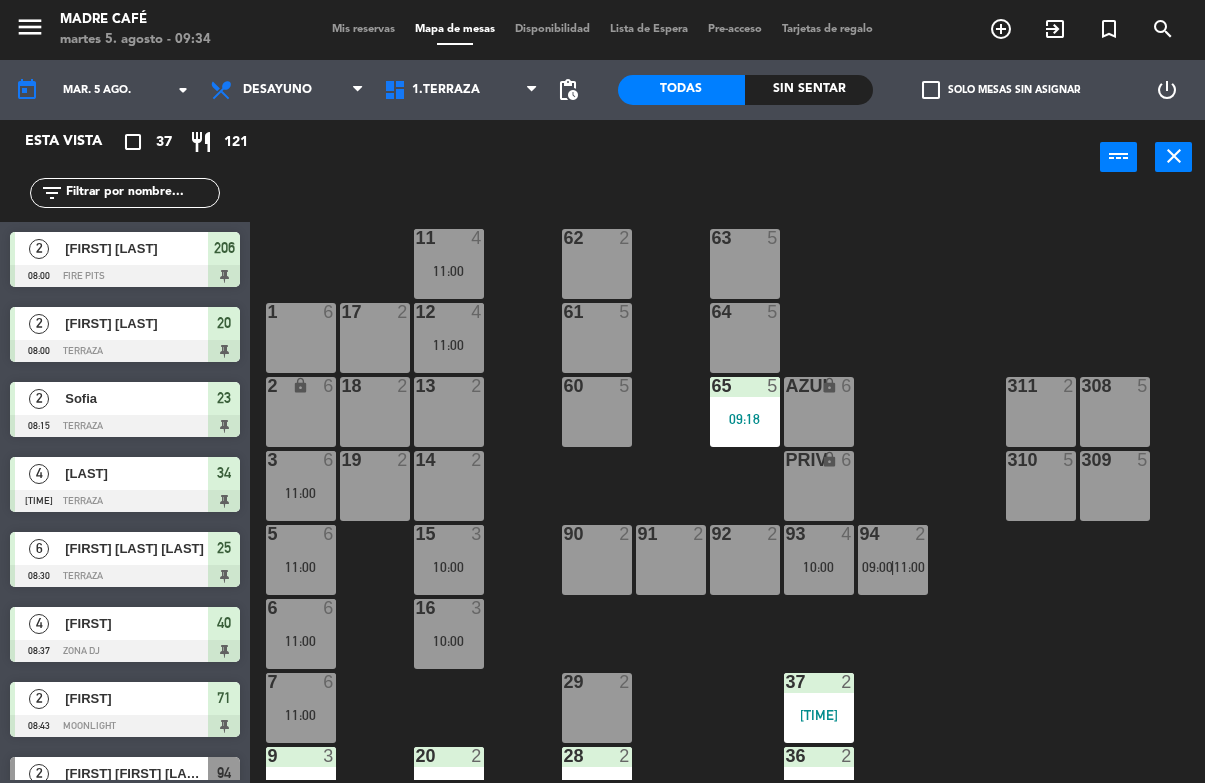 scroll, scrollTop: 0, scrollLeft: 0, axis: both 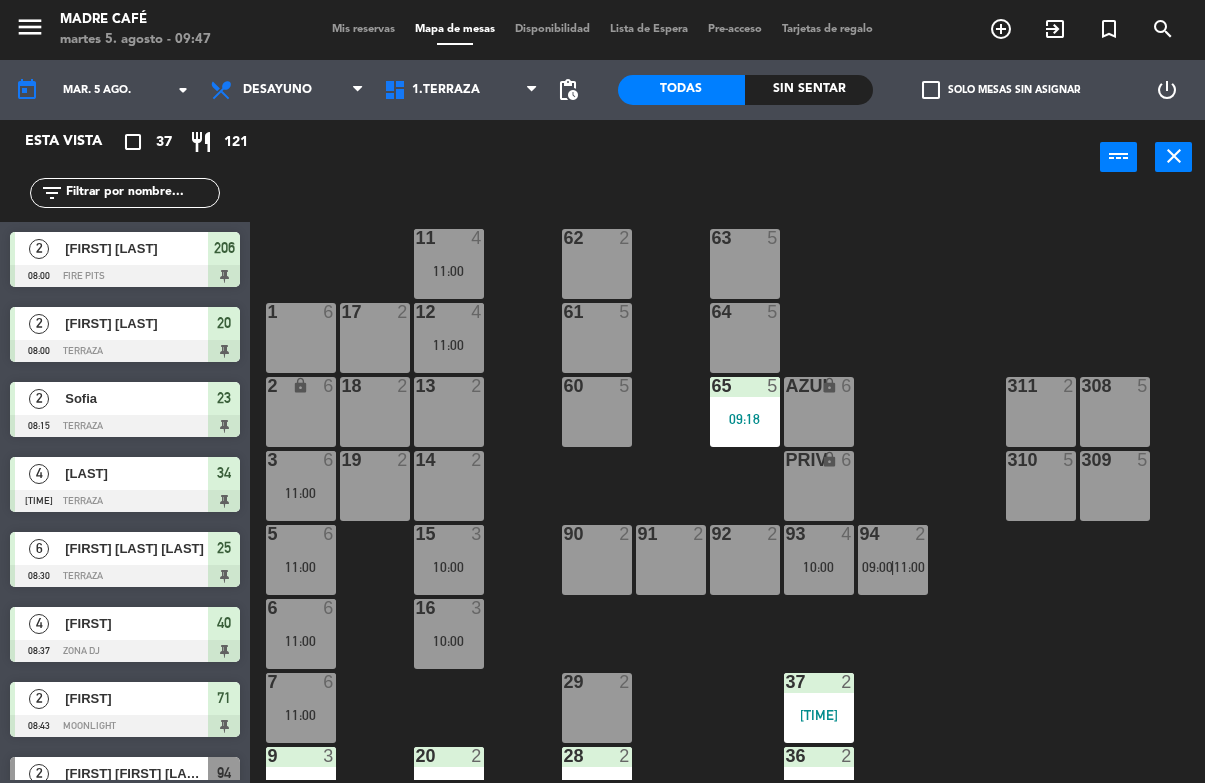click 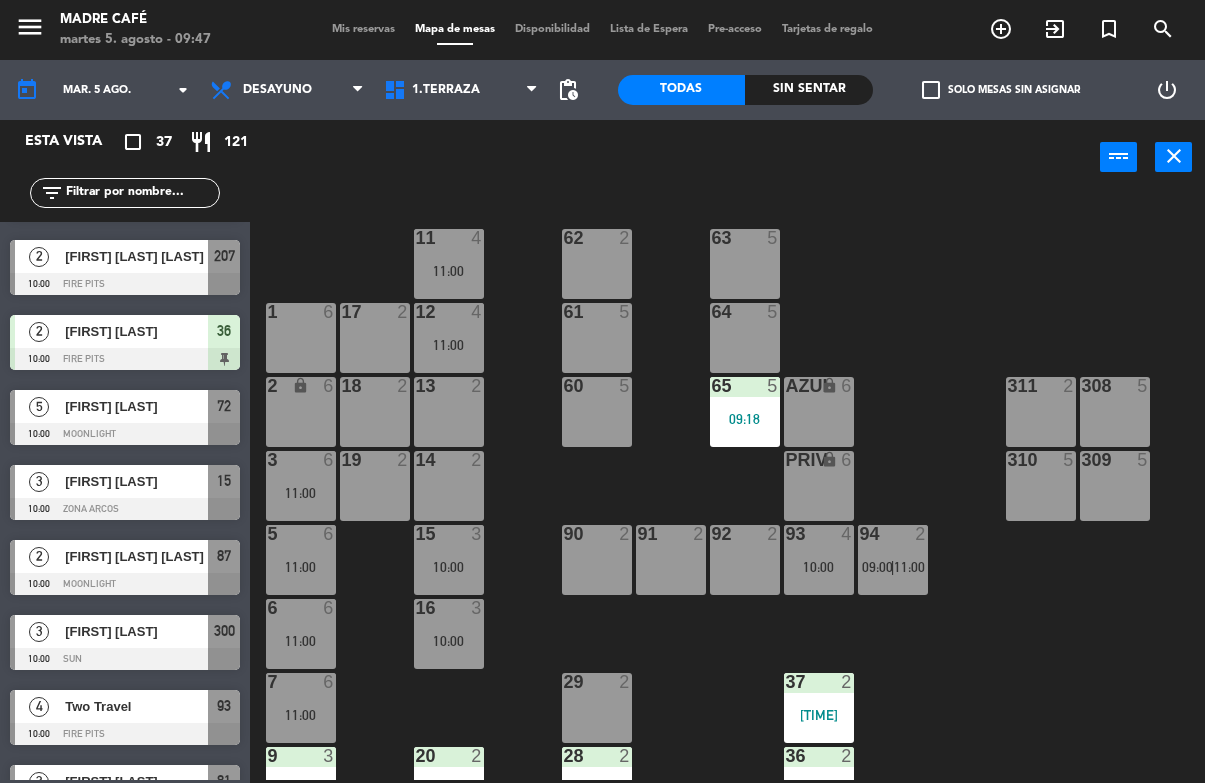 scroll, scrollTop: 1433, scrollLeft: 0, axis: vertical 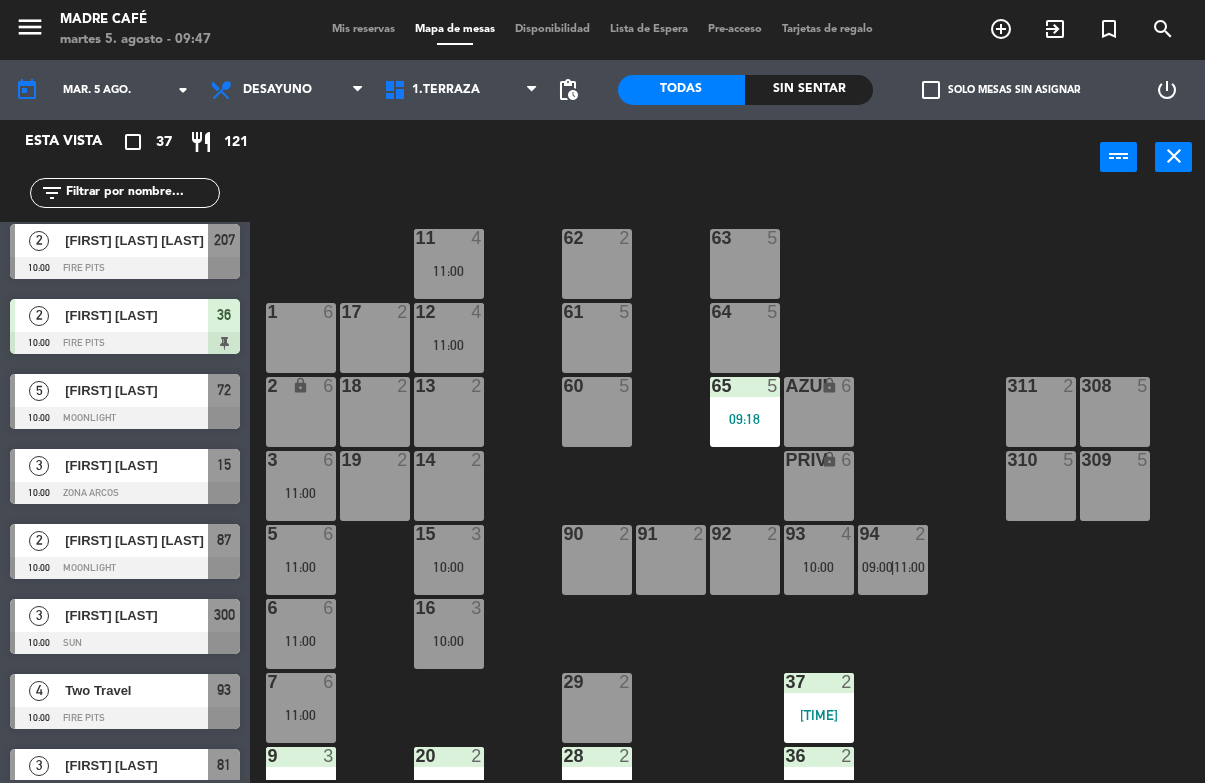 click on "[FIRST] [LAST]" at bounding box center (136, 615) 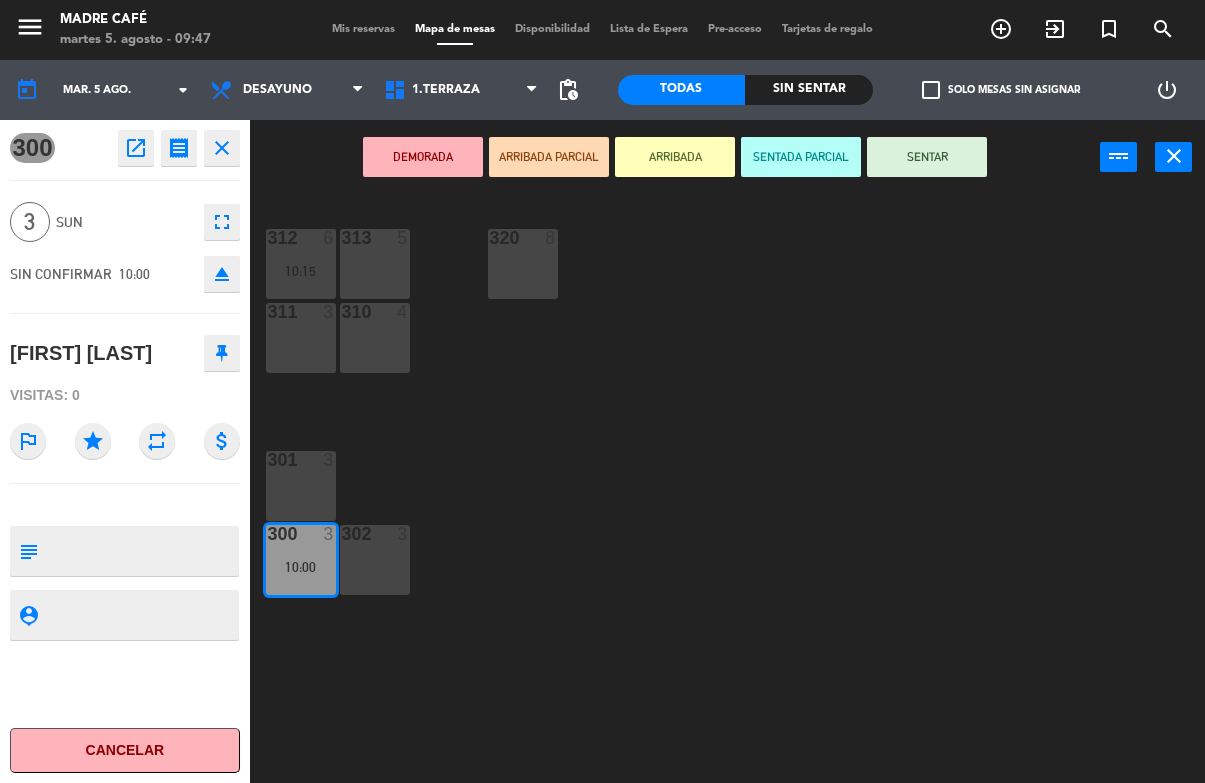 click on "DEMORADA" at bounding box center (423, 157) 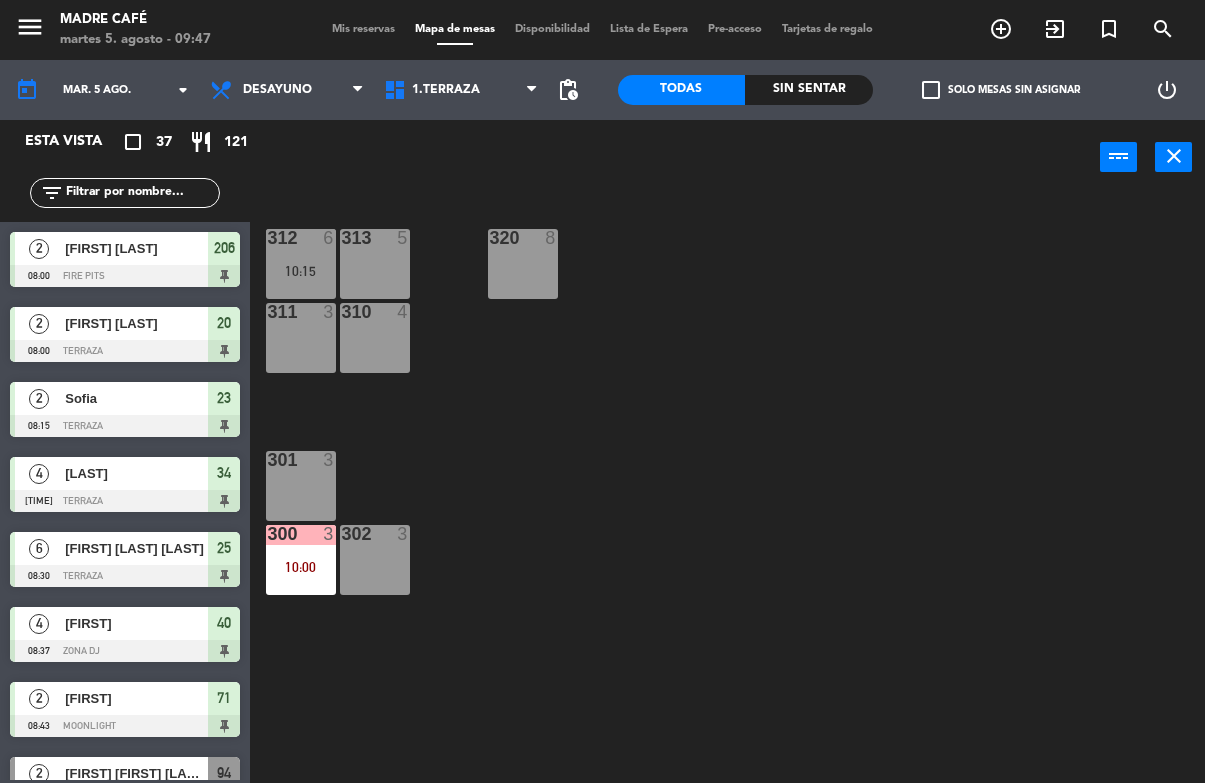 scroll, scrollTop: 0, scrollLeft: 0, axis: both 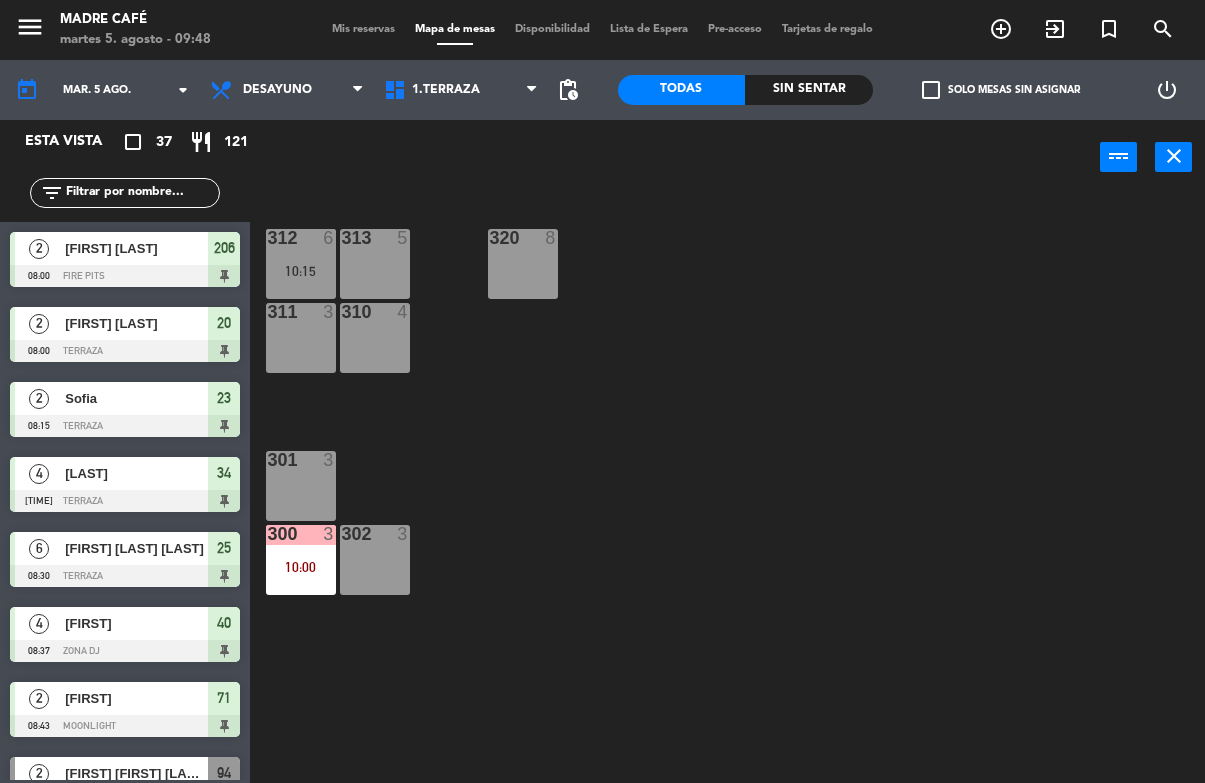 click on "exit_to_app" at bounding box center [1001, 29] 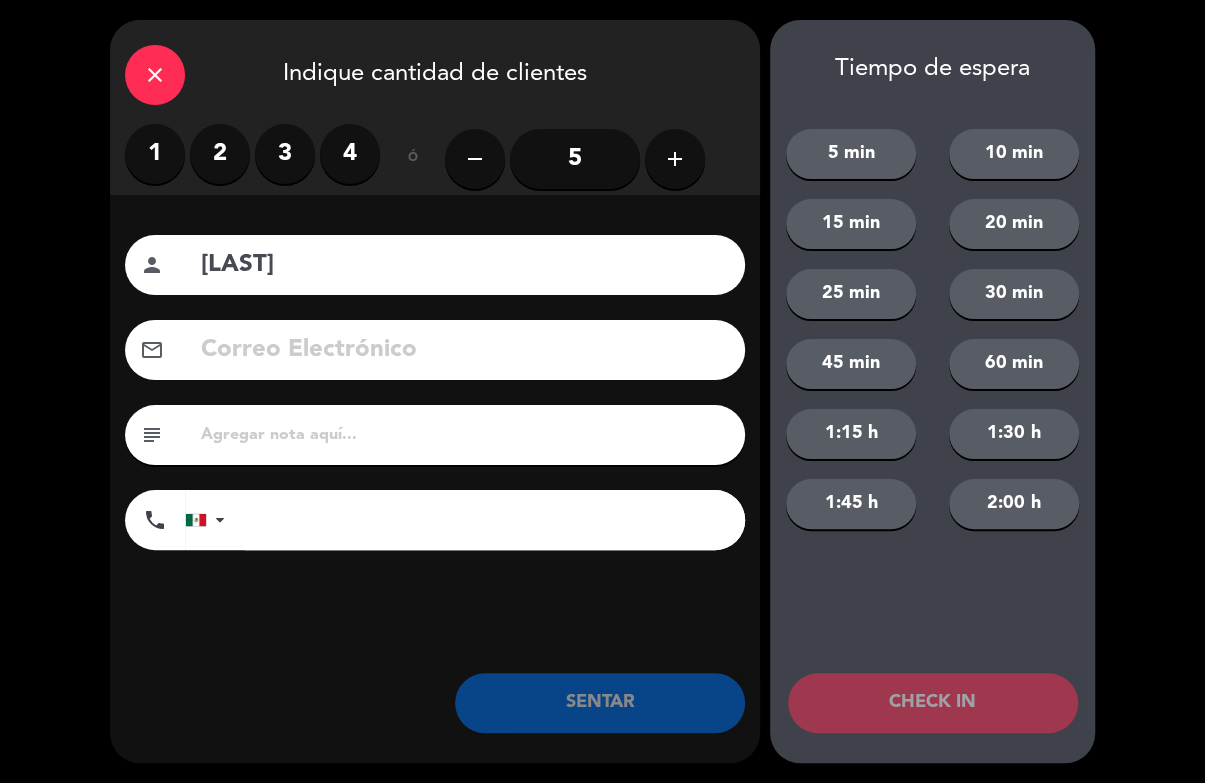 type on "[LAST]" 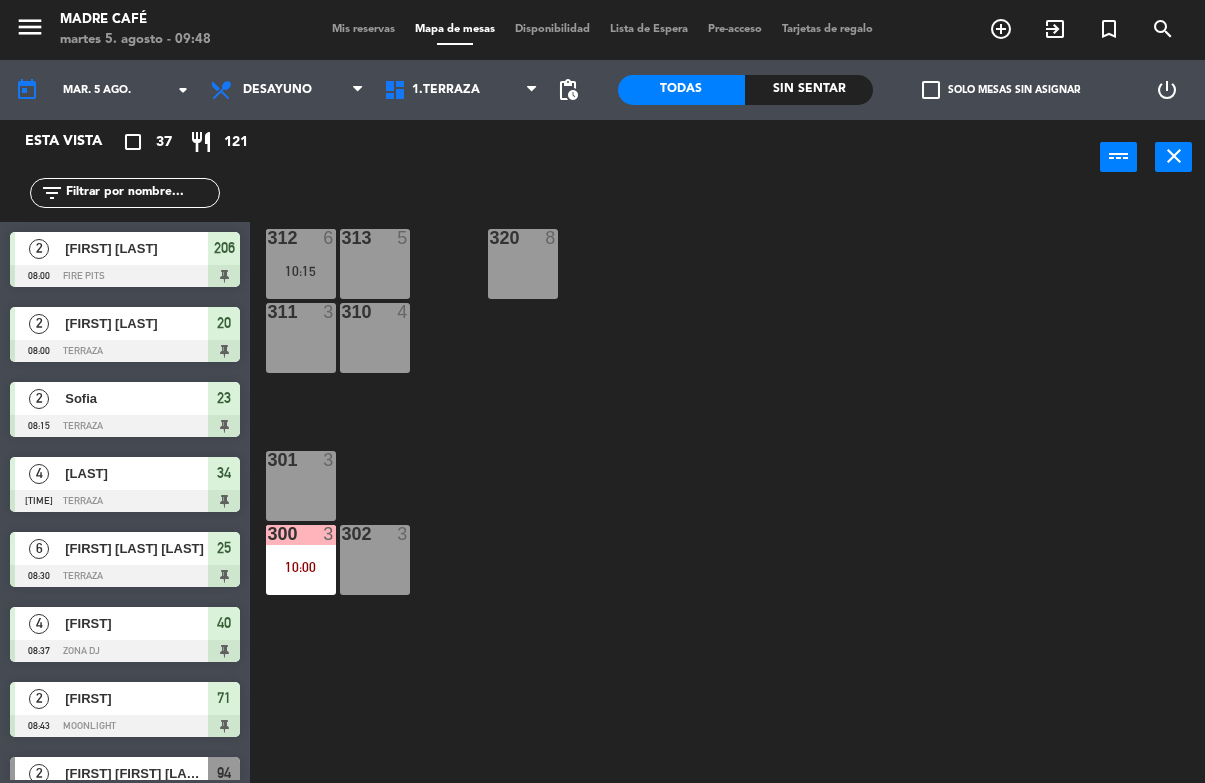click on "exit_to_app" at bounding box center [1055, 29] 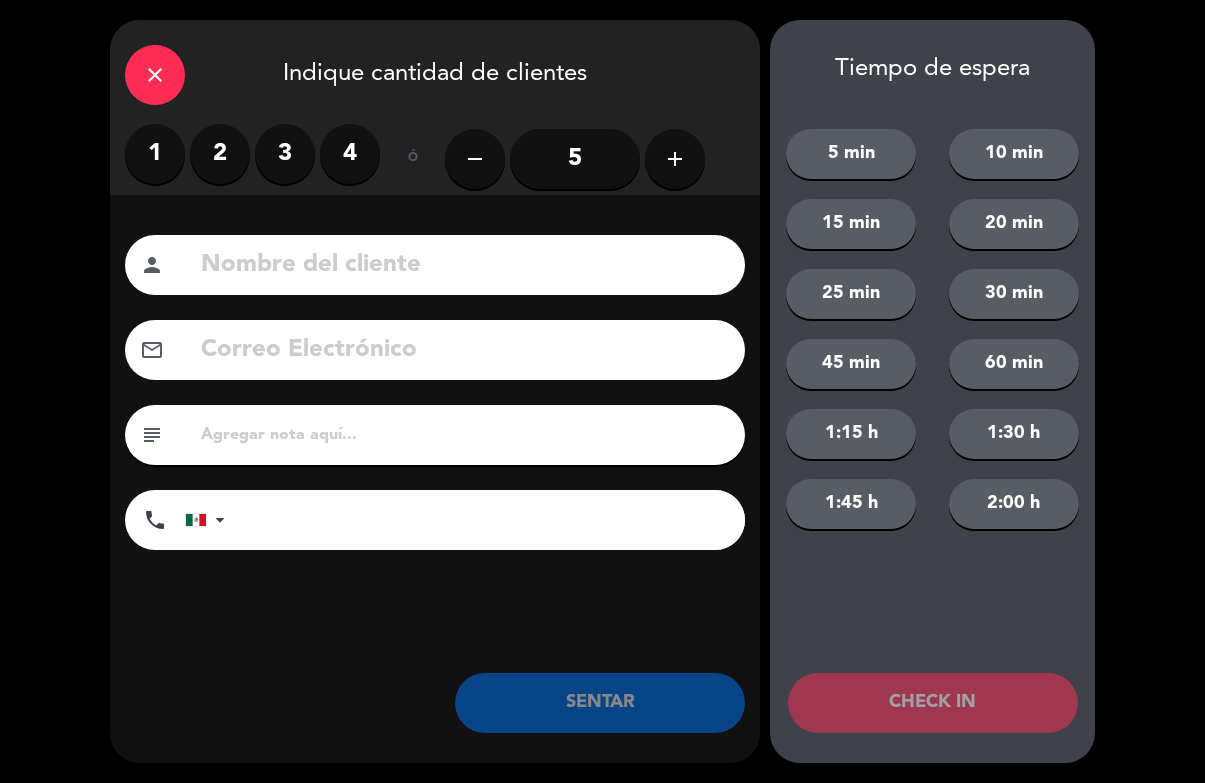 click on "close" 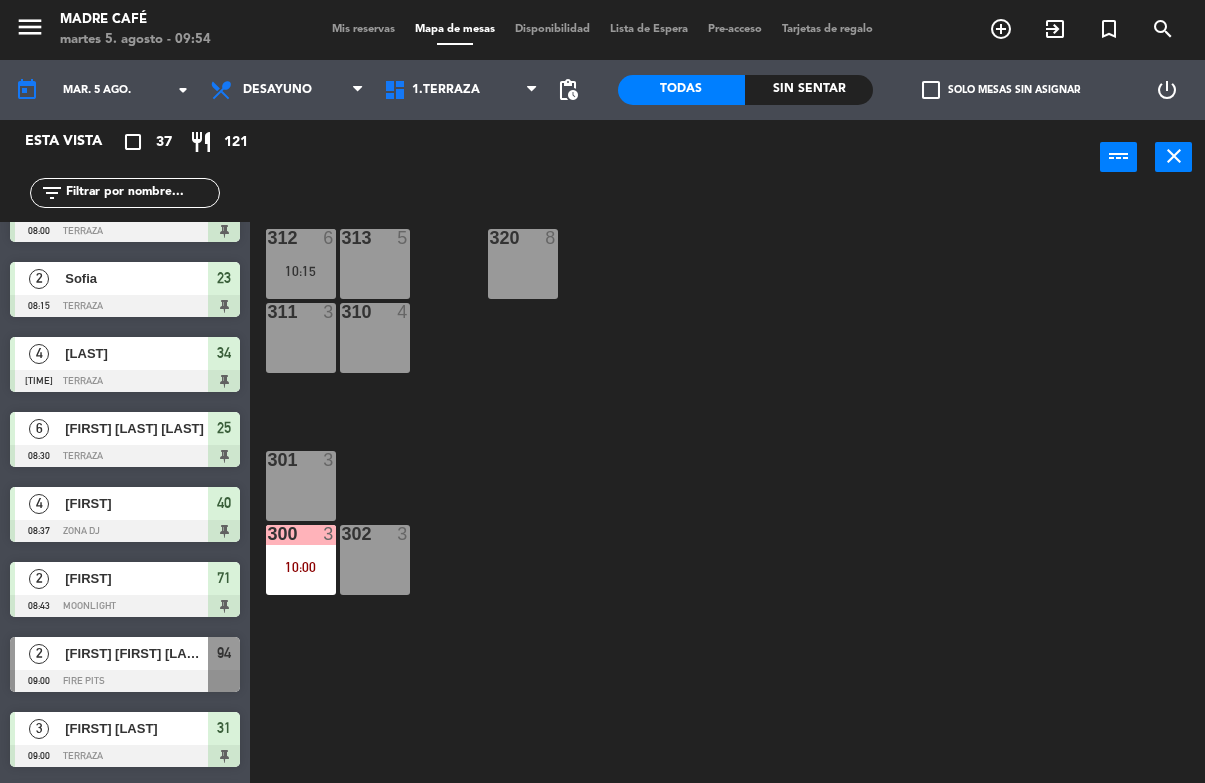 scroll, scrollTop: 127, scrollLeft: 0, axis: vertical 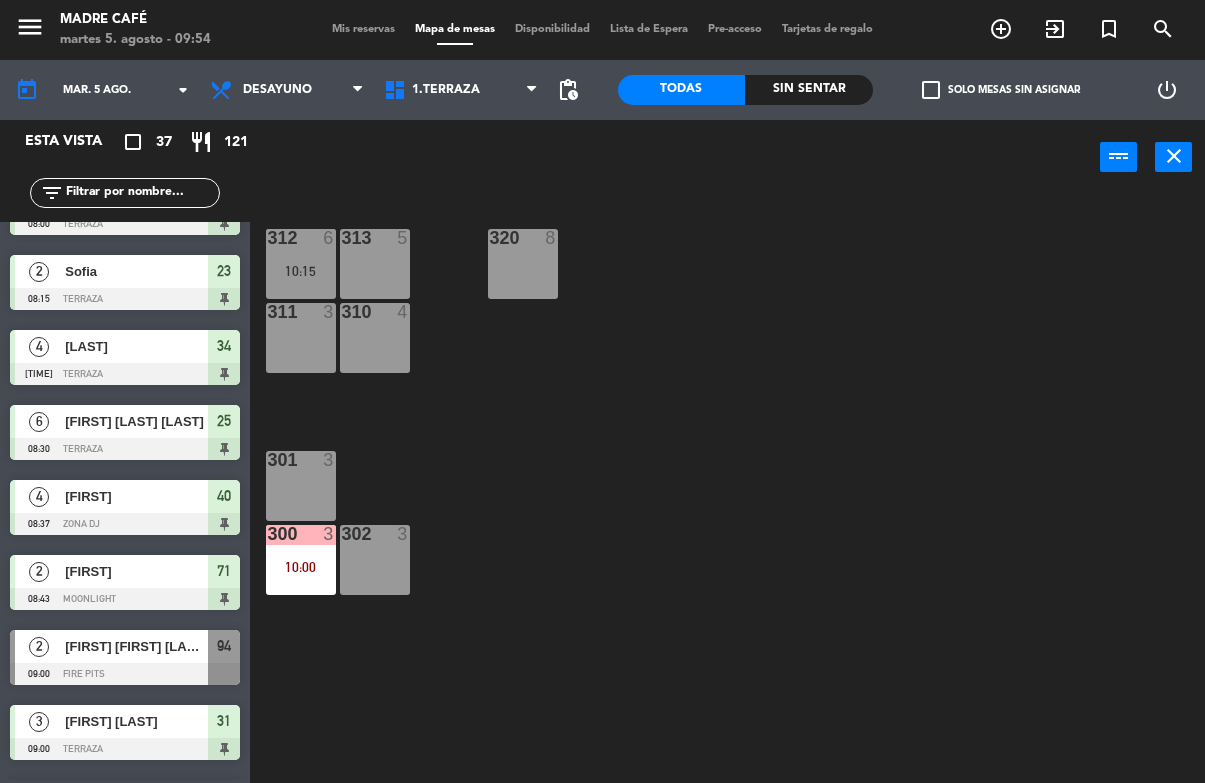 click 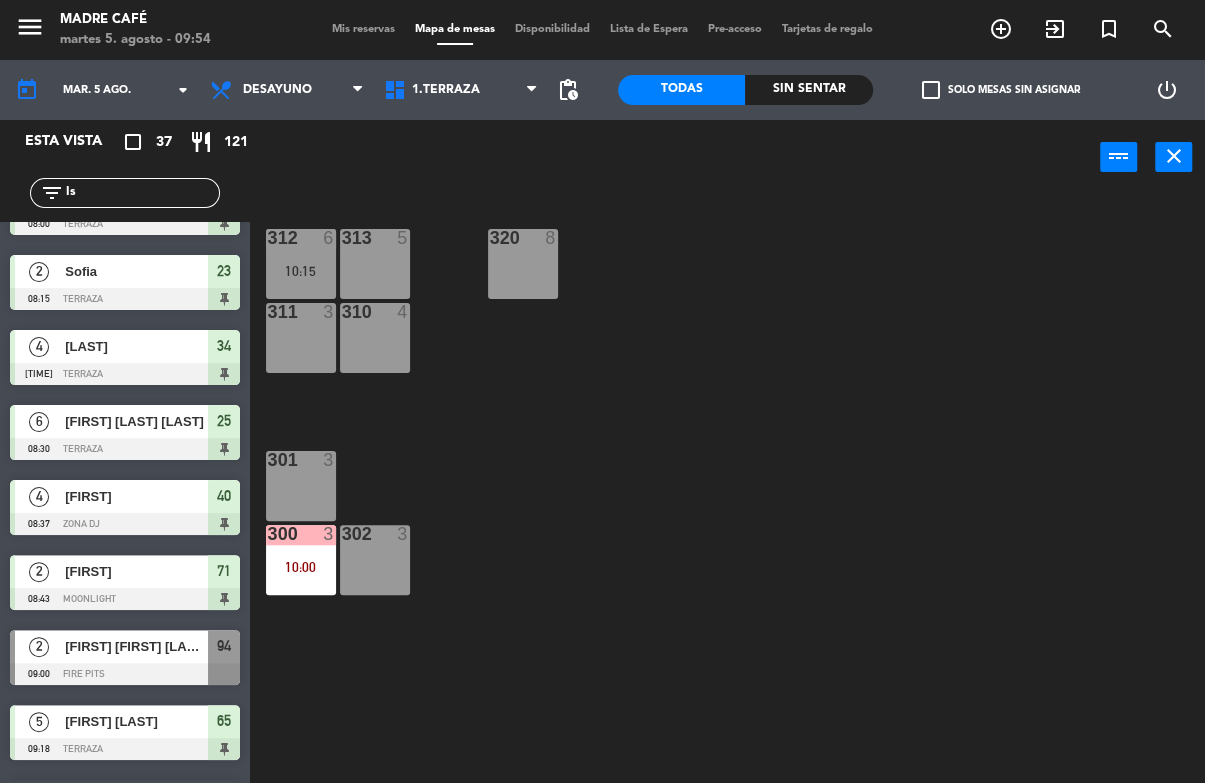 scroll, scrollTop: 0, scrollLeft: 0, axis: both 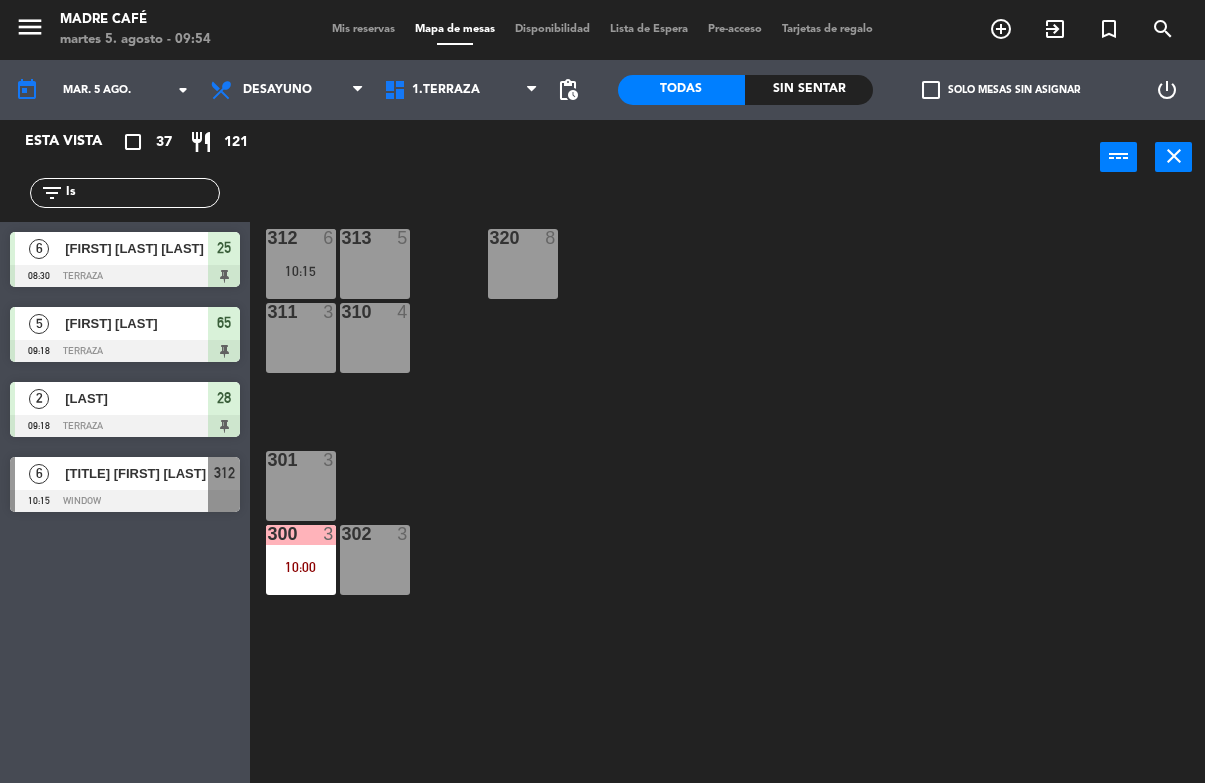 type on "Is" 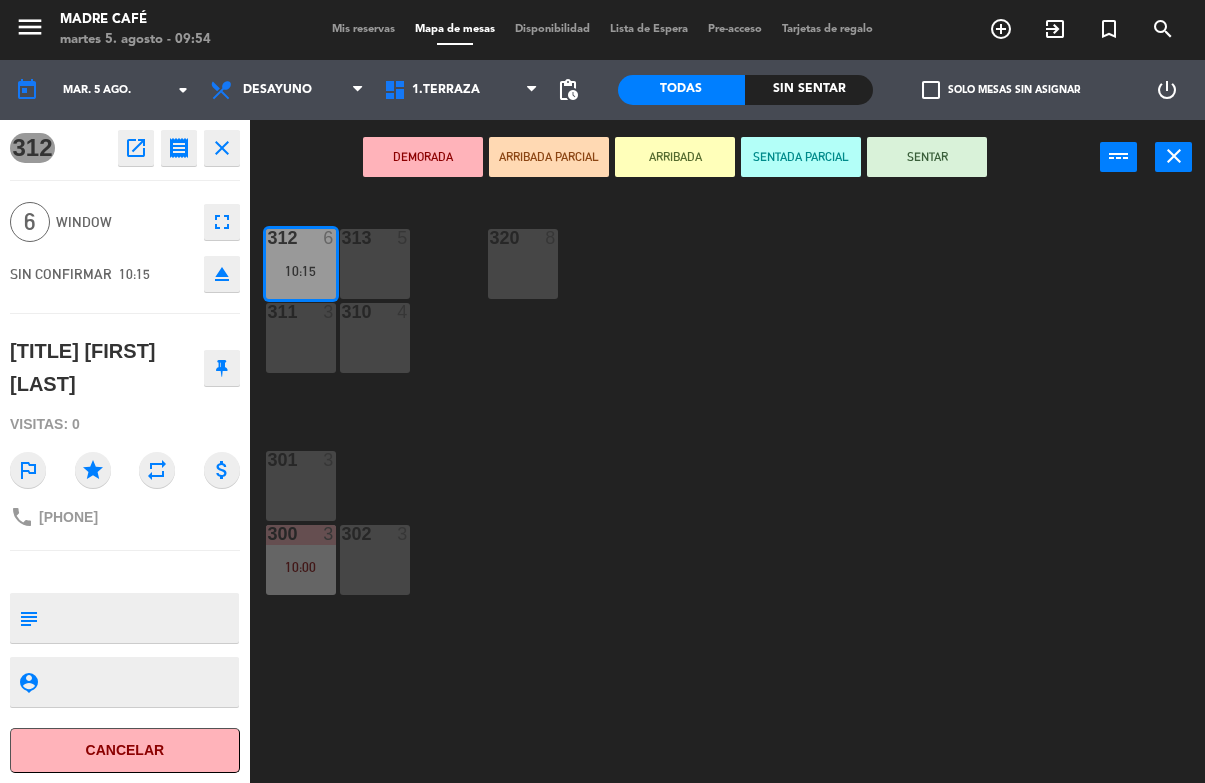 click on "SENTAR" at bounding box center (927, 157) 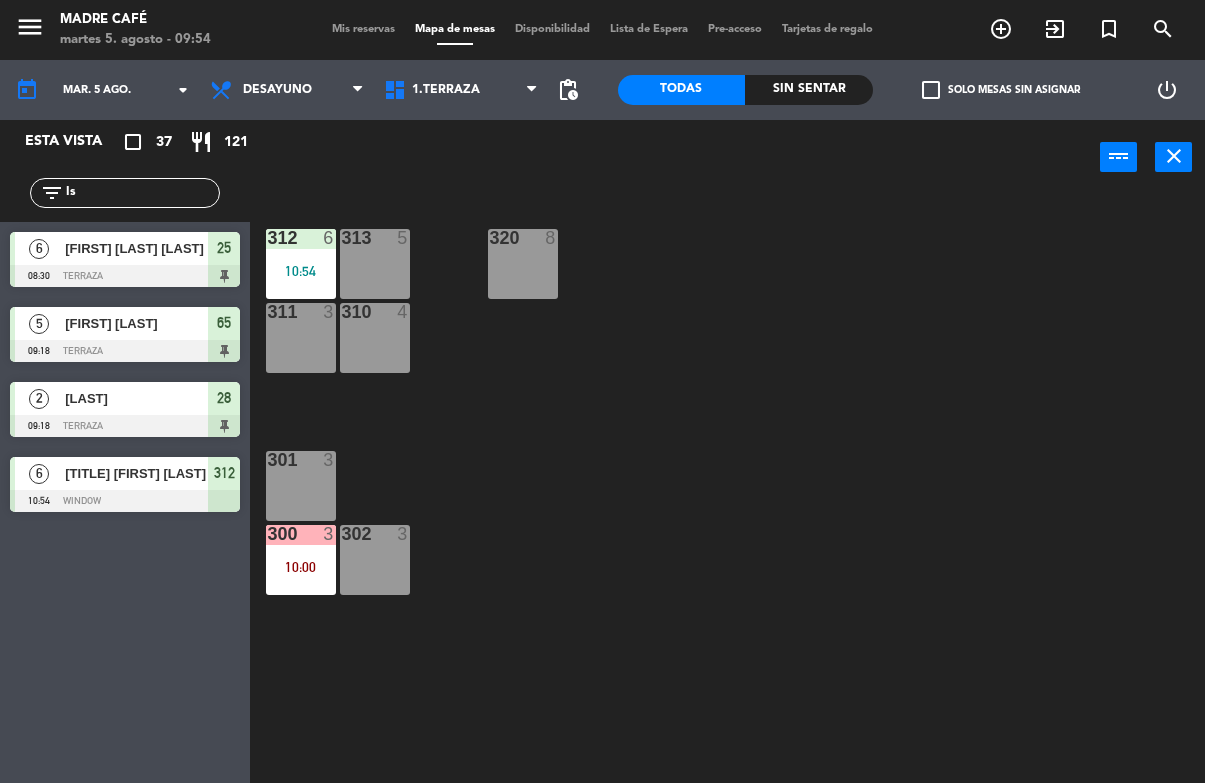 click on "[TITLE] [FIRST] [LAST]" at bounding box center [136, 473] 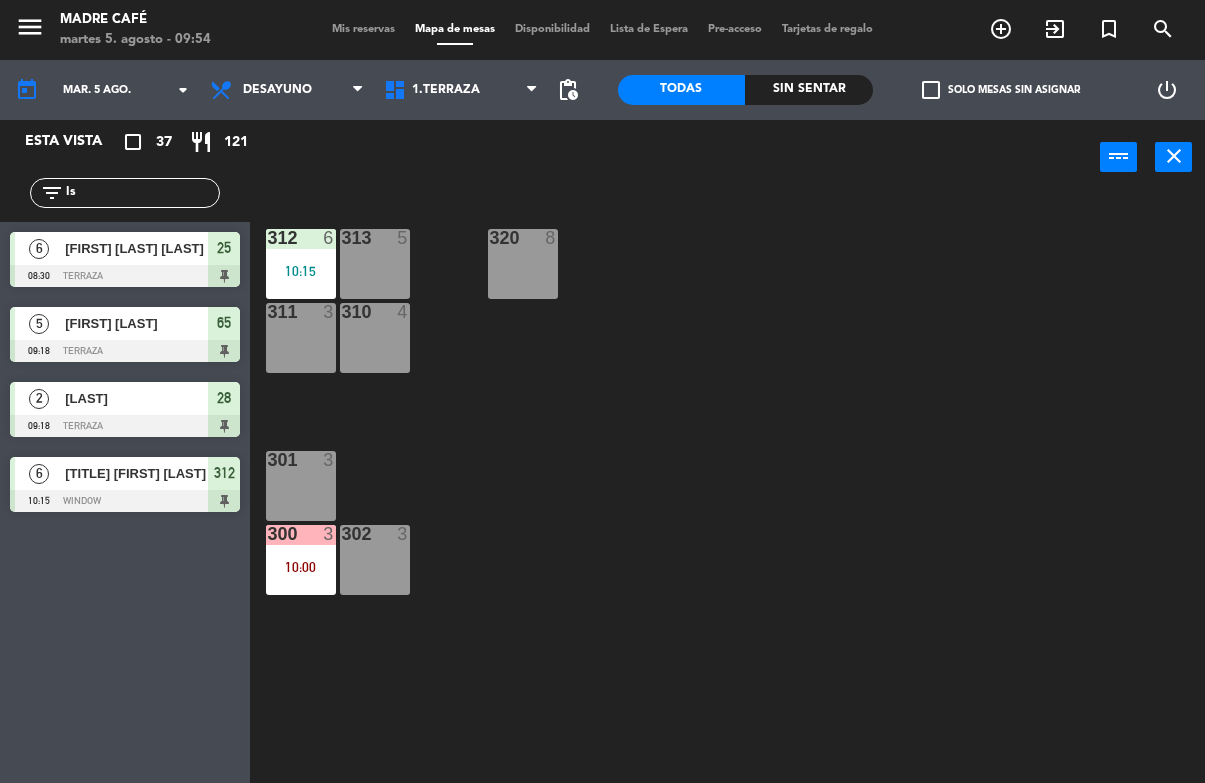 scroll, scrollTop: 0, scrollLeft: 0, axis: both 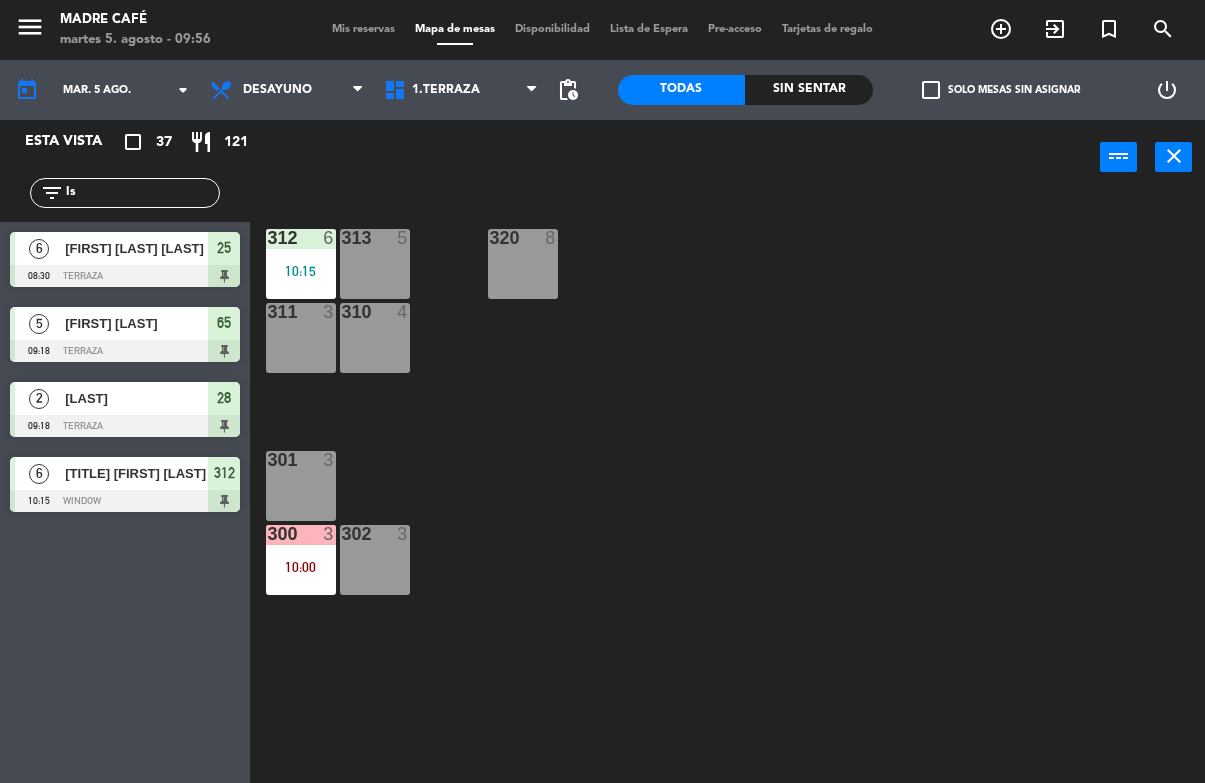click on "Is" 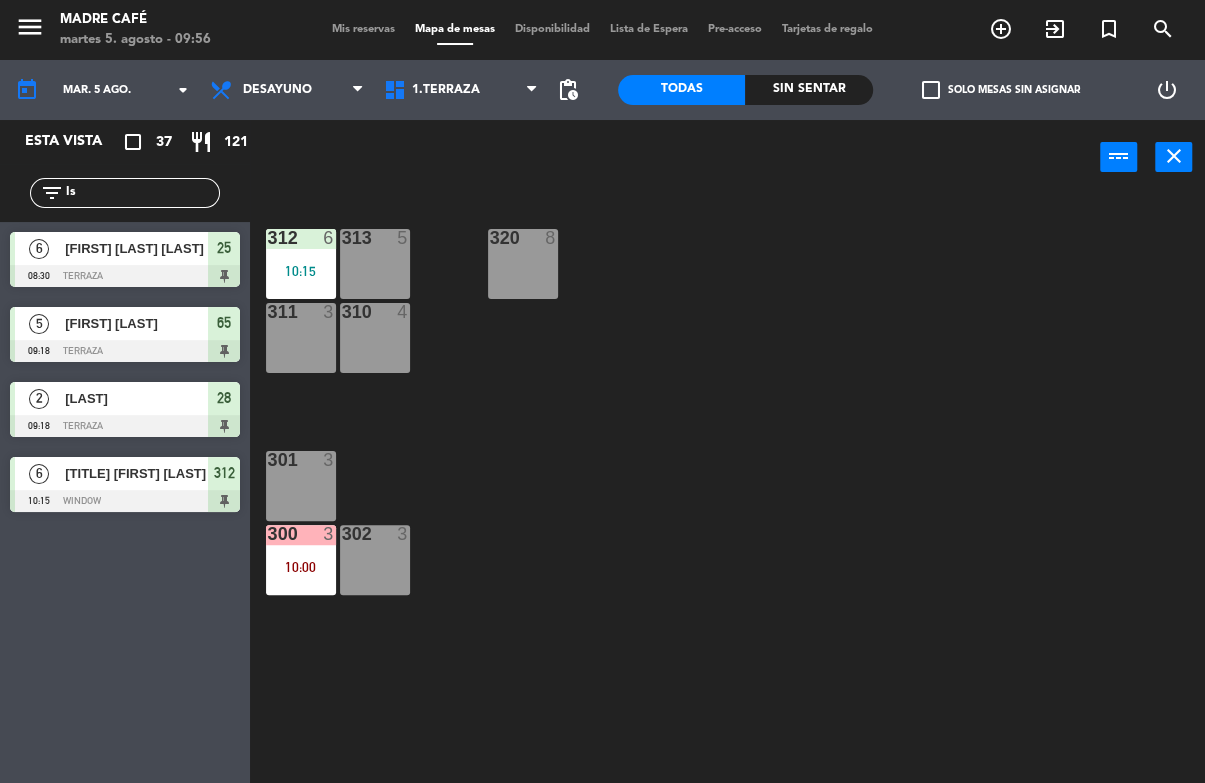 type on "I" 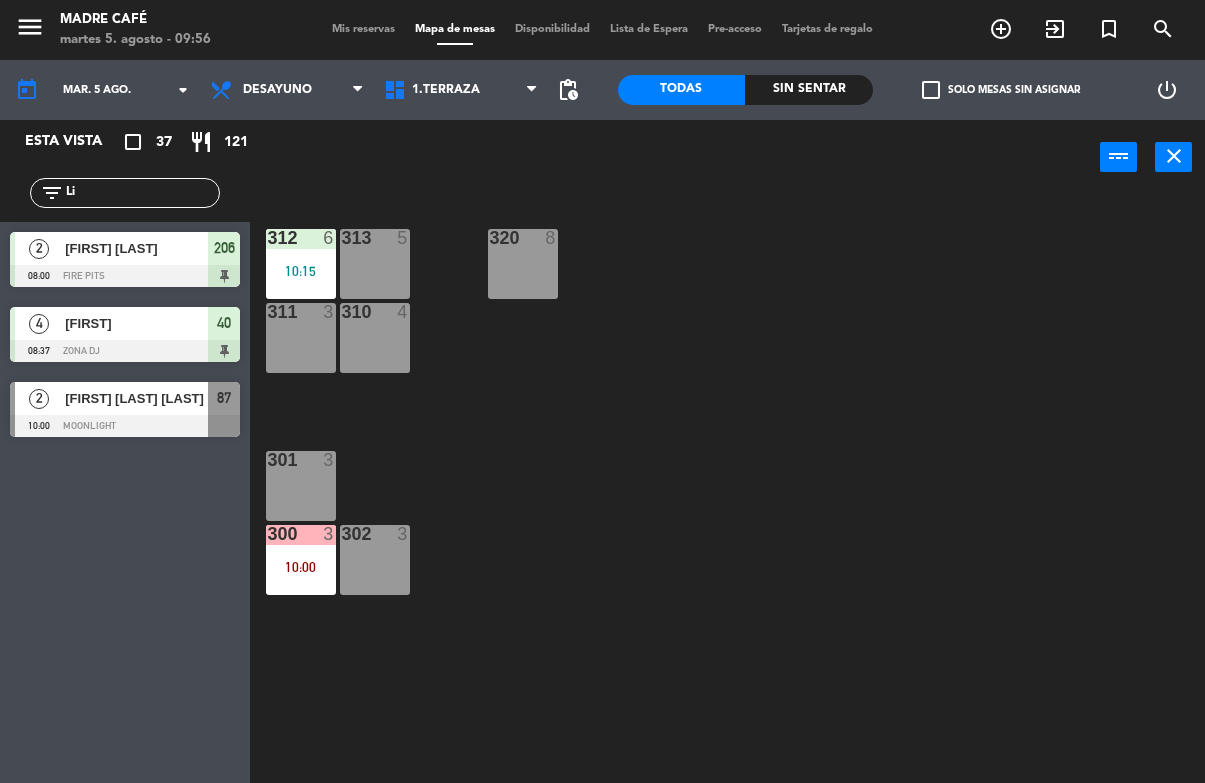 type on "Li" 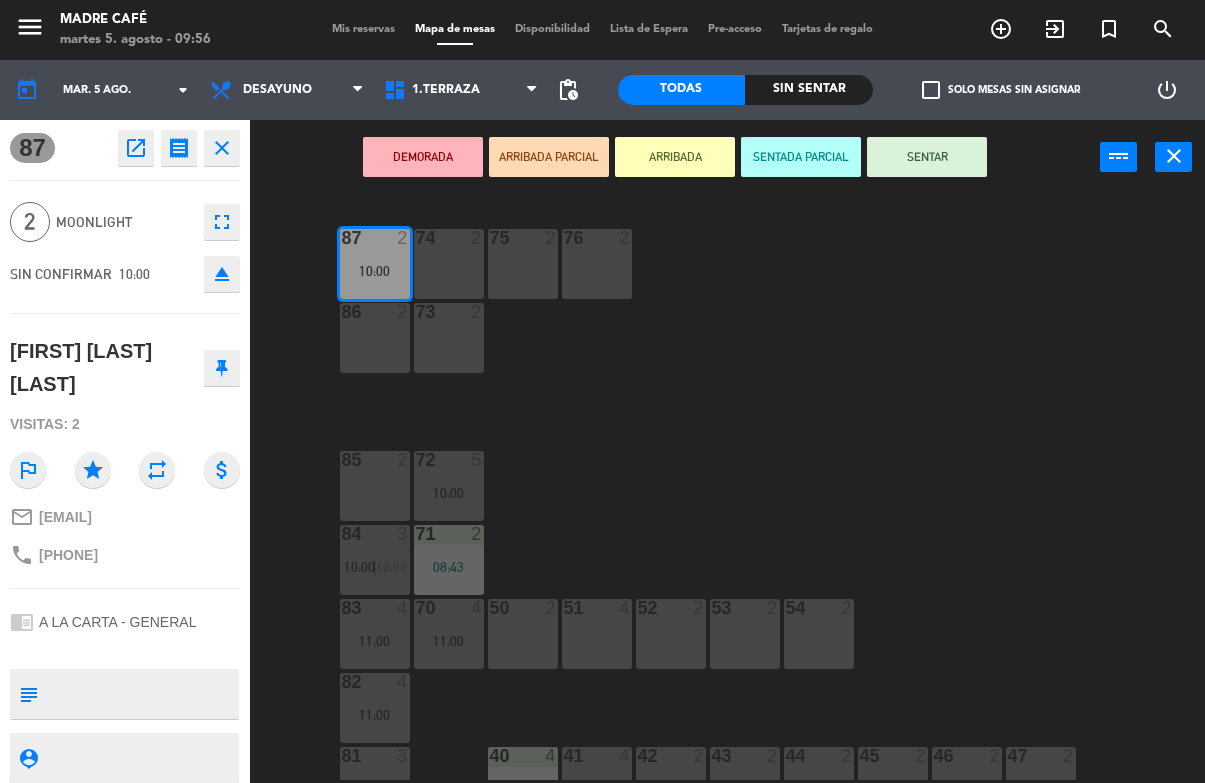 click on "ARRIBADA" at bounding box center [675, 157] 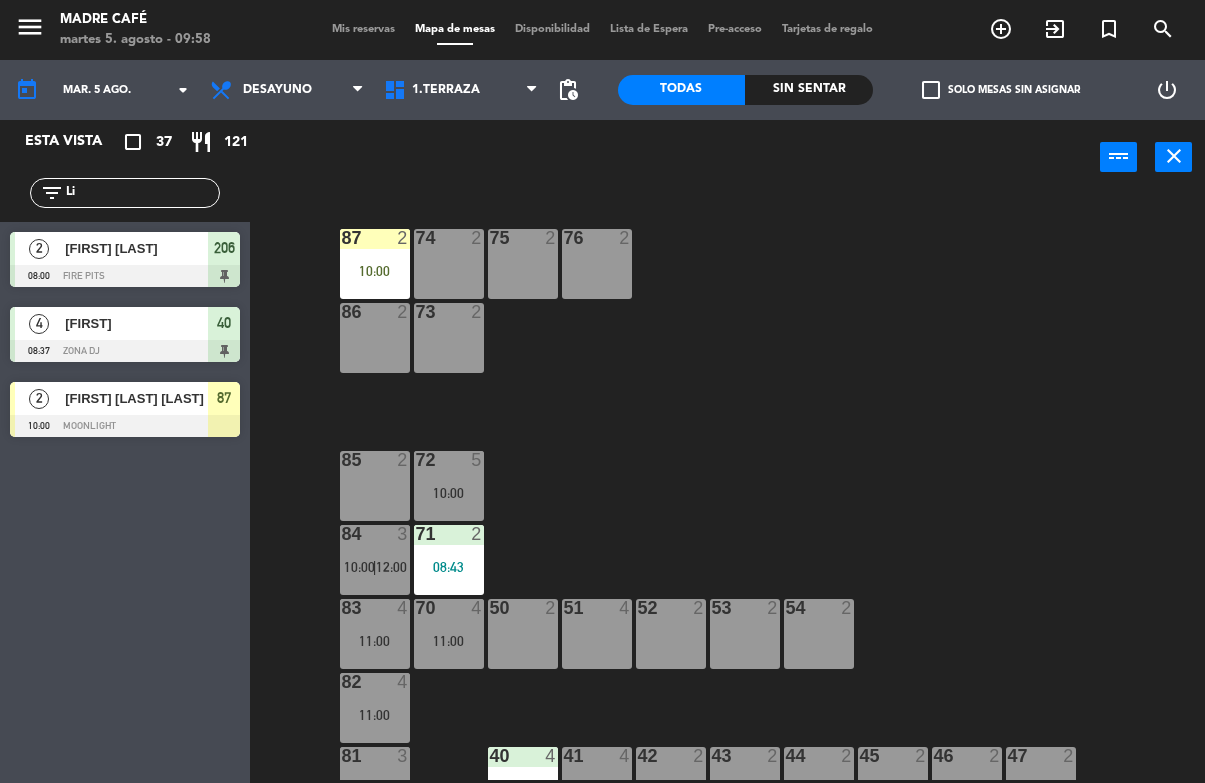 click at bounding box center (125, 426) 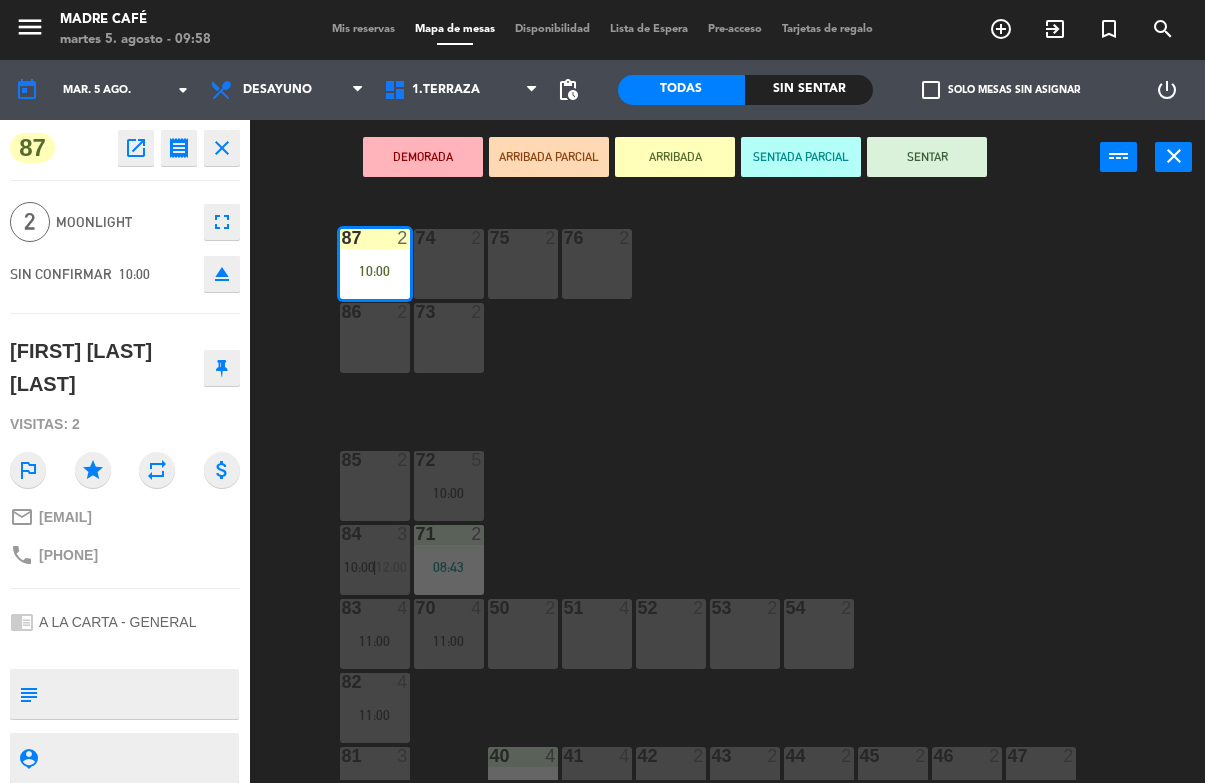 click on "SENTAR" at bounding box center [927, 157] 